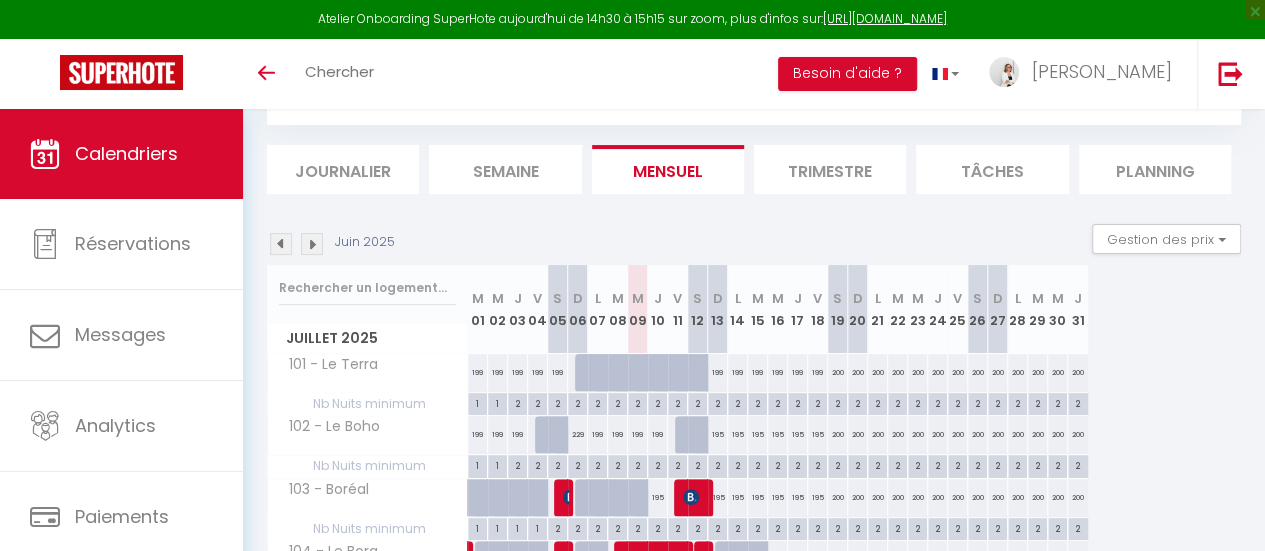 scroll, scrollTop: 200, scrollLeft: 0, axis: vertical 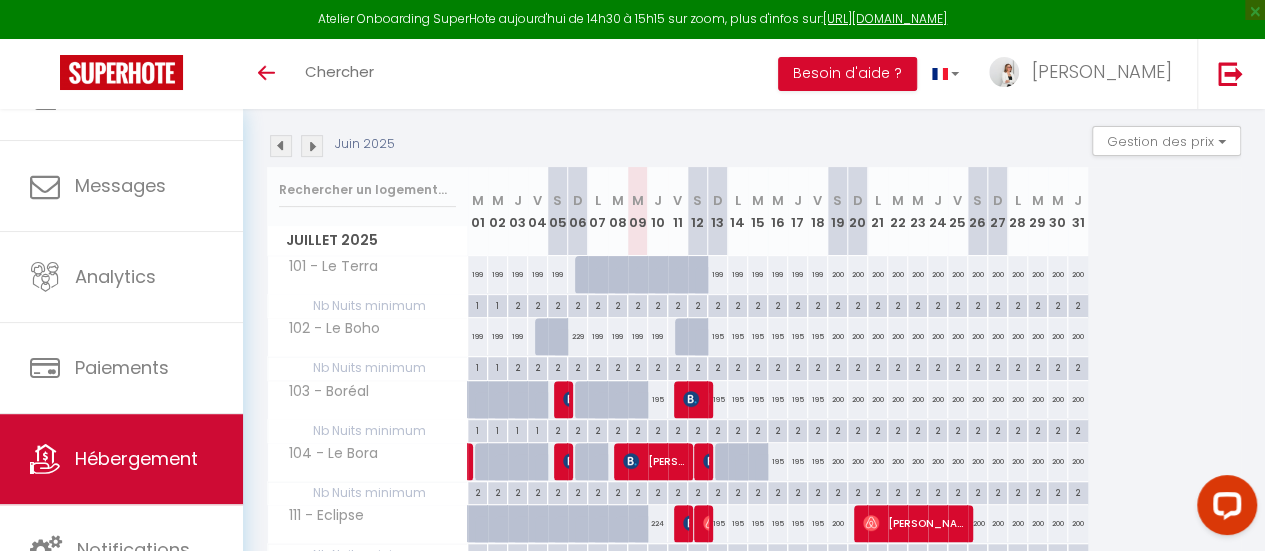 click on "Hébergement" at bounding box center (121, 459) 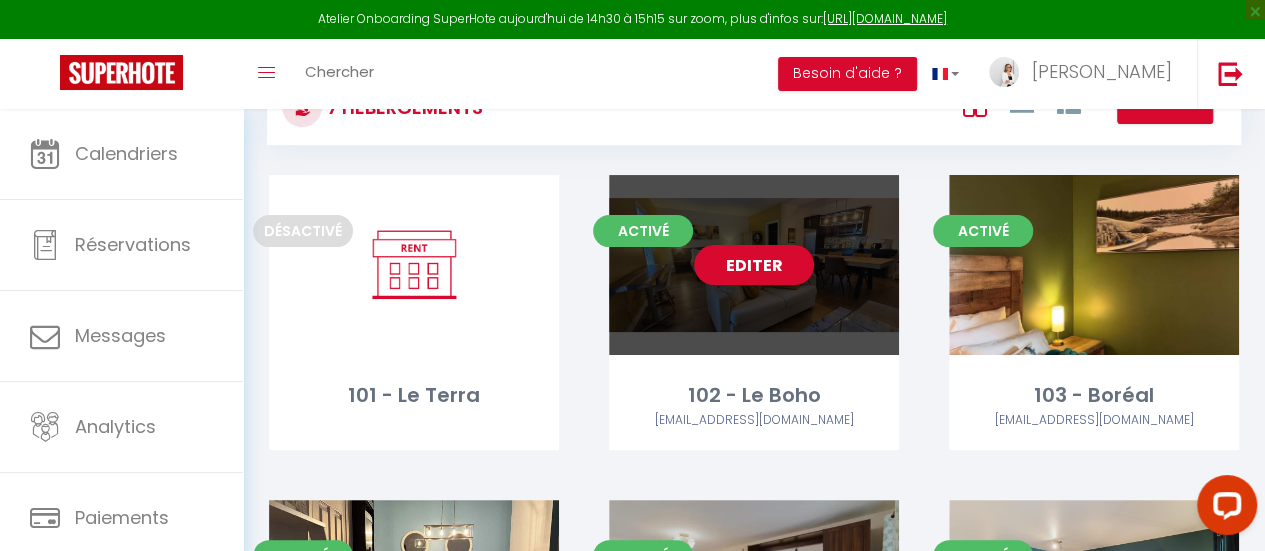 scroll, scrollTop: 100, scrollLeft: 0, axis: vertical 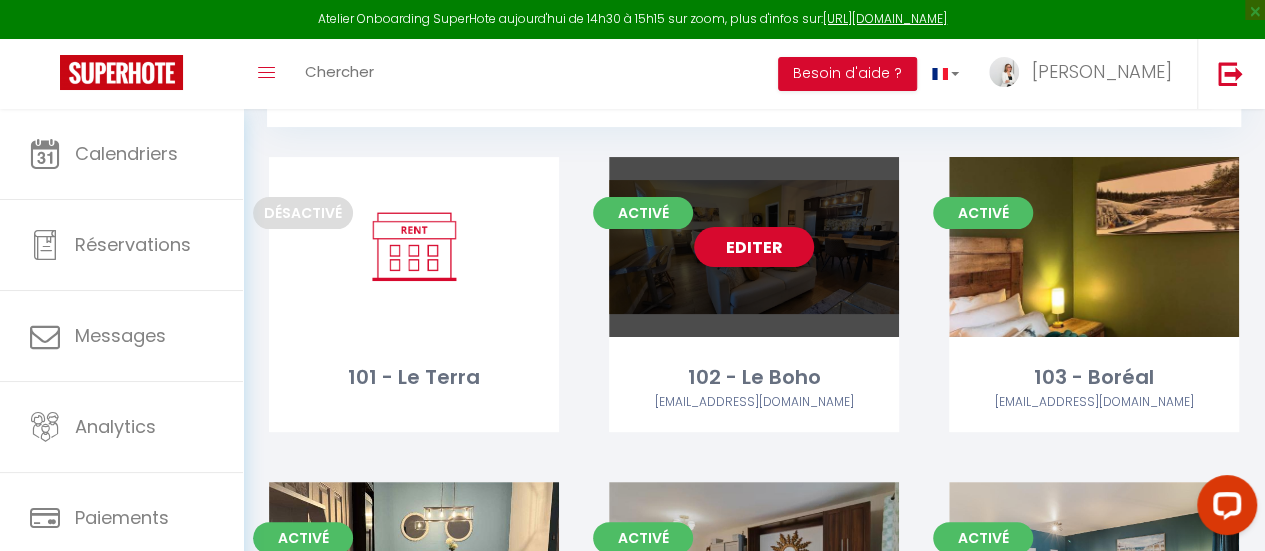 click on "Editer" at bounding box center [754, 247] 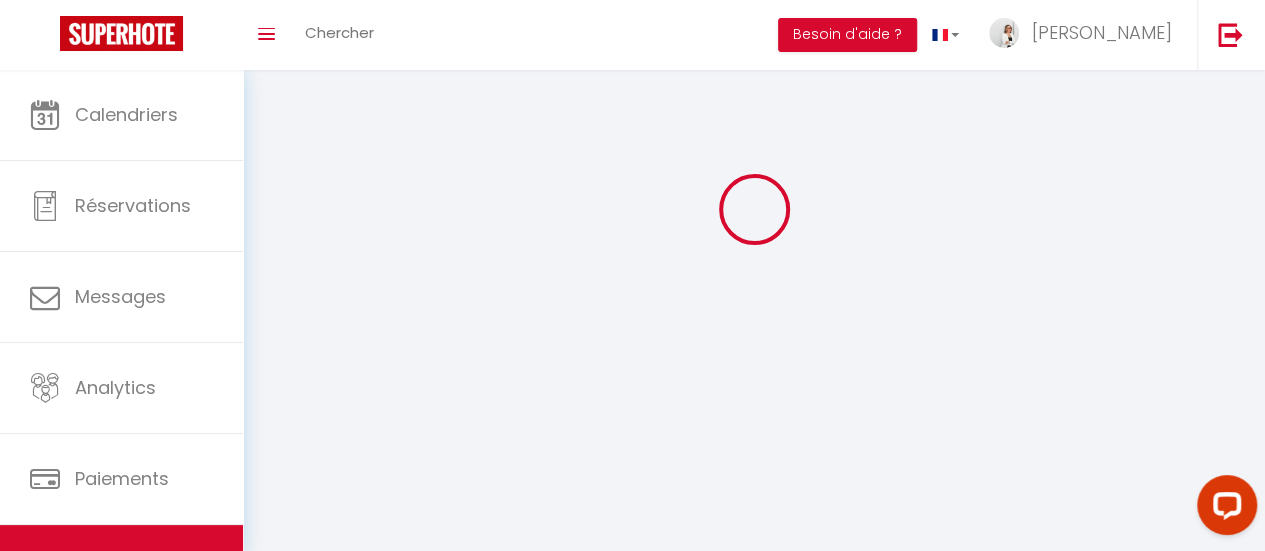 scroll, scrollTop: 0, scrollLeft: 0, axis: both 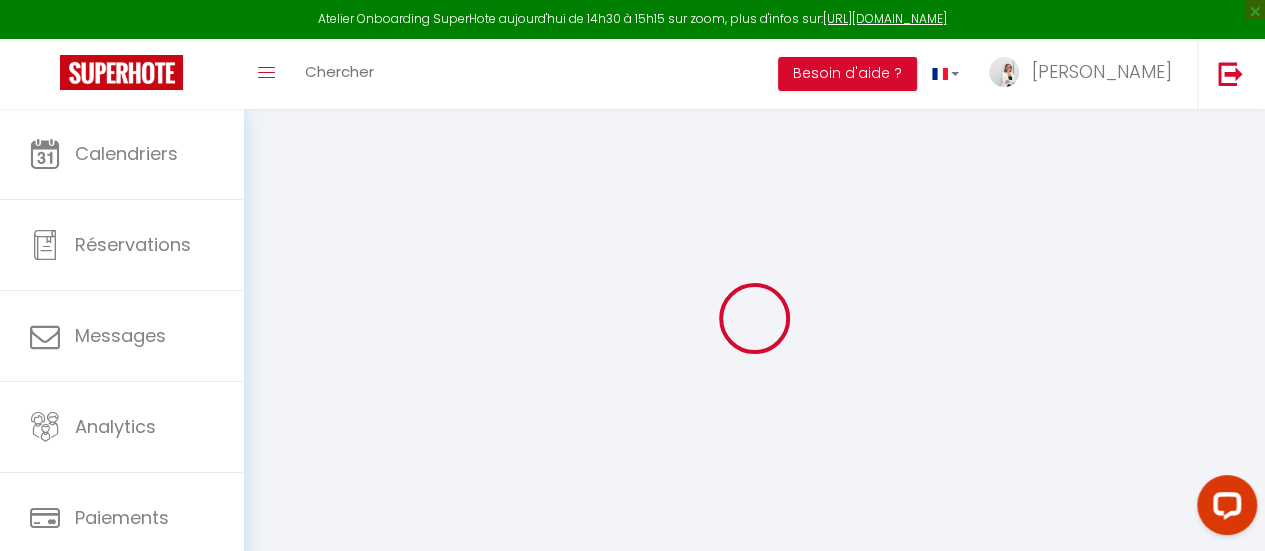 select on "+ 5 %" 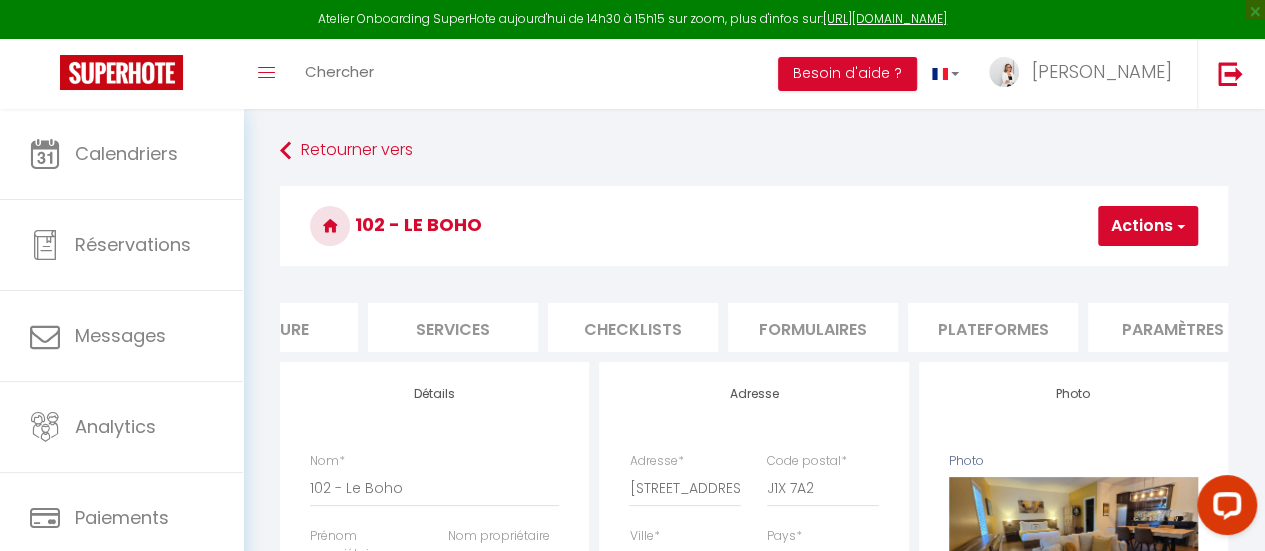 scroll, scrollTop: 0, scrollLeft: 485, axis: horizontal 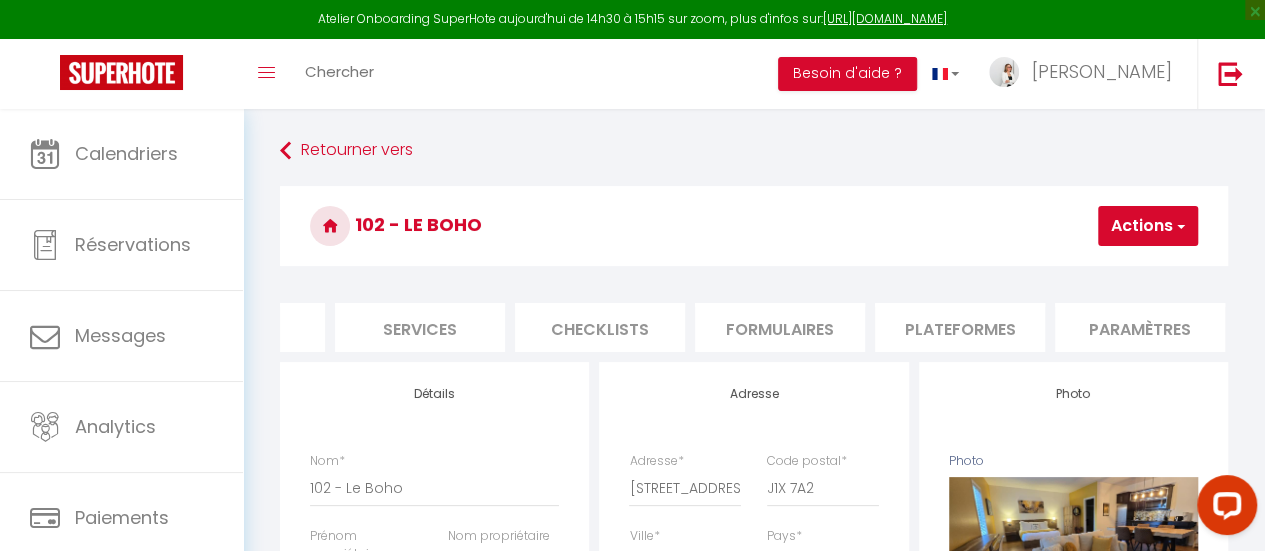 click on "Plateformes" at bounding box center (960, 327) 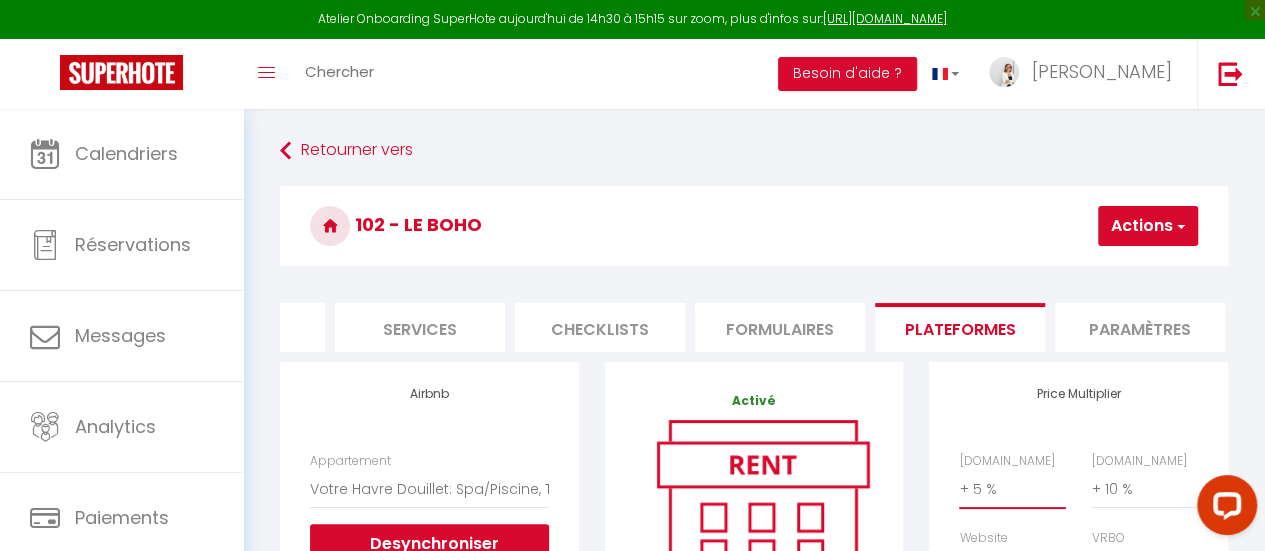 click on "0
+ 1 %
+ 2 %
+ 3 %
+ 4 %
+ 5 %
+ 6 %
+ 7 %
+ 8 %
+ 9 %" at bounding box center [1012, 489] 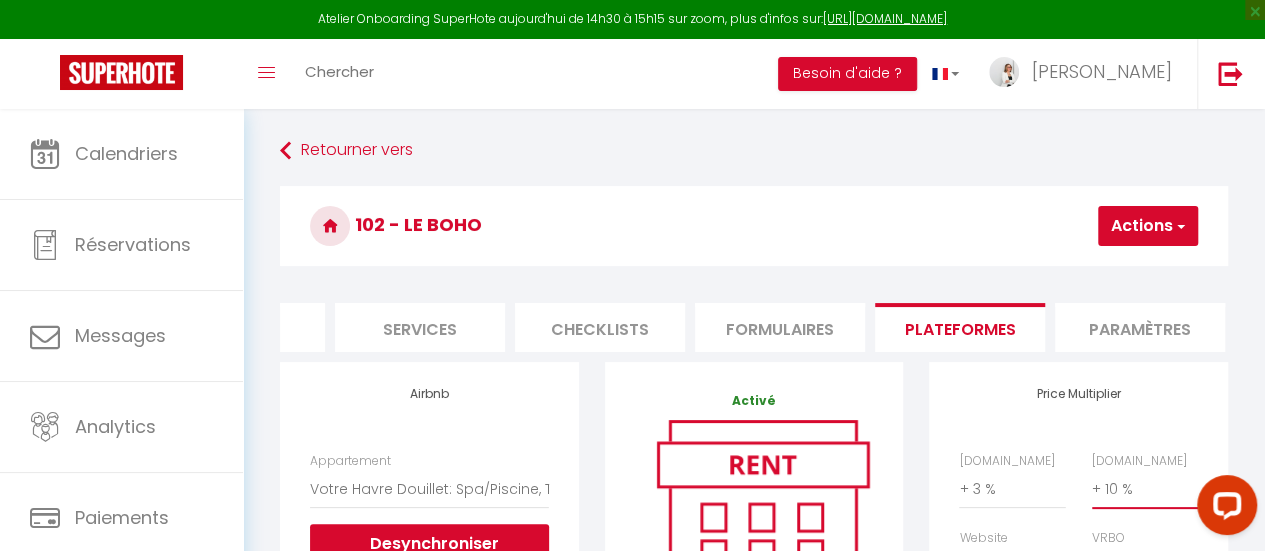 click on "0
+ 1 %
+ 2 %
+ 3 %
+ 4 %
+ 5 %
+ 6 %
+ 7 %
+ 8 %
+ 9 %" at bounding box center (1145, 489) 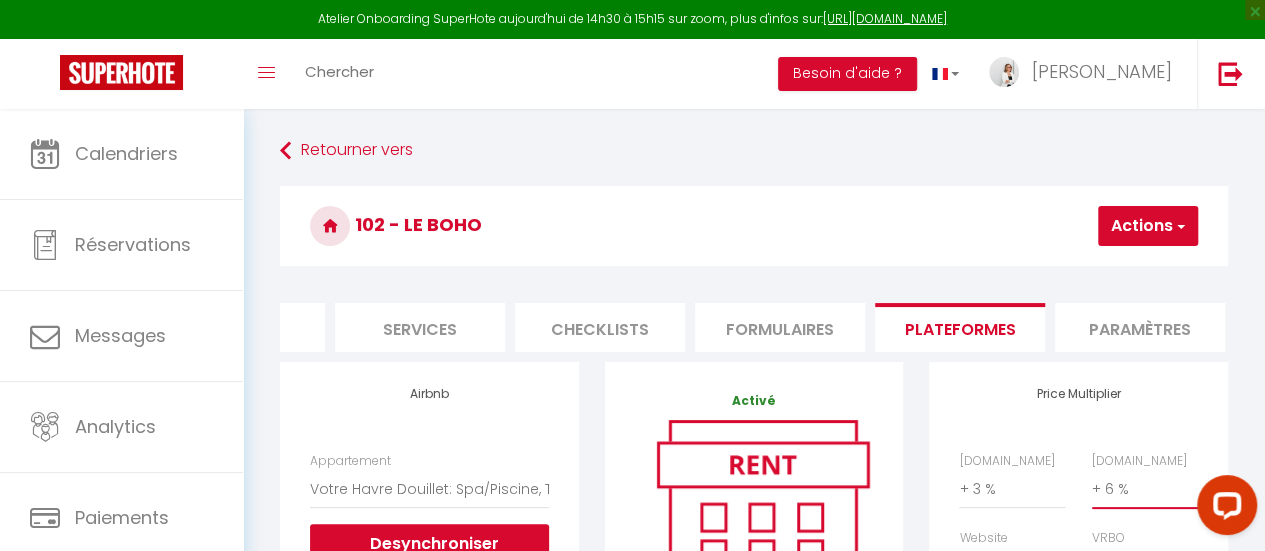 click on "0
+ 1 %
+ 2 %
+ 3 %
+ 4 %
+ 5 %
+ 6 %
+ 7 %
+ 8 %
+ 9 %" at bounding box center [1145, 489] 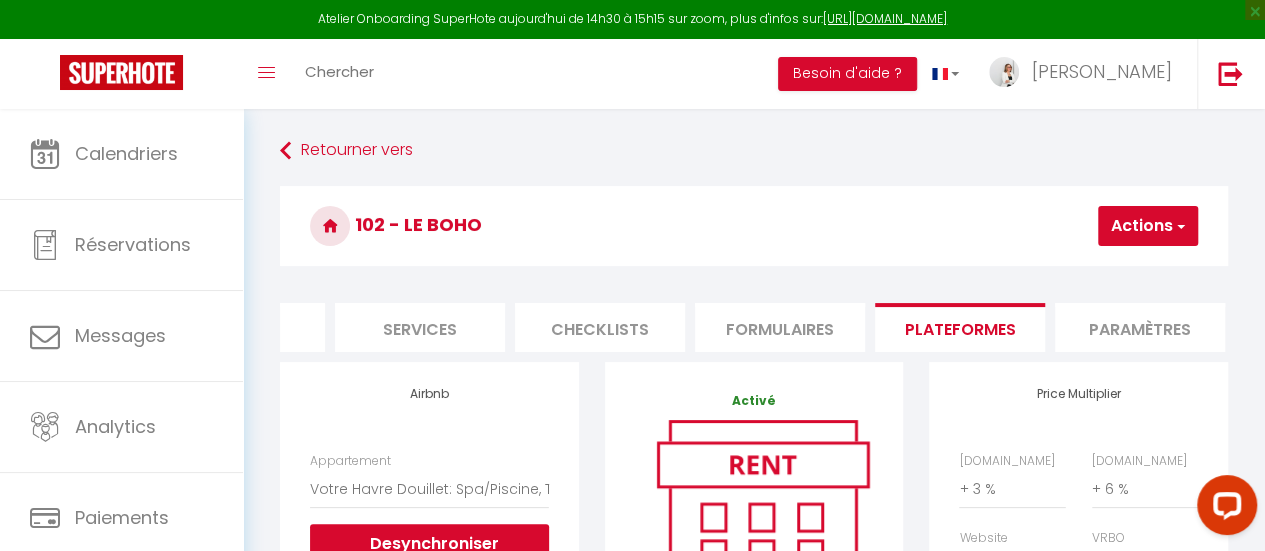 click on "Actions" at bounding box center (1148, 226) 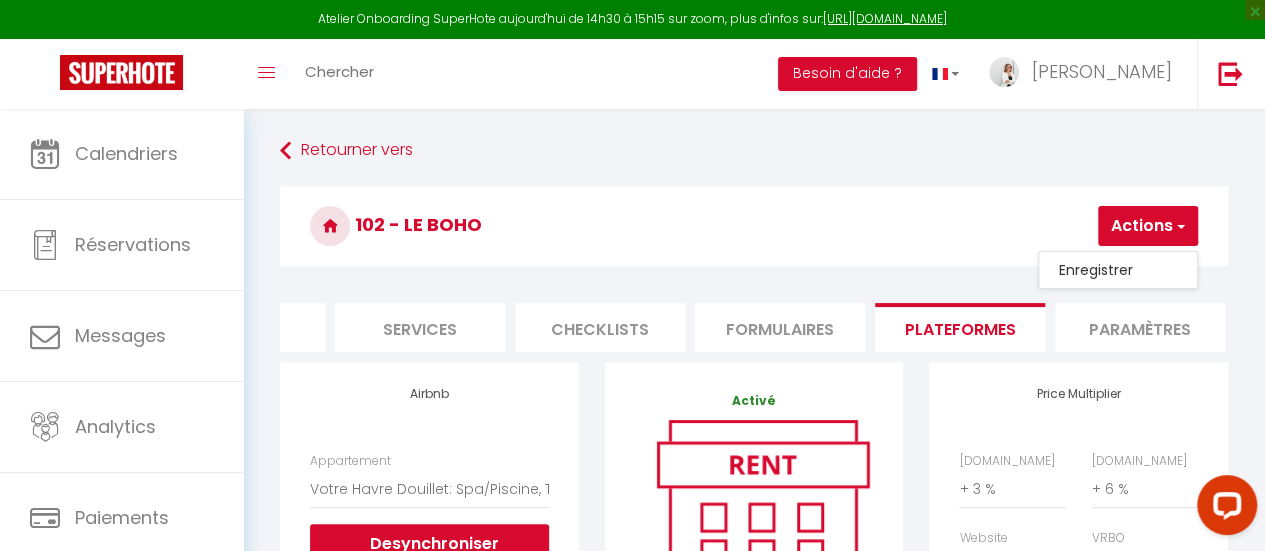 click on "Enregistrer" at bounding box center [1118, 270] 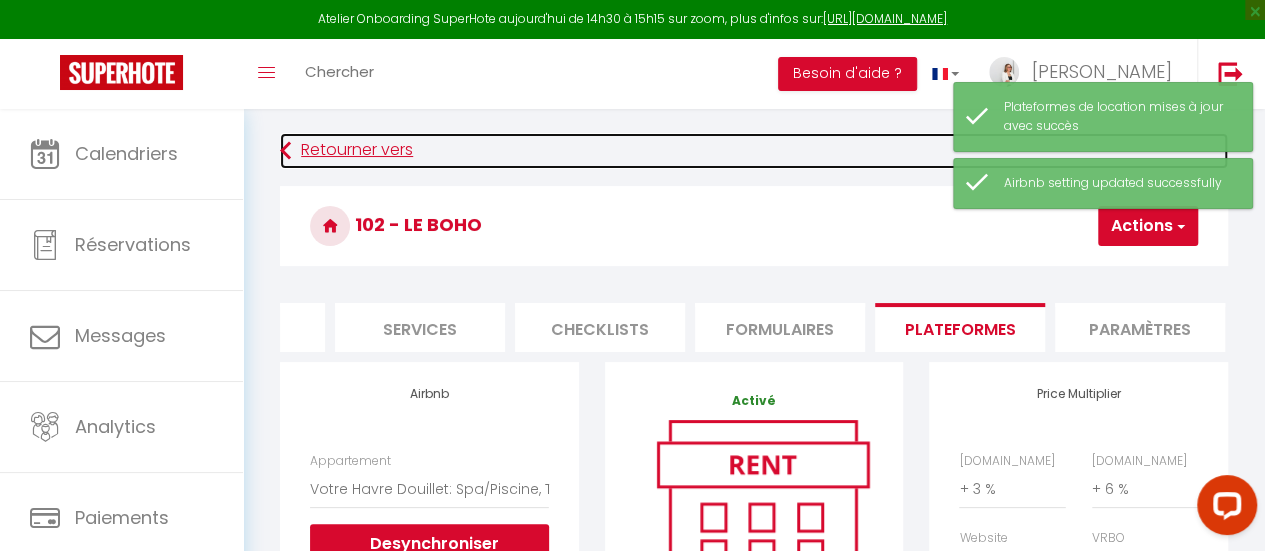 click at bounding box center [285, 151] 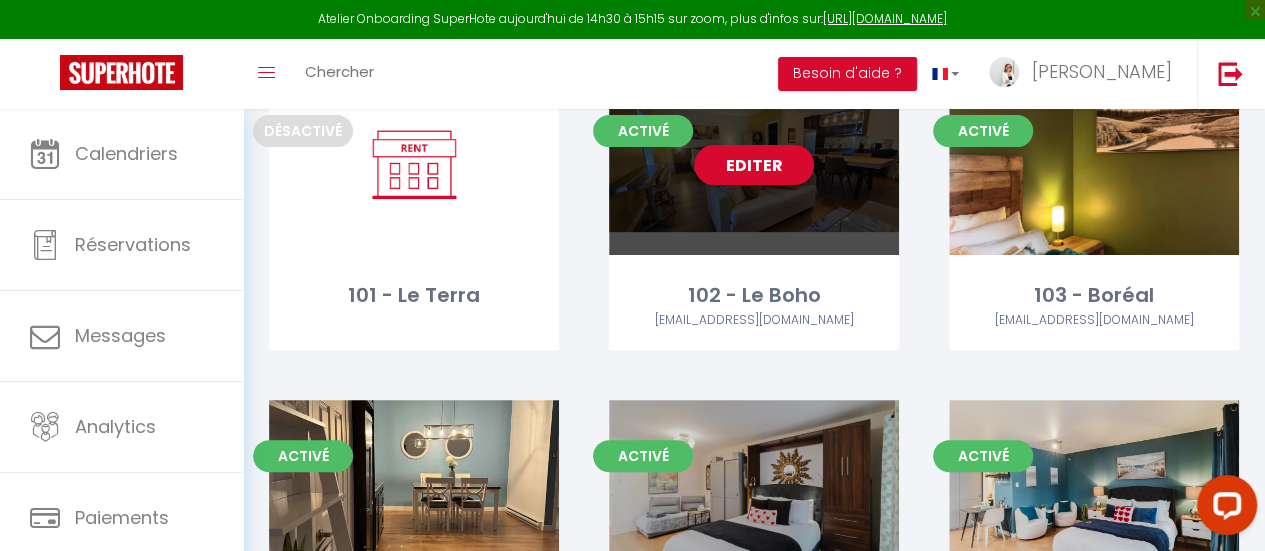 scroll, scrollTop: 200, scrollLeft: 0, axis: vertical 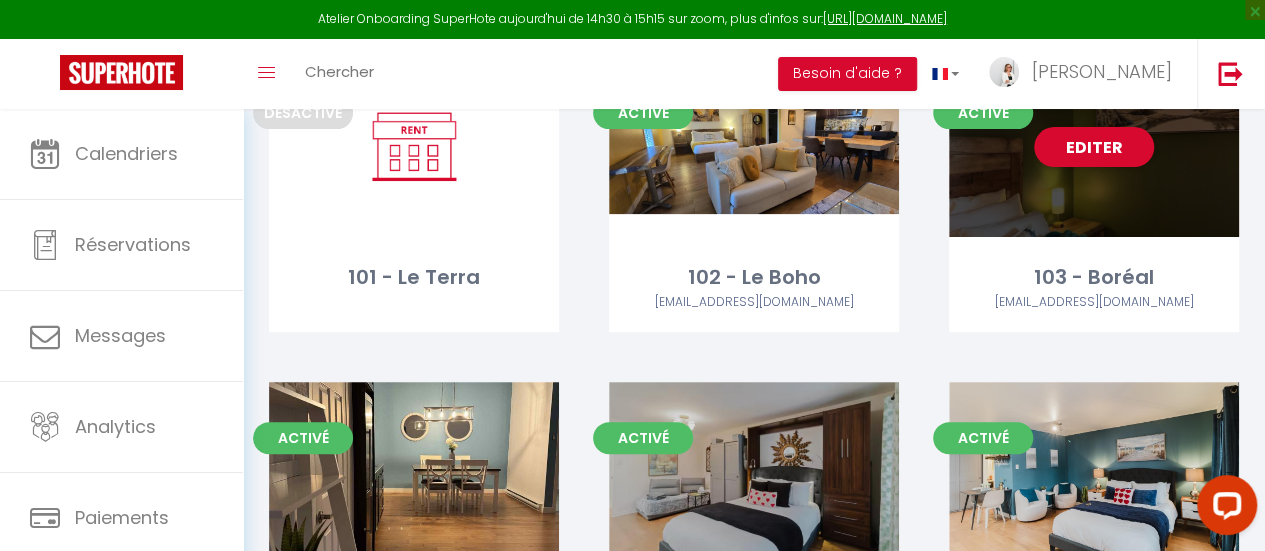 click on "Activé
Editer
103 - Boréal   sophiesosolamontagne@gmail.com" at bounding box center (1094, 194) 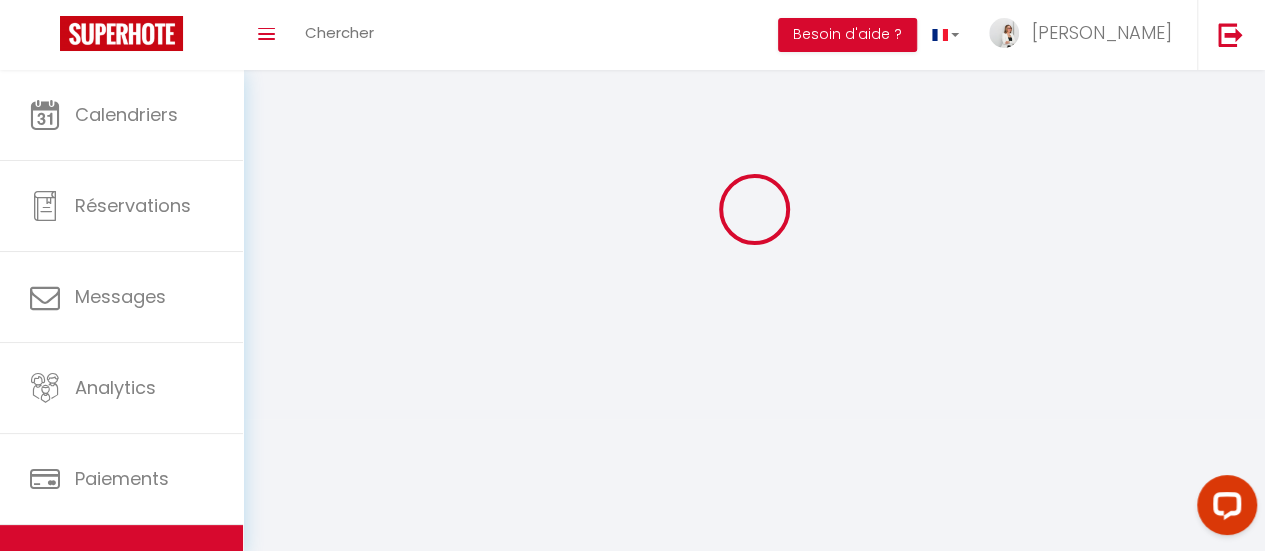 scroll, scrollTop: 0, scrollLeft: 0, axis: both 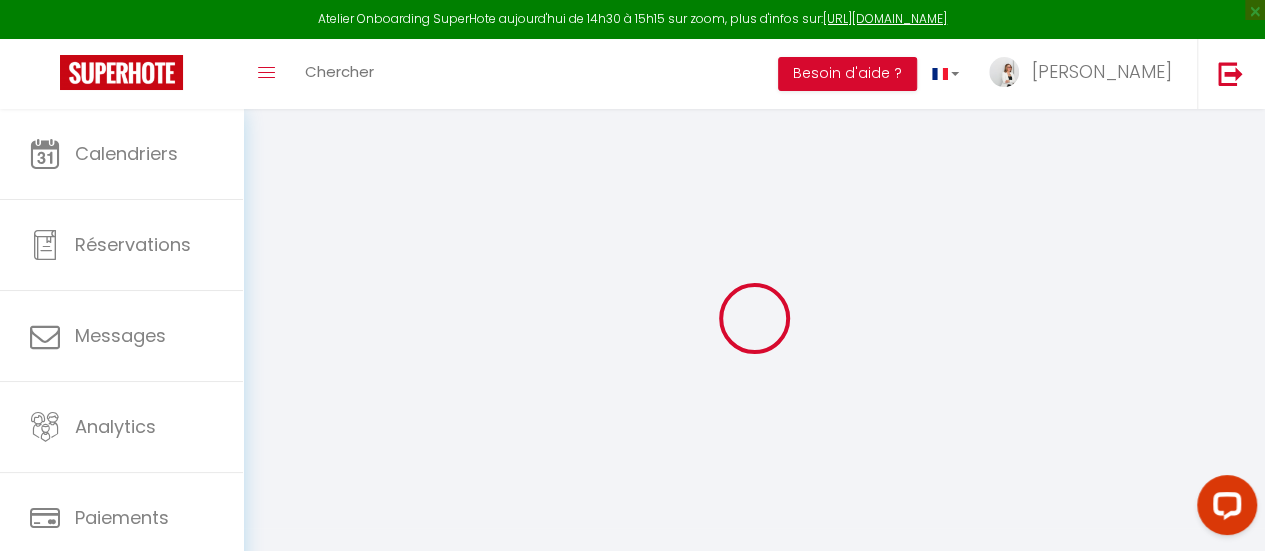 checkbox on "true" 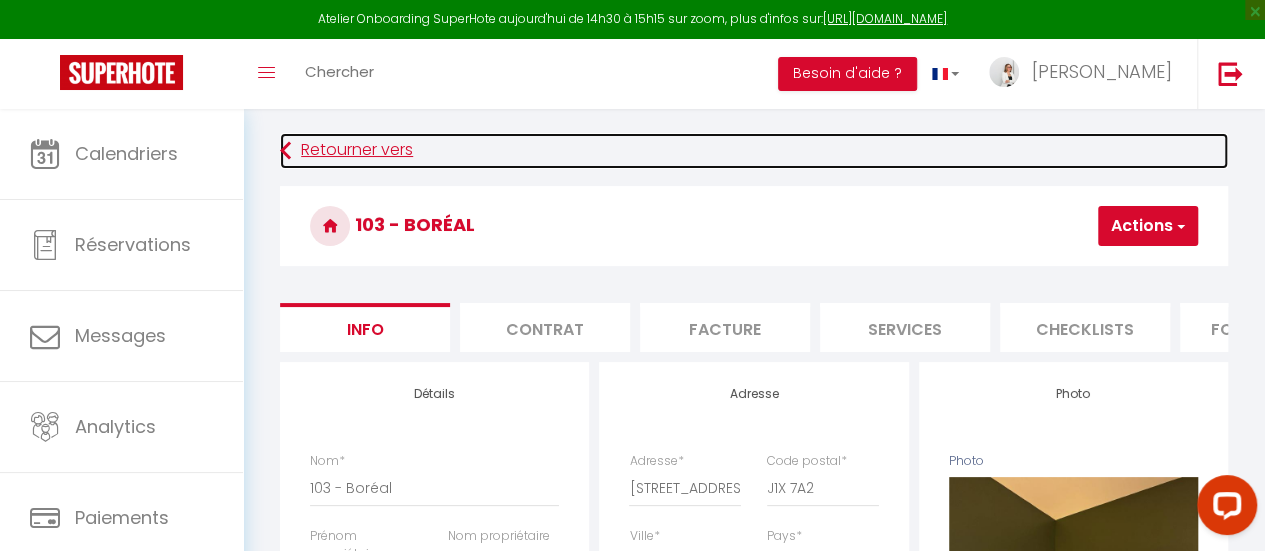 click at bounding box center [285, 151] 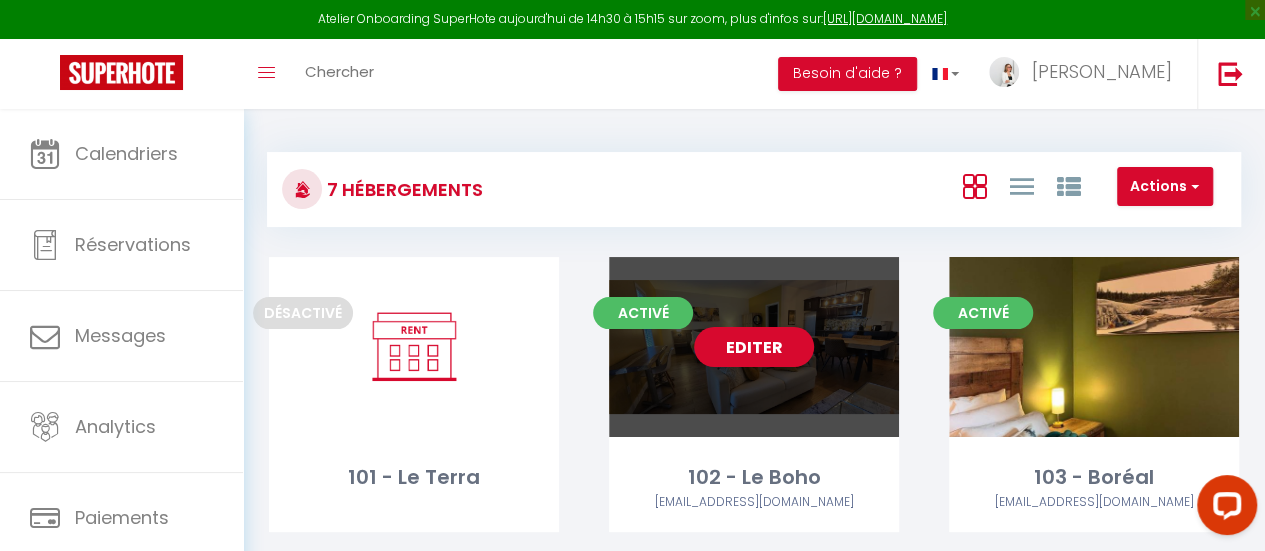 click on "Editer" at bounding box center (754, 347) 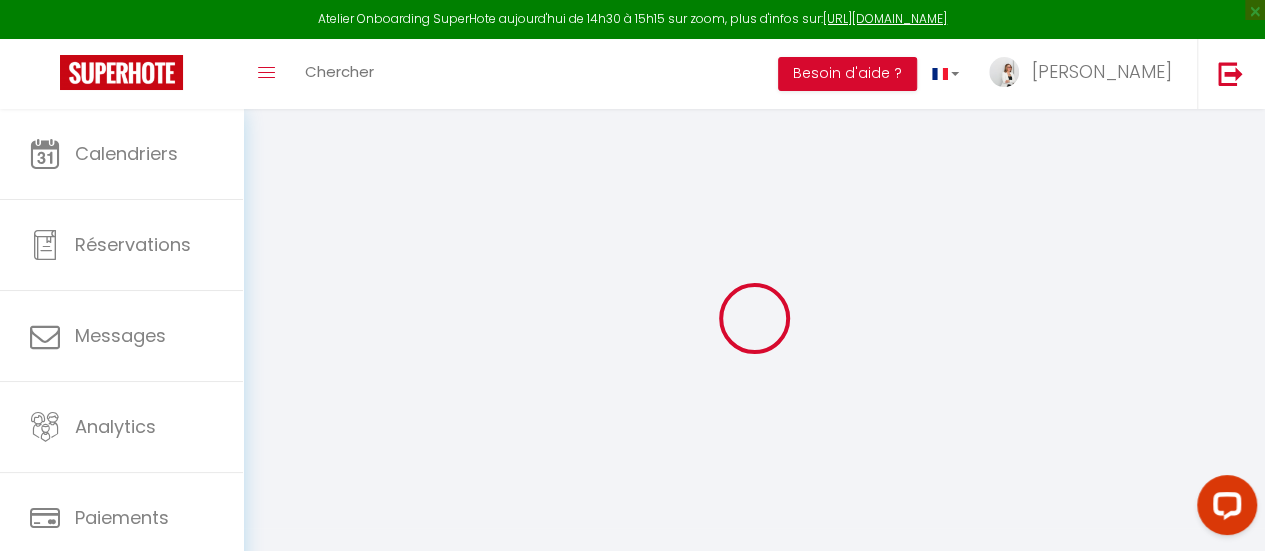 select on "+ 3 %" 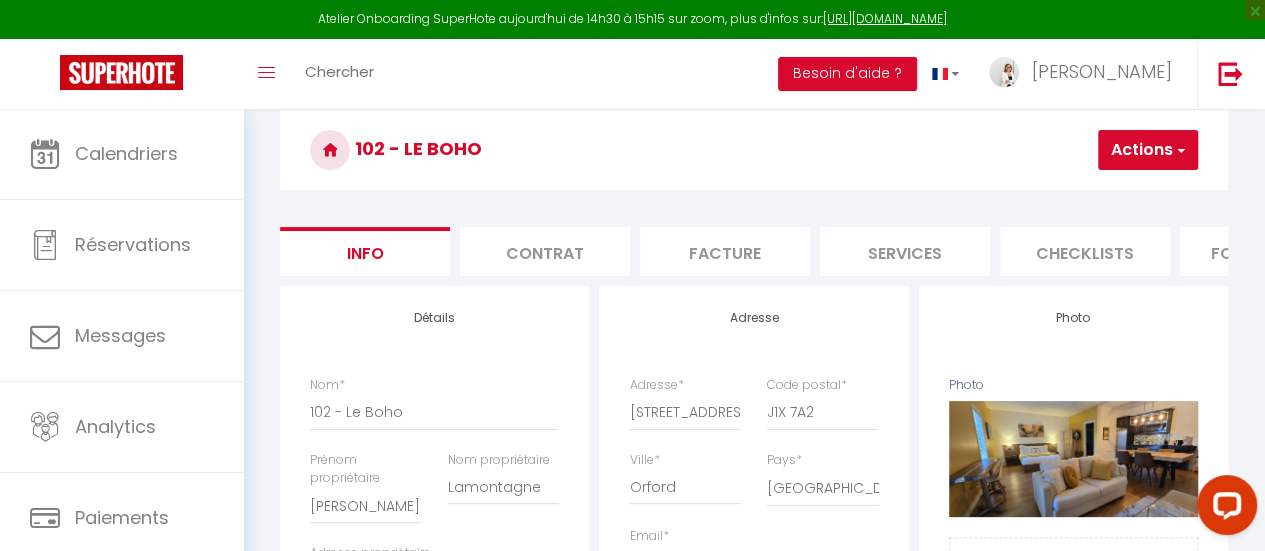 scroll, scrollTop: 200, scrollLeft: 0, axis: vertical 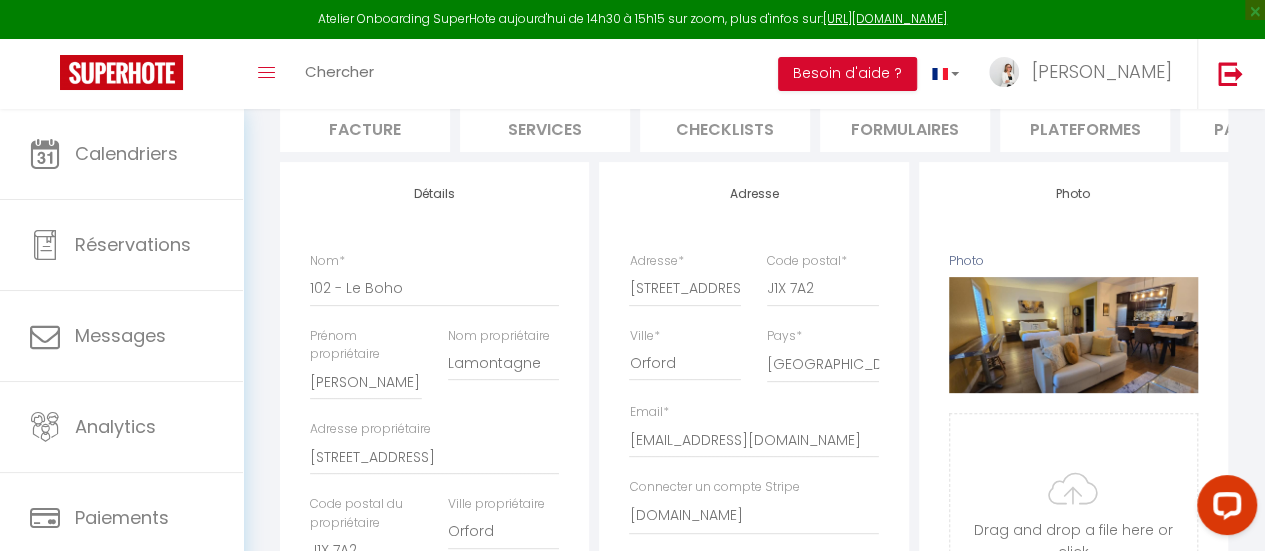 click on "Plateformes" at bounding box center (1085, 127) 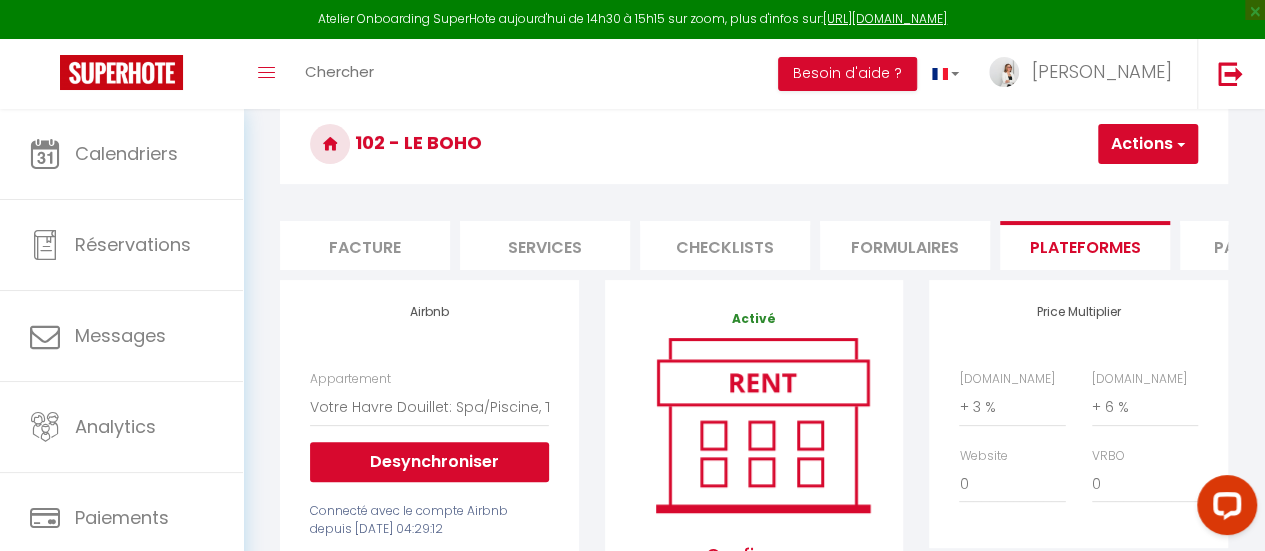 scroll, scrollTop: 0, scrollLeft: 0, axis: both 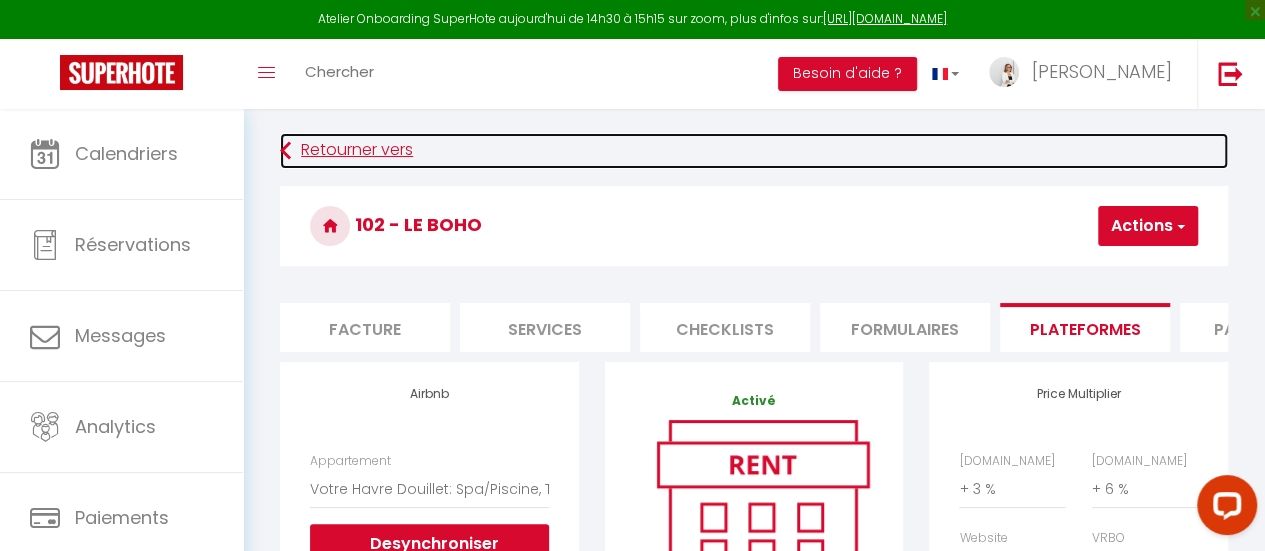 click at bounding box center [285, 151] 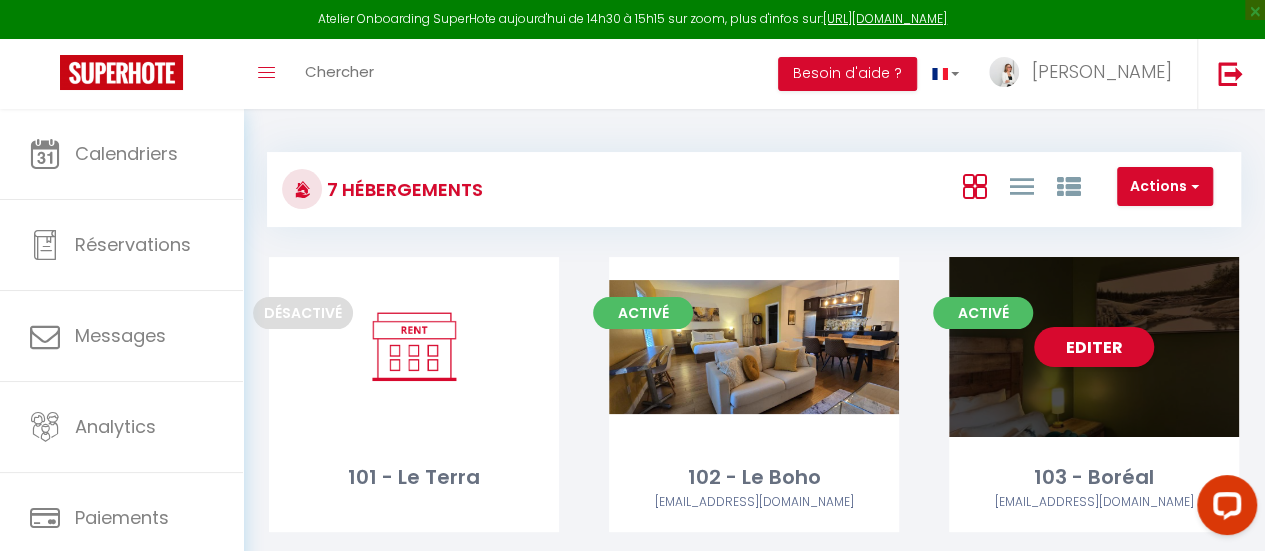 click on "Editer" at bounding box center (1094, 347) 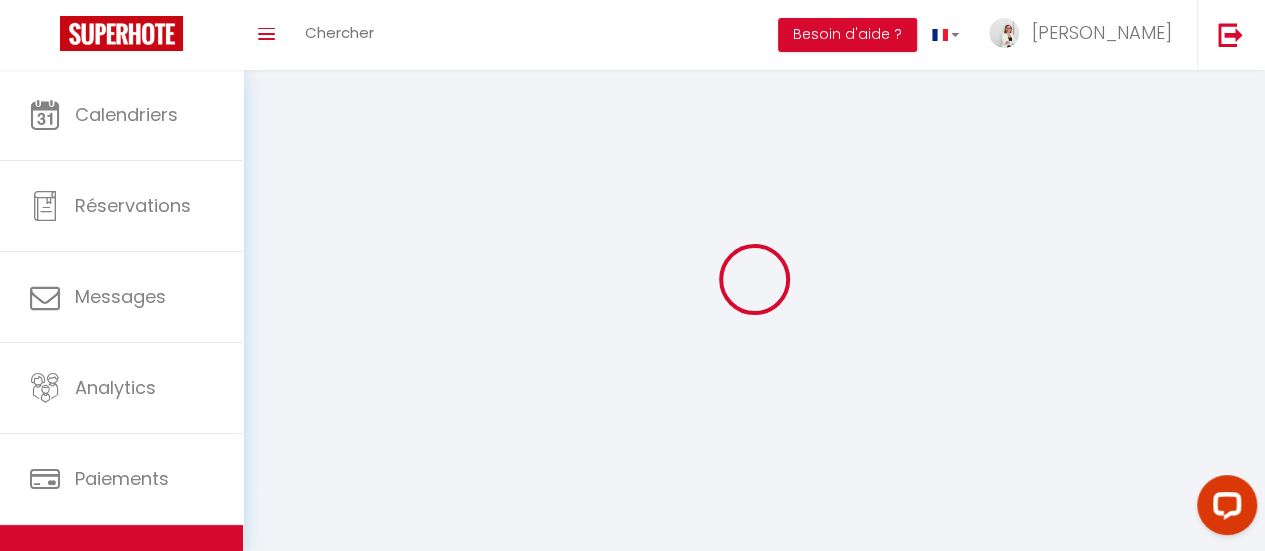 select on "1" 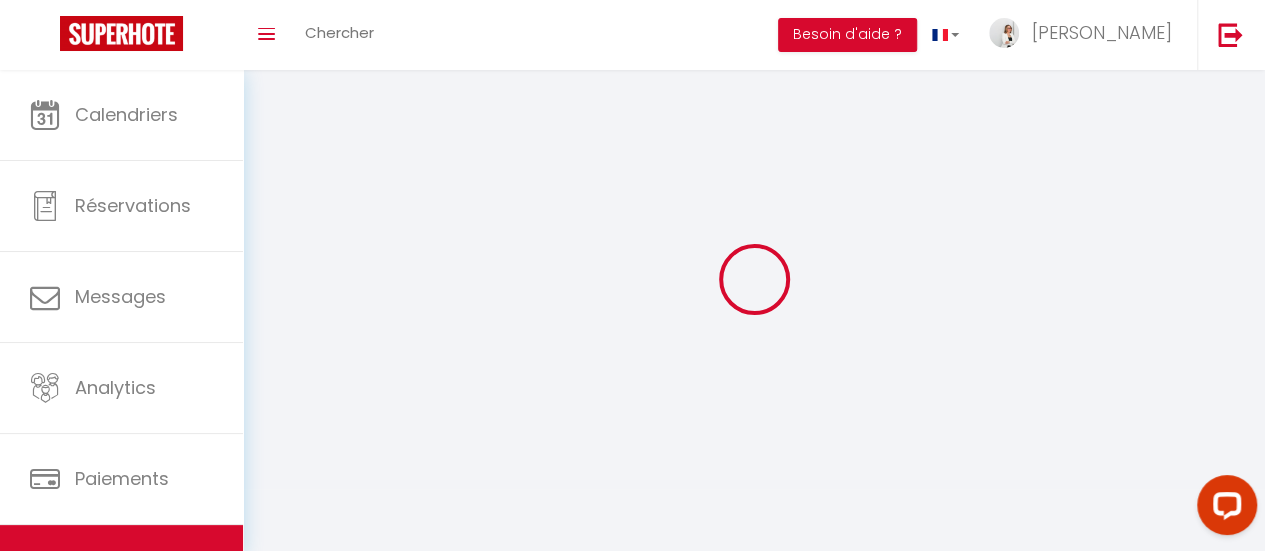 select on "28" 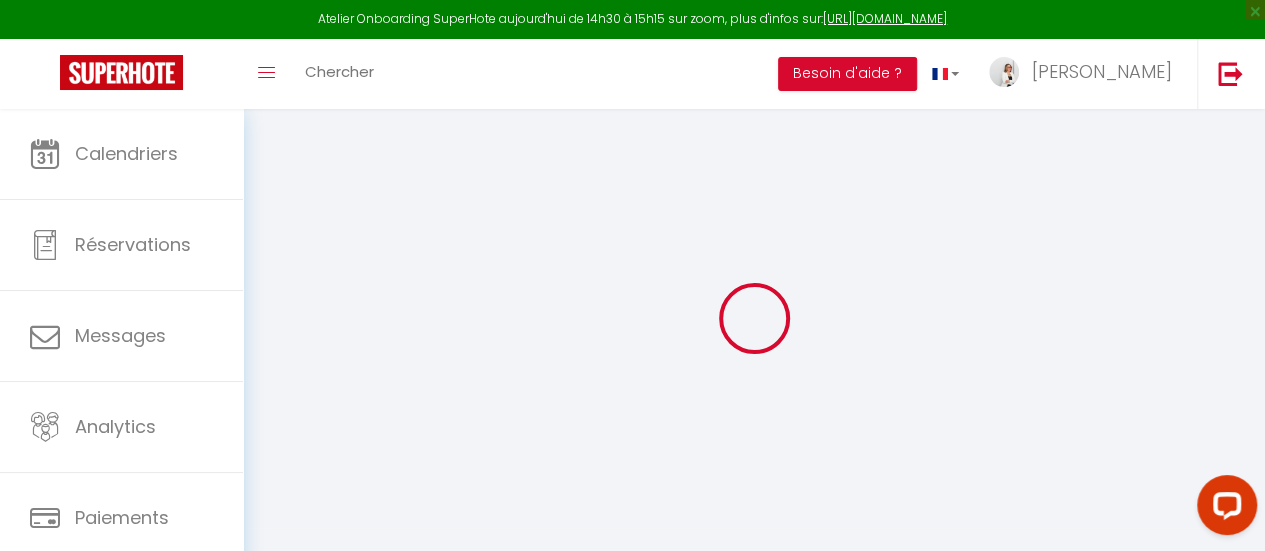 select 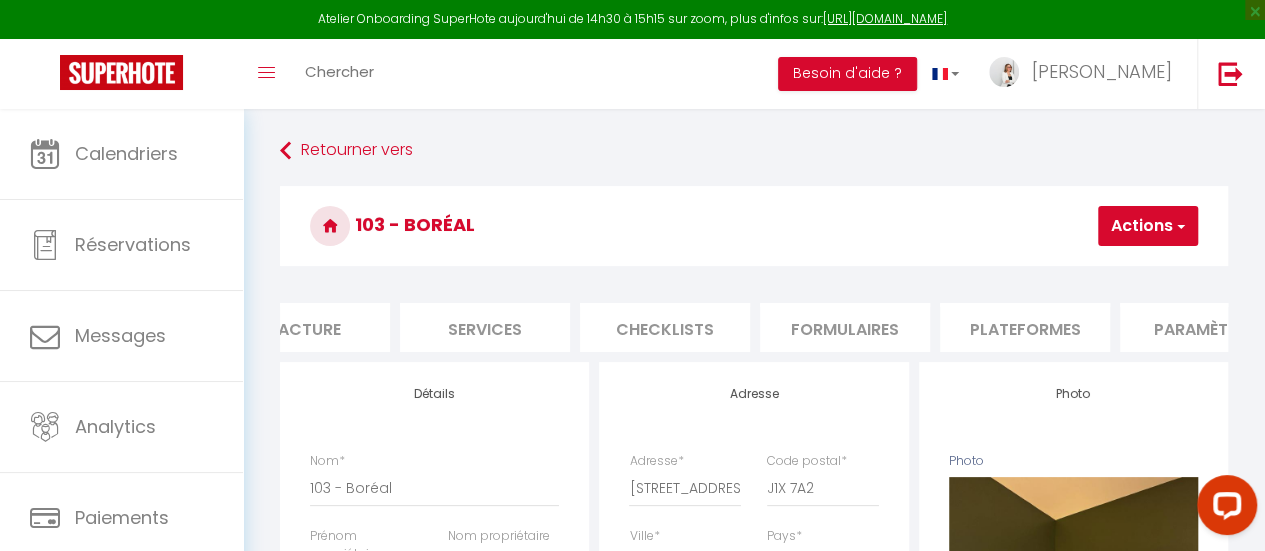 scroll, scrollTop: 0, scrollLeft: 422, axis: horizontal 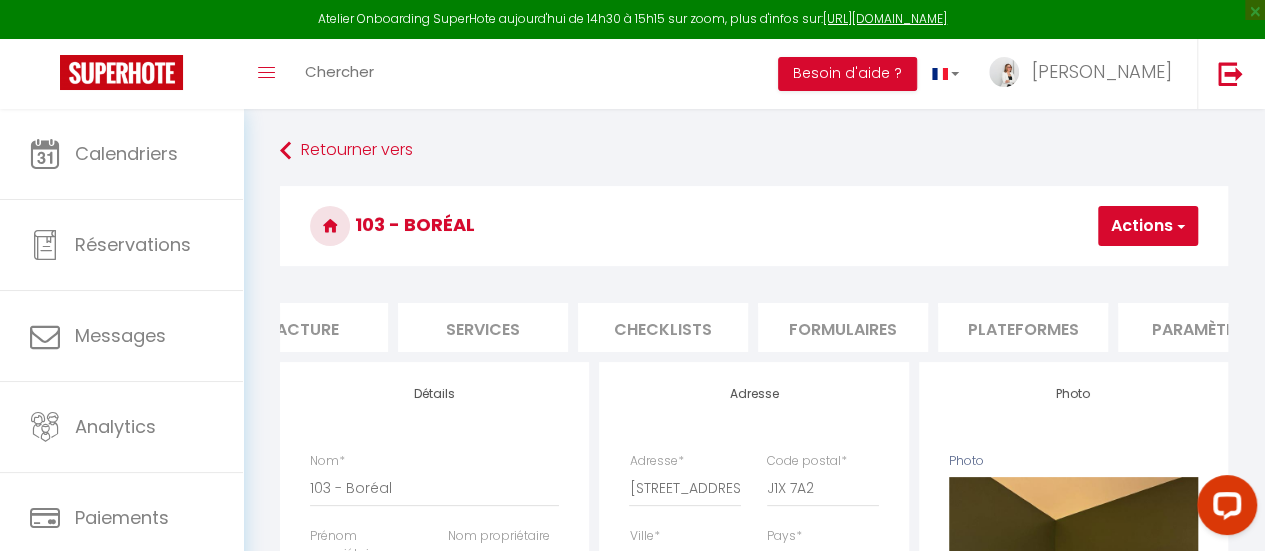 click on "Plateformes" at bounding box center (1023, 327) 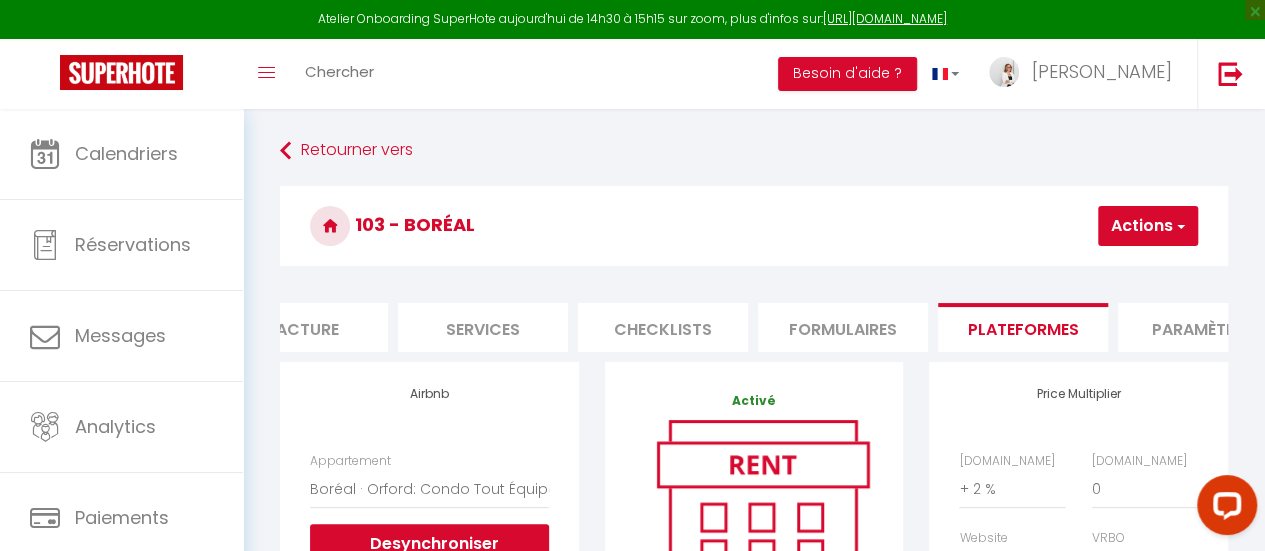 scroll, scrollTop: 100, scrollLeft: 0, axis: vertical 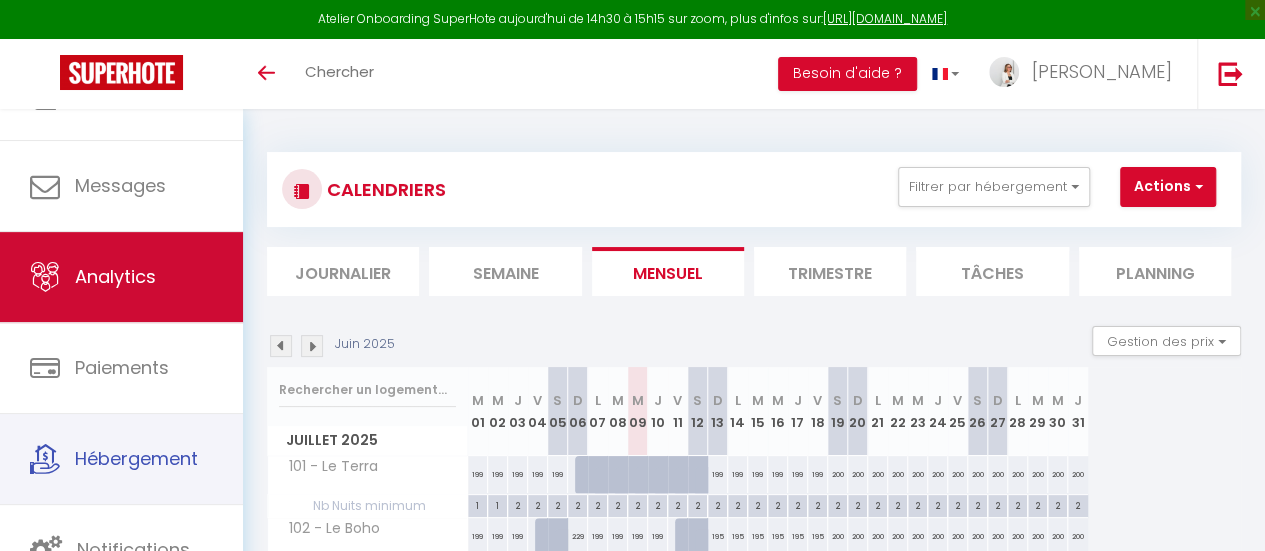 click on "Hébergement" at bounding box center [136, 458] 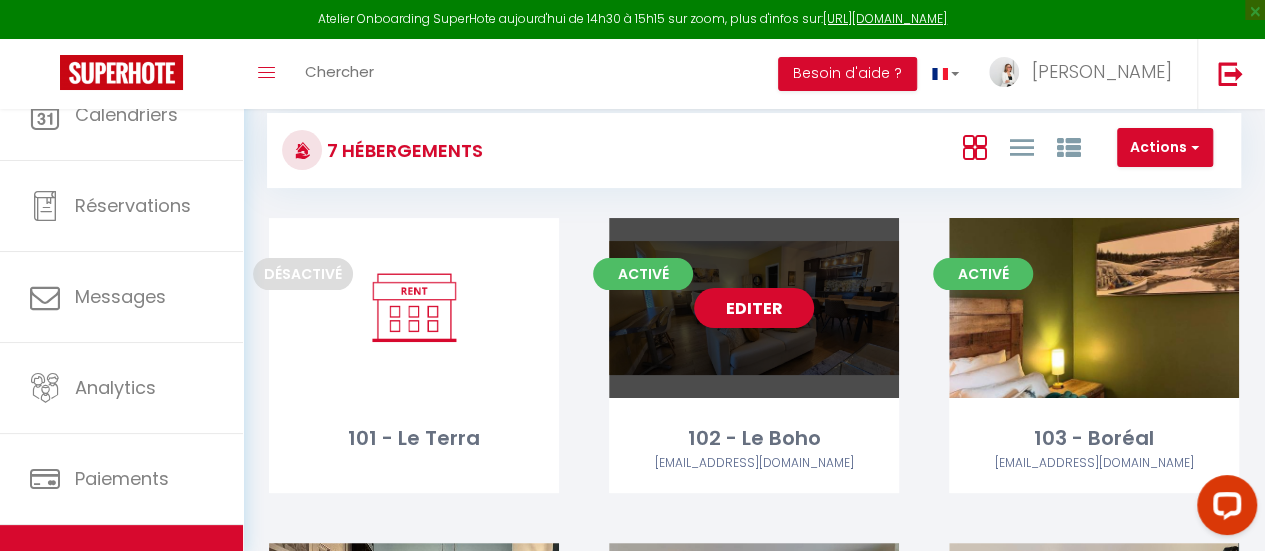 scroll, scrollTop: 0, scrollLeft: 0, axis: both 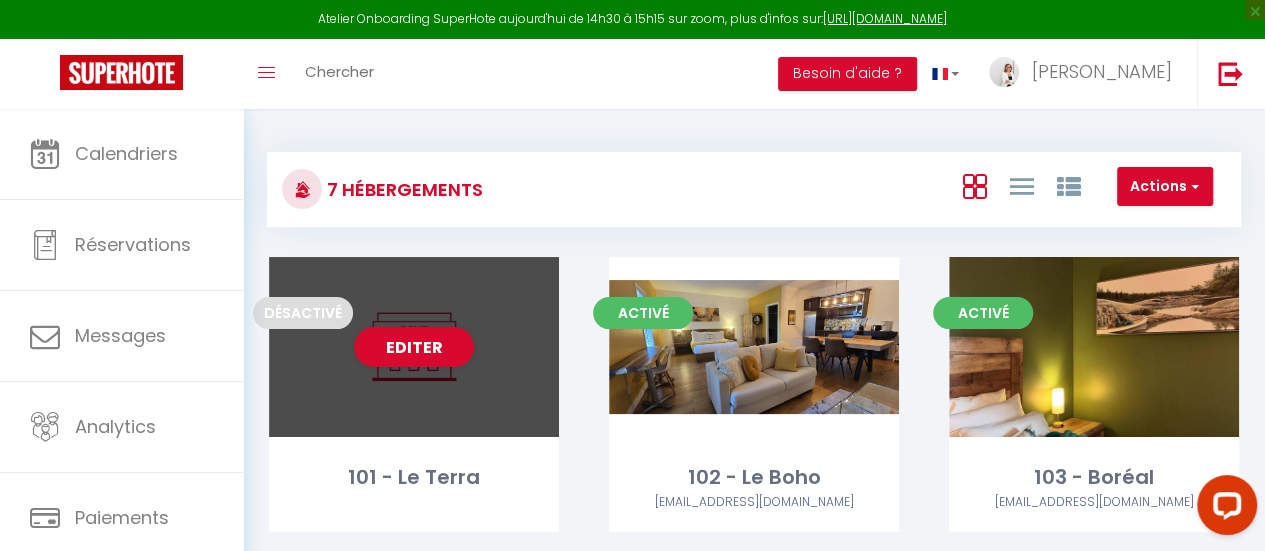 click on "Editer" at bounding box center [414, 347] 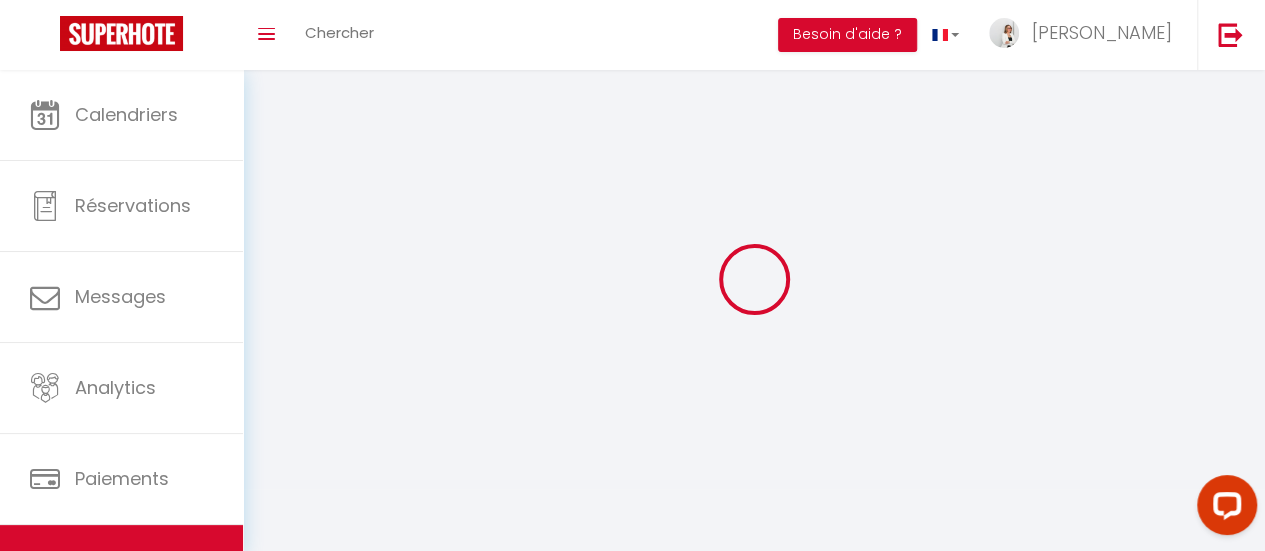 select 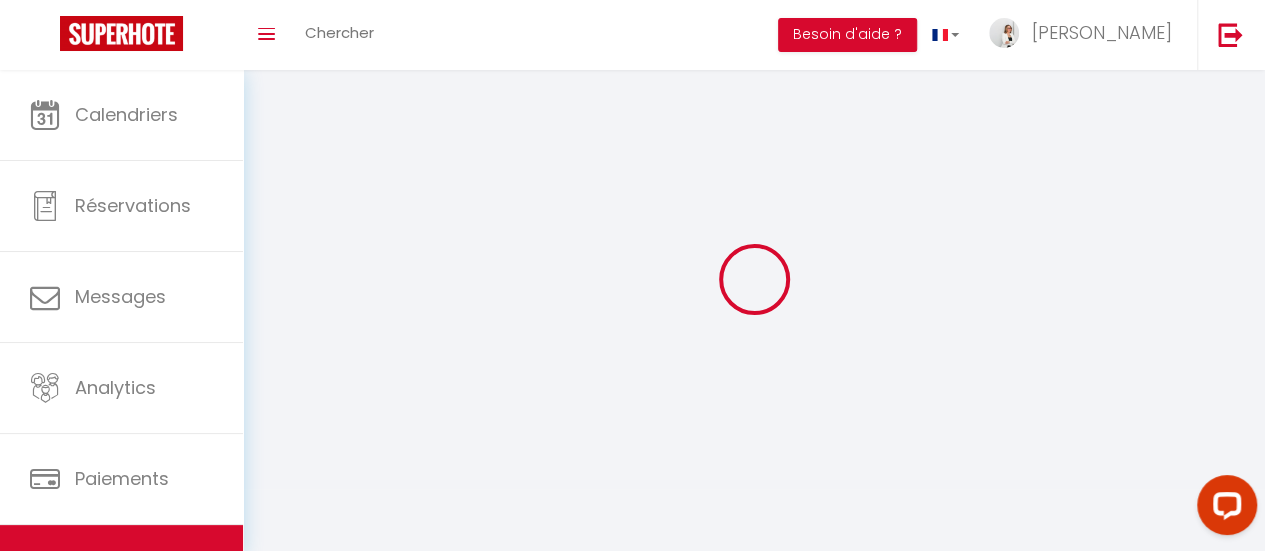 select 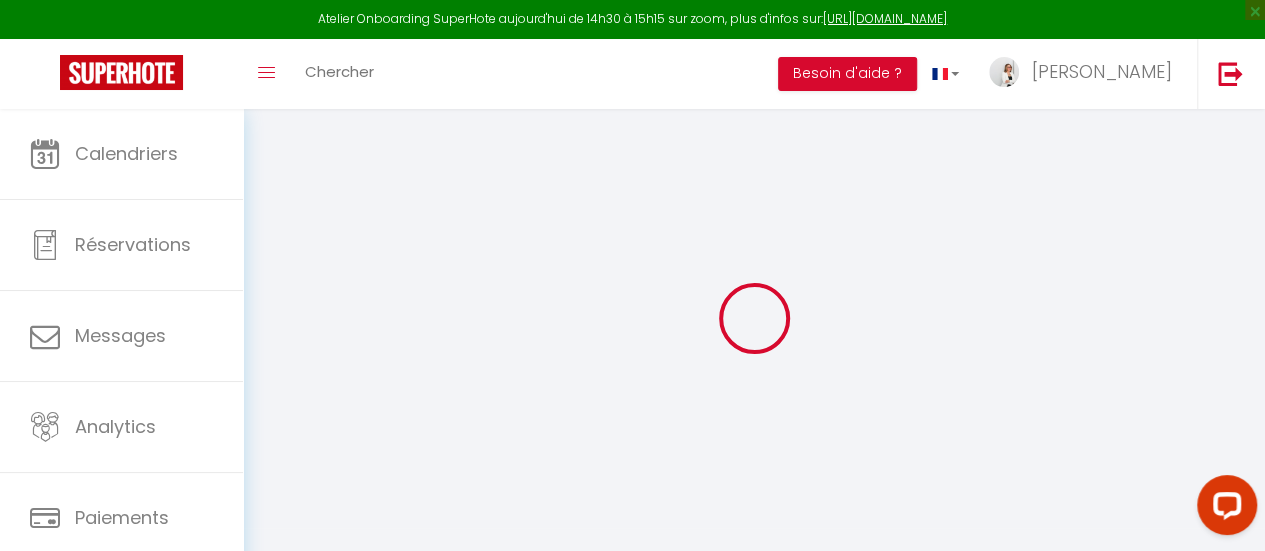 select on "+ 11 %" 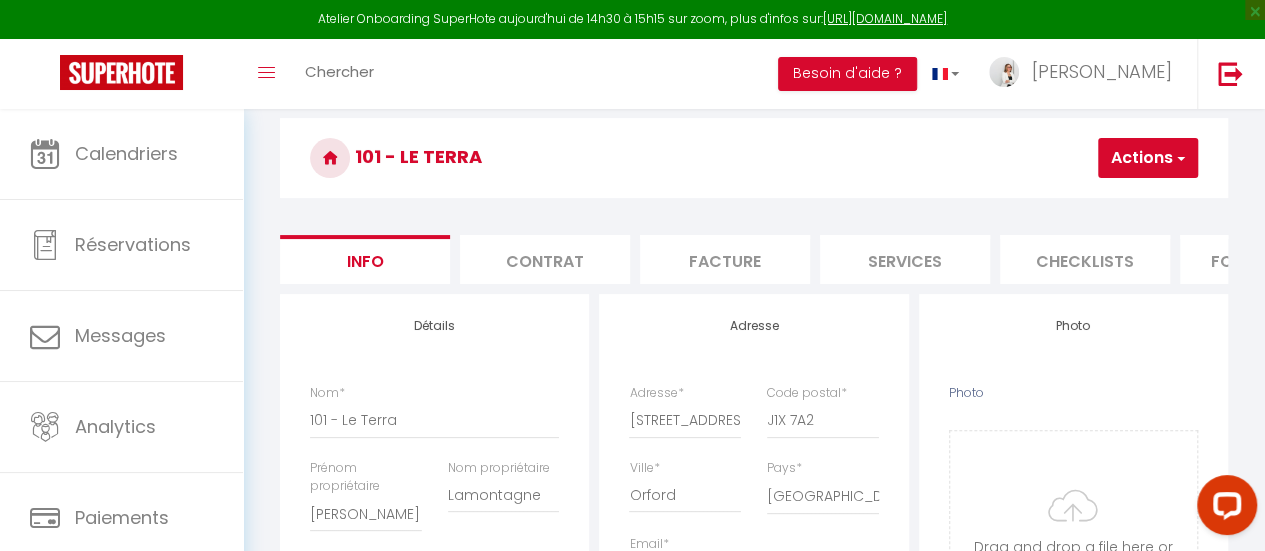 scroll, scrollTop: 0, scrollLeft: 0, axis: both 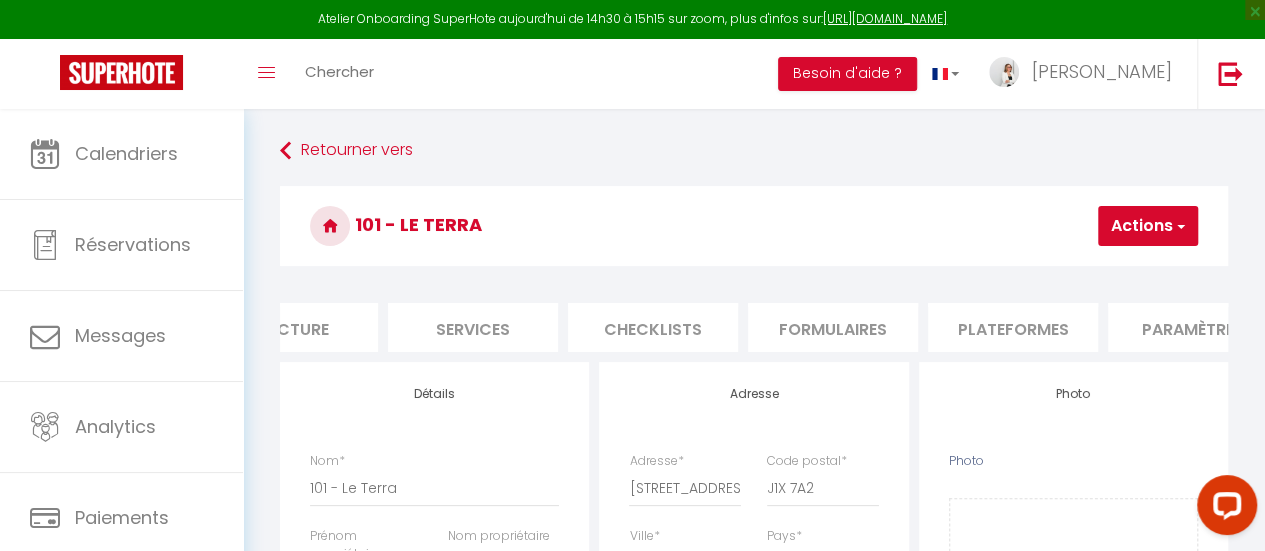 click on "Plateformes" at bounding box center [1013, 327] 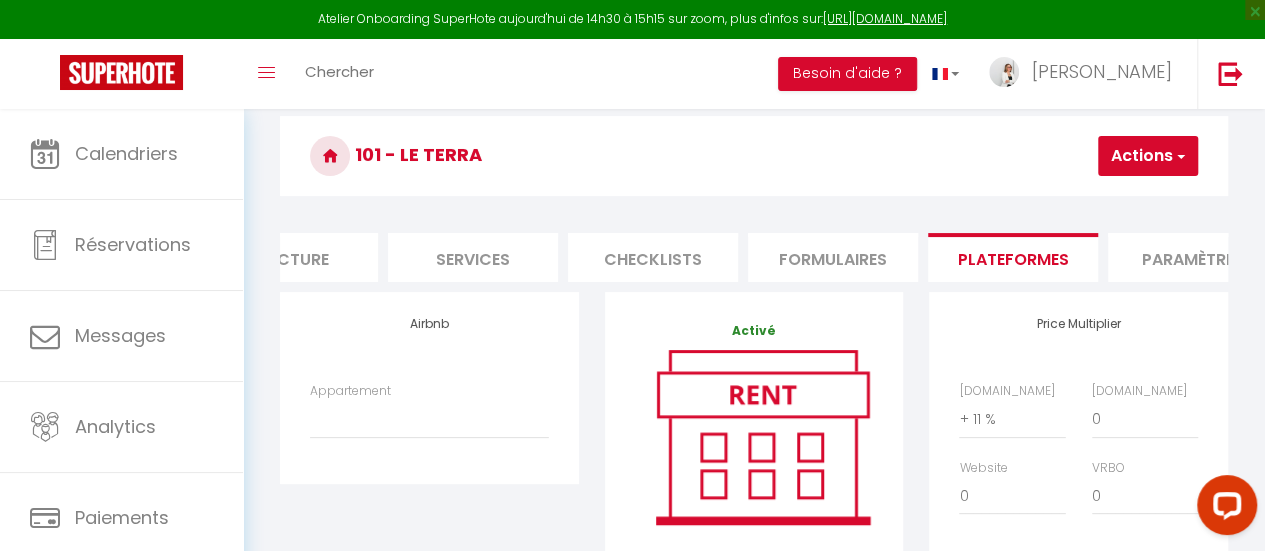 scroll, scrollTop: 100, scrollLeft: 0, axis: vertical 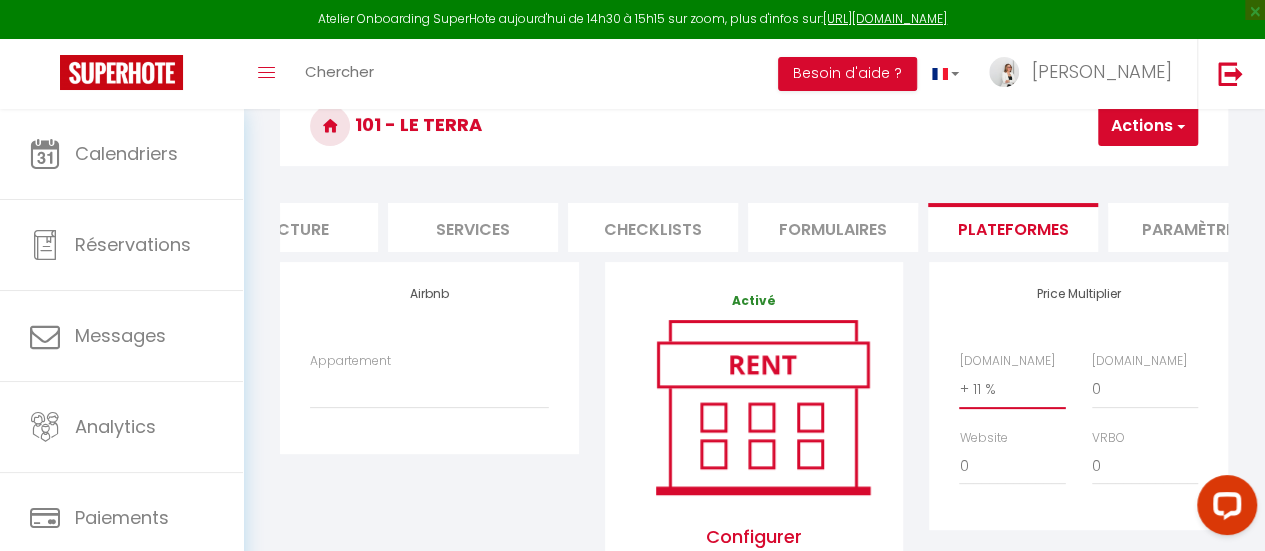 click on "0
+ 1 %
+ 2 %
+ 3 %
+ 4 %
+ 5 %
+ 6 %
+ 7 %
+ 8 %
+ 9 %" at bounding box center [1012, 389] 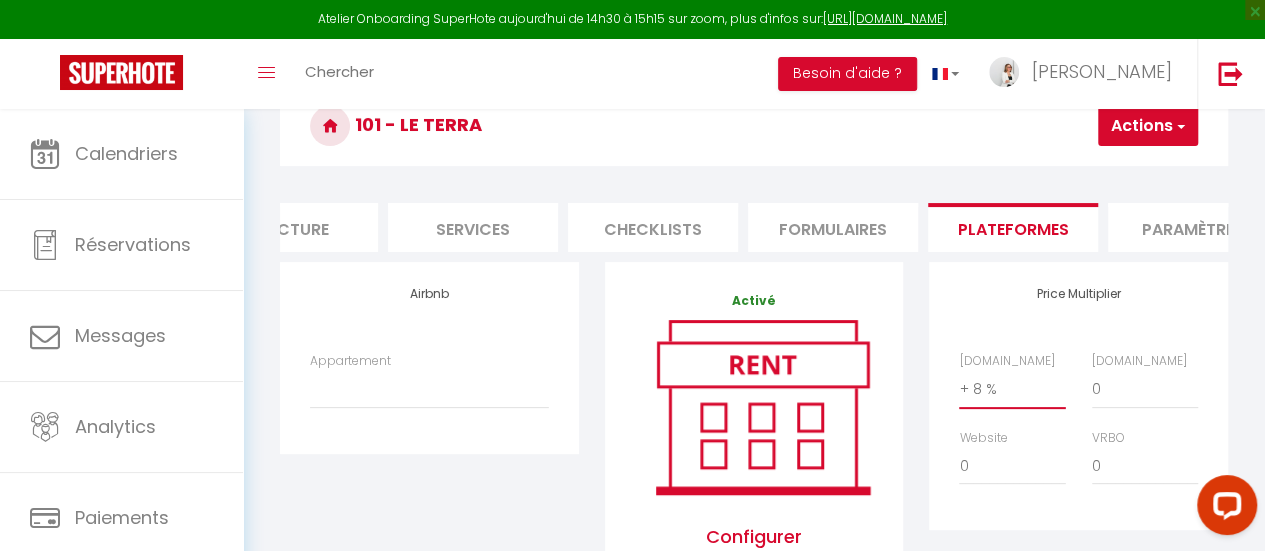 click on "0
+ 1 %
+ 2 %
+ 3 %
+ 4 %
+ 5 %
+ 6 %
+ 7 %
+ 8 %
+ 9 %" at bounding box center [1012, 389] 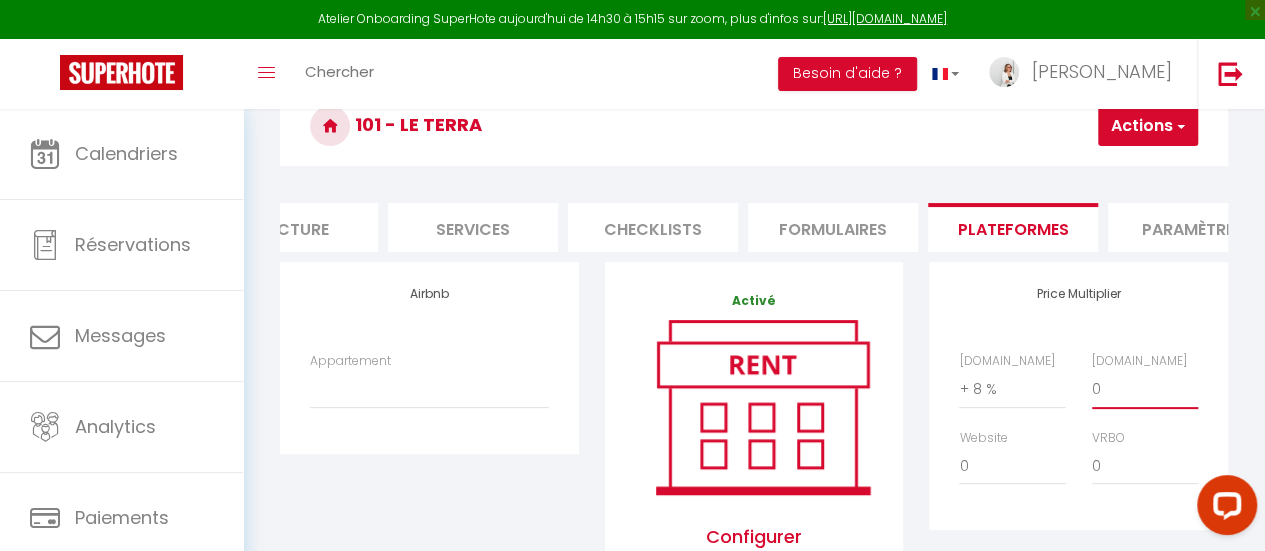 click on "0
+ 1 %
+ 2 %
+ 3 %
+ 4 %
+ 5 %
+ 6 %
+ 7 %
+ 8 %
+ 9 %" at bounding box center (1145, 389) 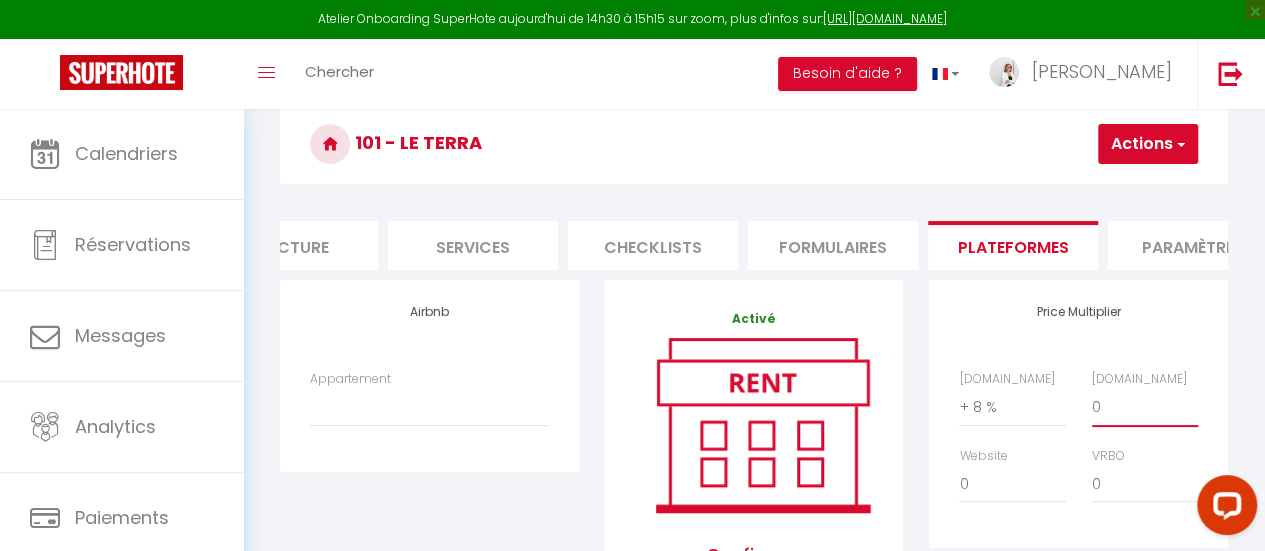 scroll, scrollTop: 0, scrollLeft: 0, axis: both 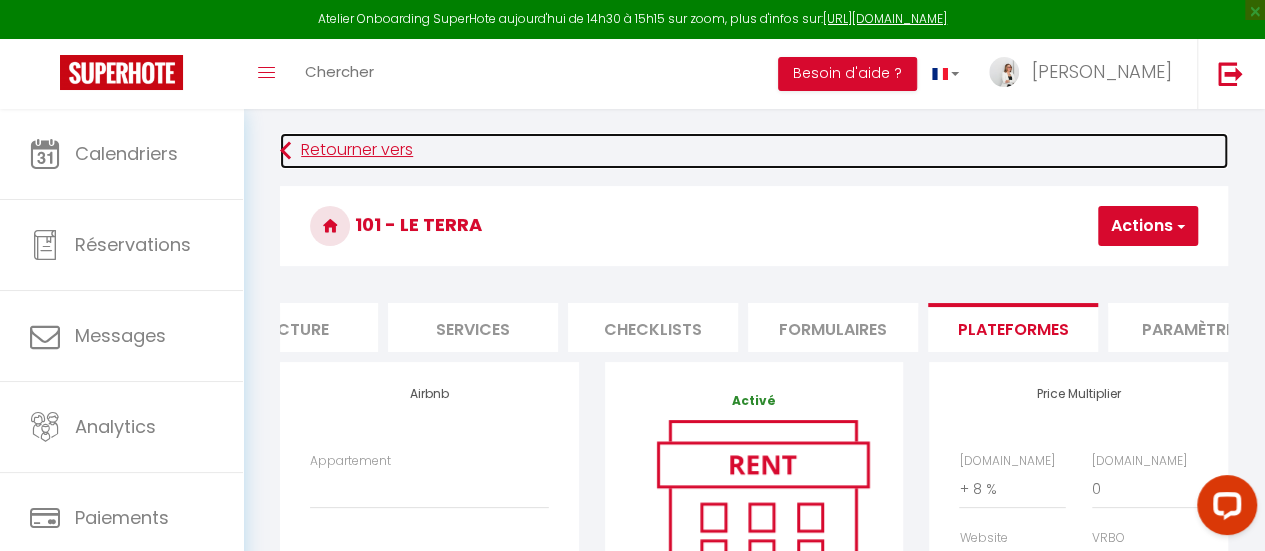 click at bounding box center [285, 151] 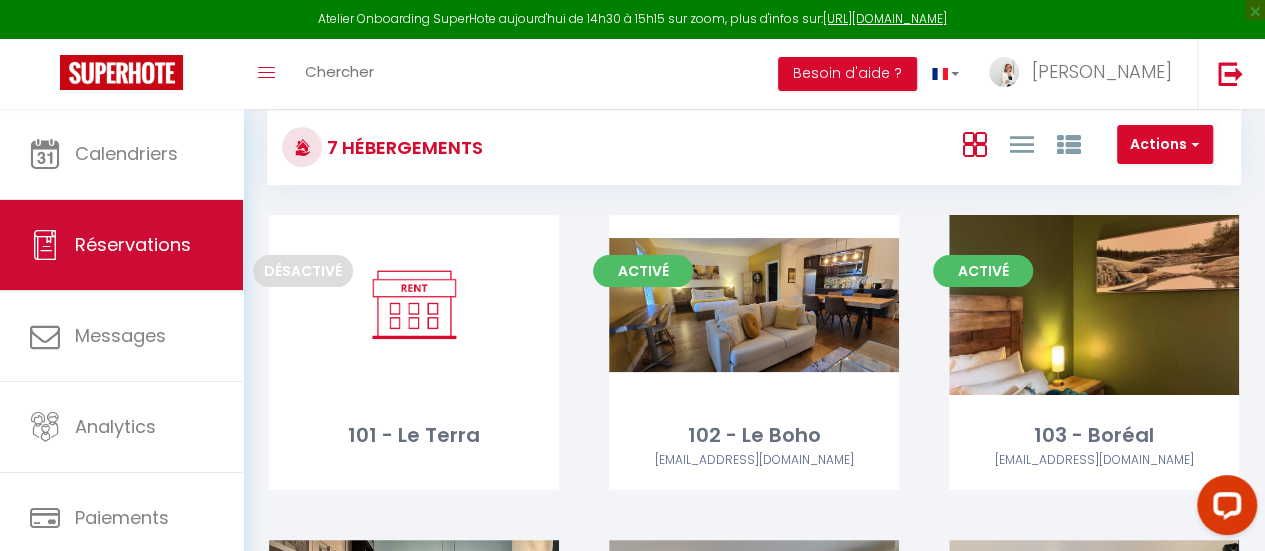 scroll, scrollTop: 0, scrollLeft: 0, axis: both 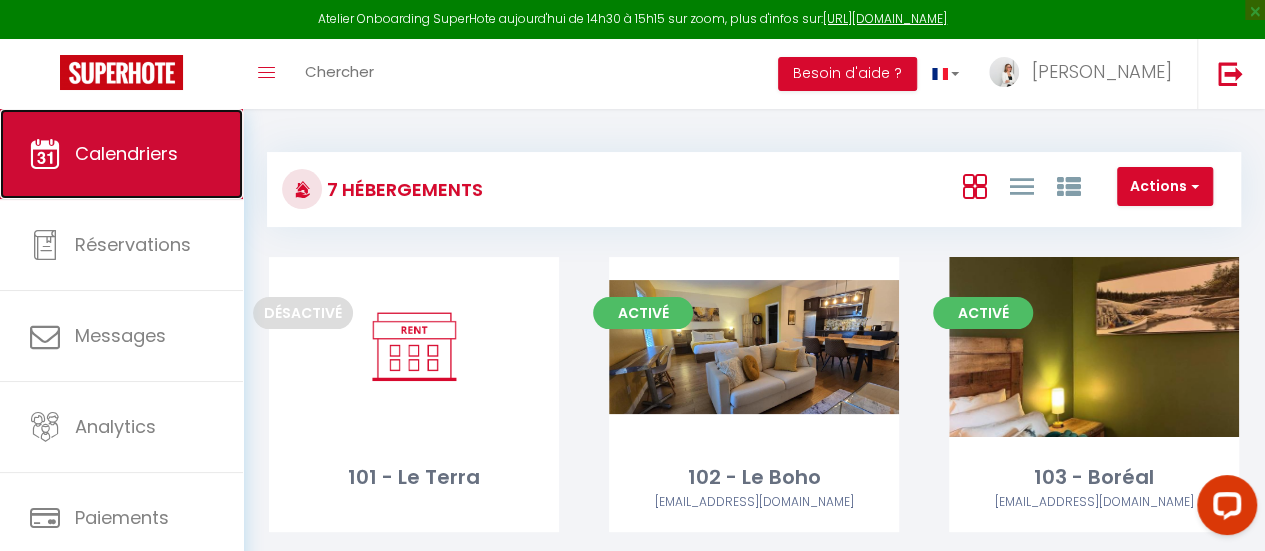 click on "Calendriers" at bounding box center (126, 153) 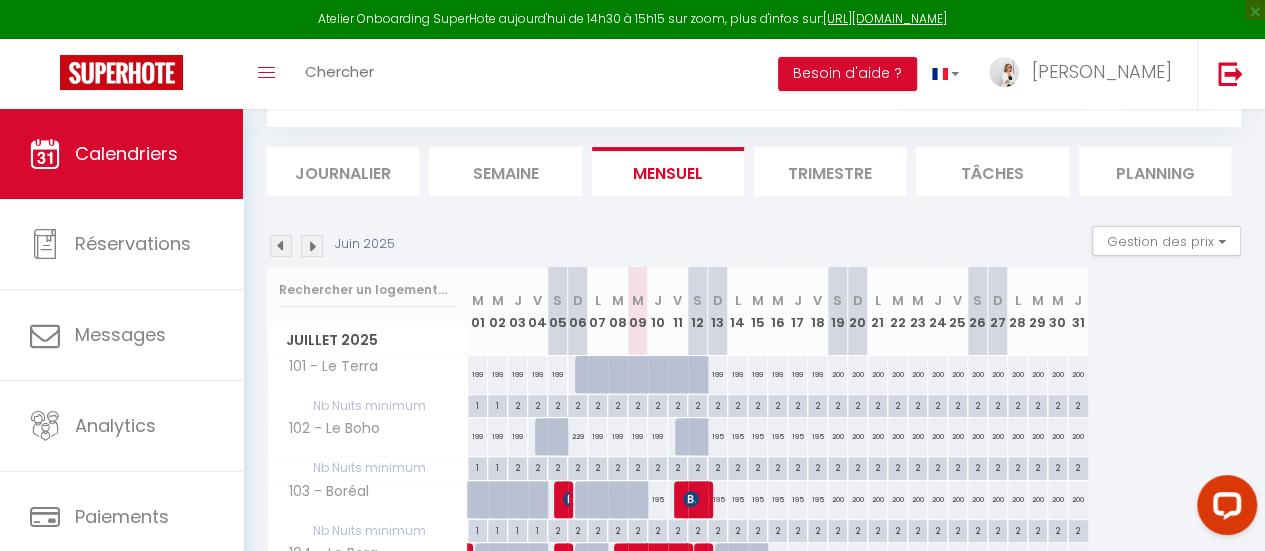 scroll, scrollTop: 200, scrollLeft: 0, axis: vertical 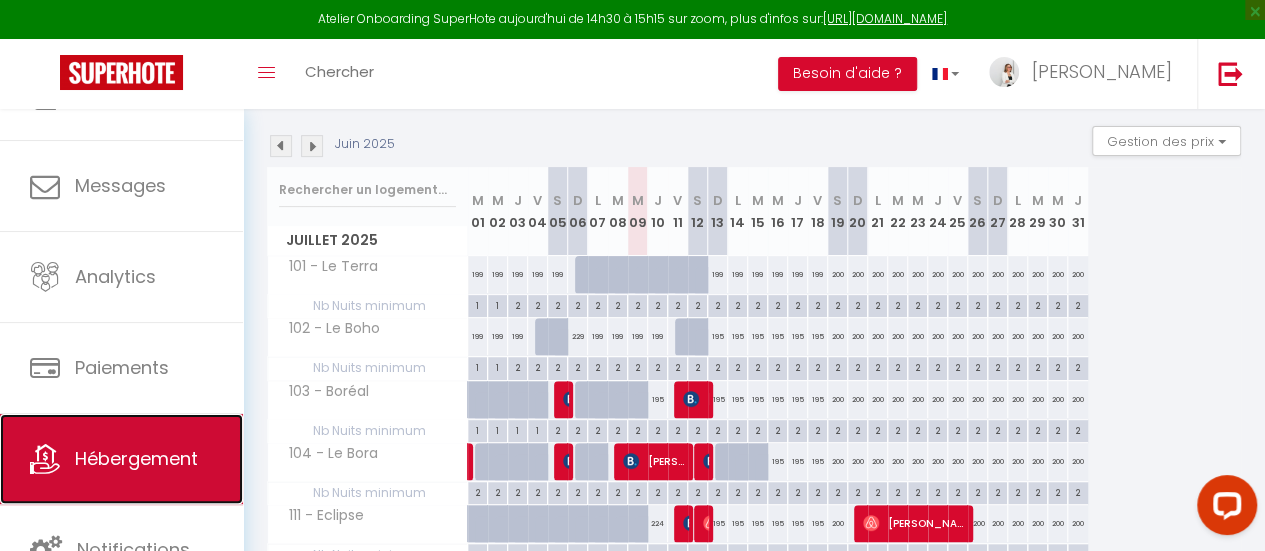 click on "Hébergement" at bounding box center [136, 458] 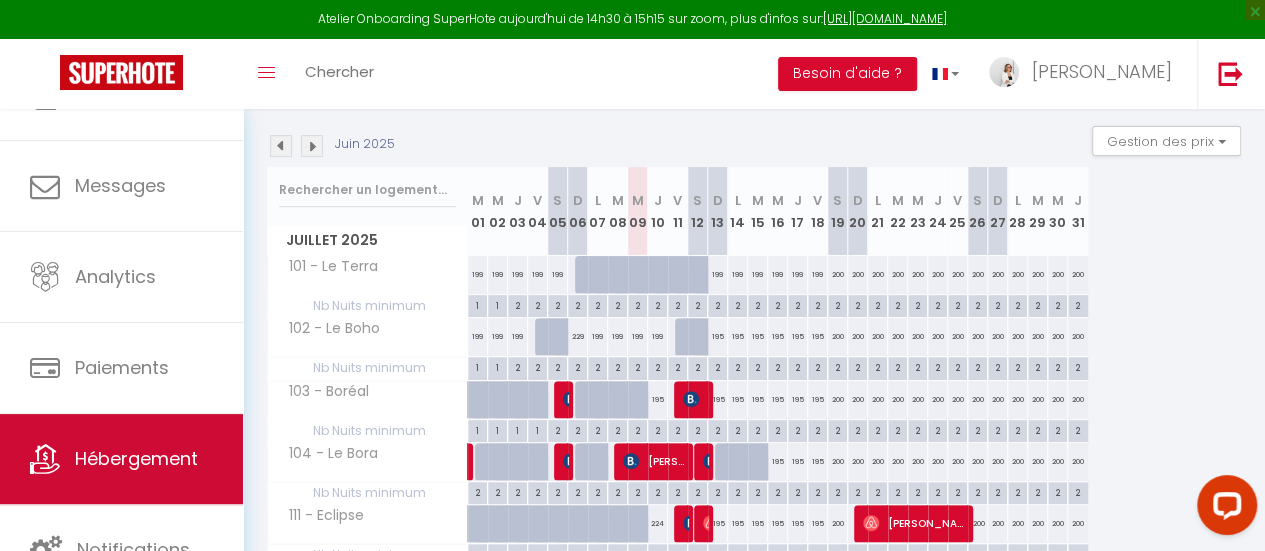 scroll, scrollTop: 0, scrollLeft: 0, axis: both 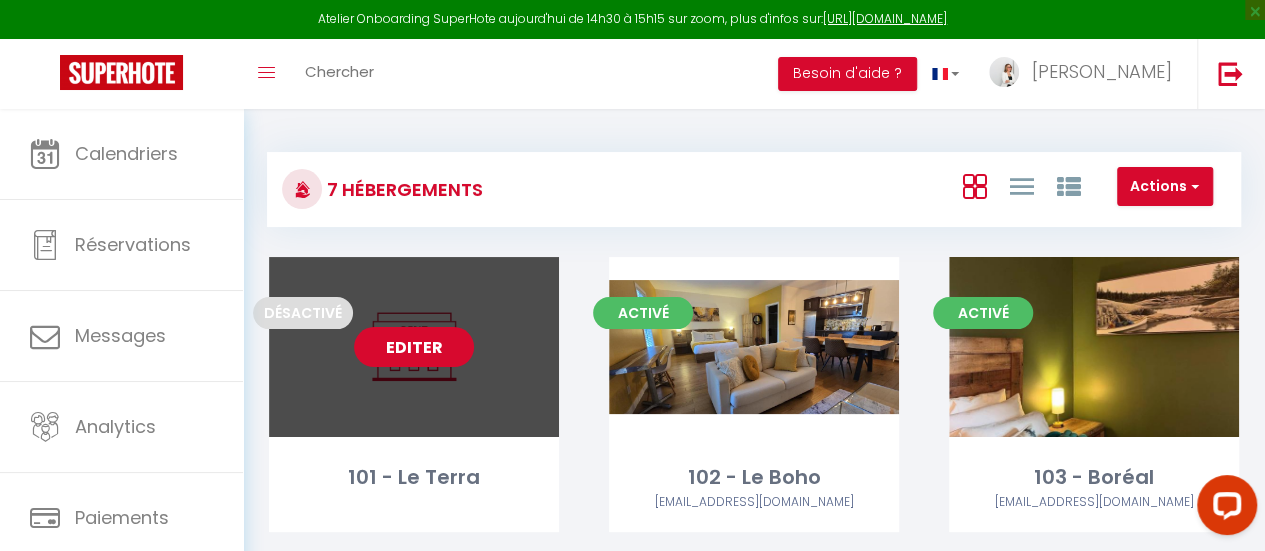 click on "Editer" at bounding box center (414, 347) 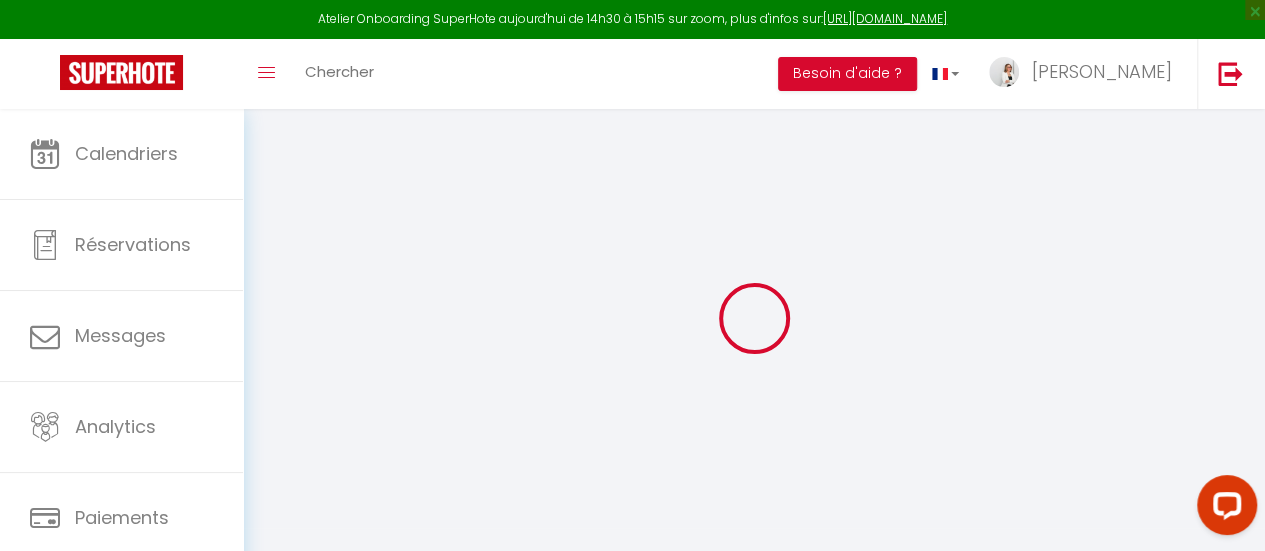 select on "46143" 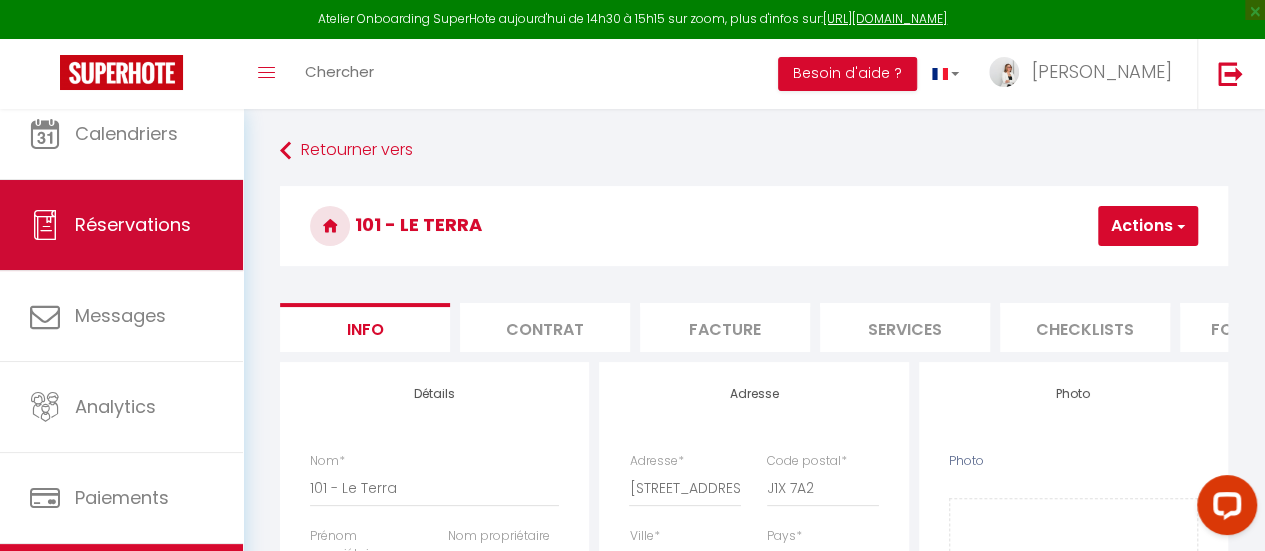 scroll, scrollTop: 0, scrollLeft: 0, axis: both 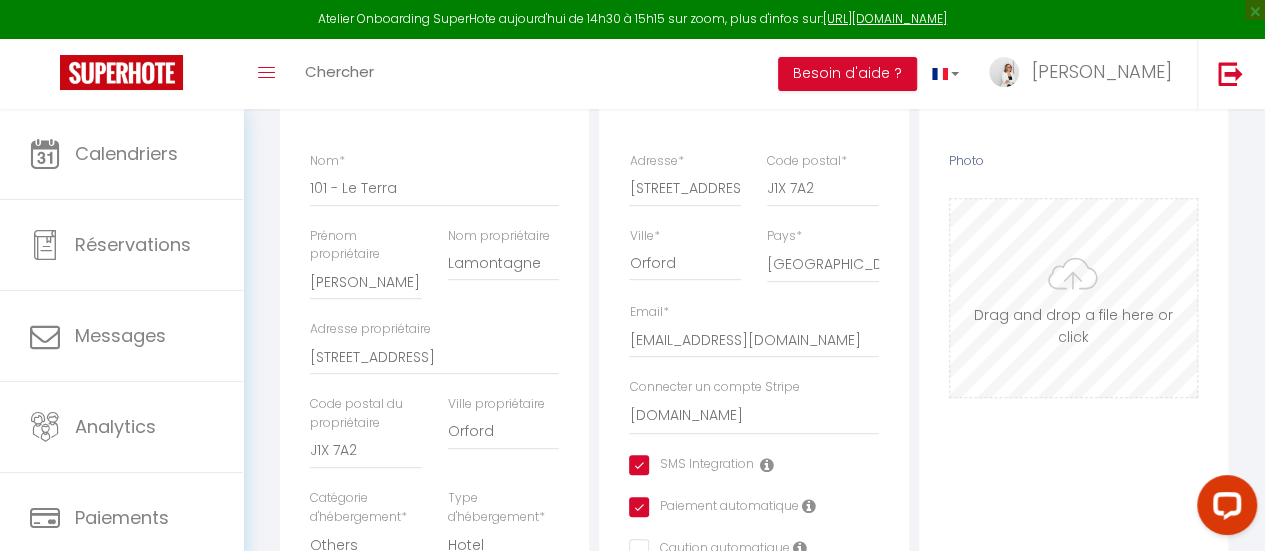 click on "Photo" at bounding box center [1073, 298] 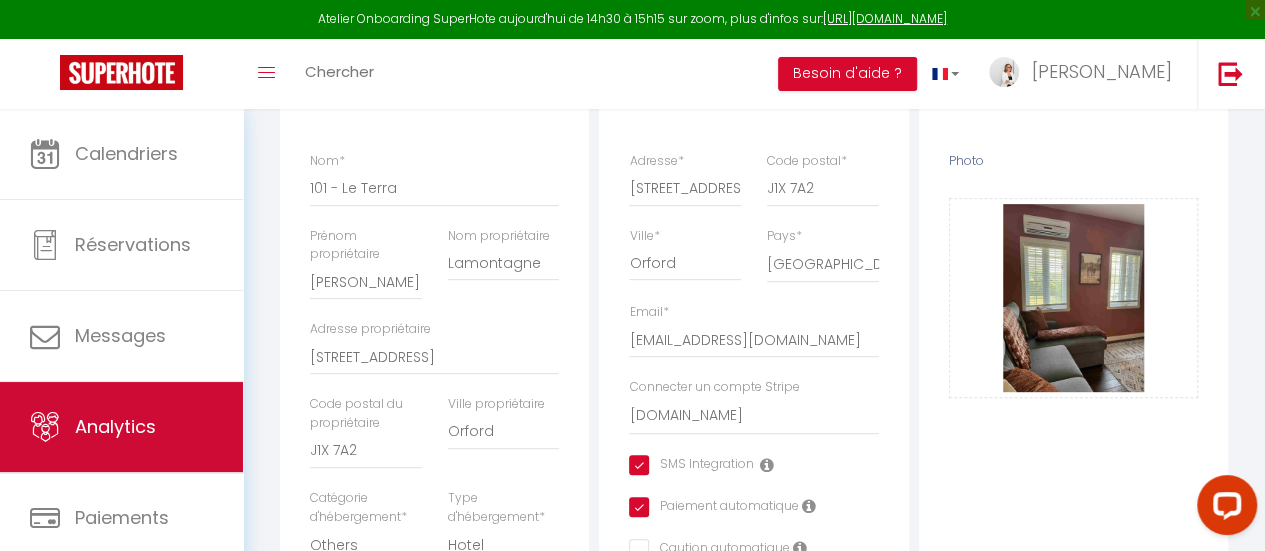 scroll, scrollTop: 149, scrollLeft: 0, axis: vertical 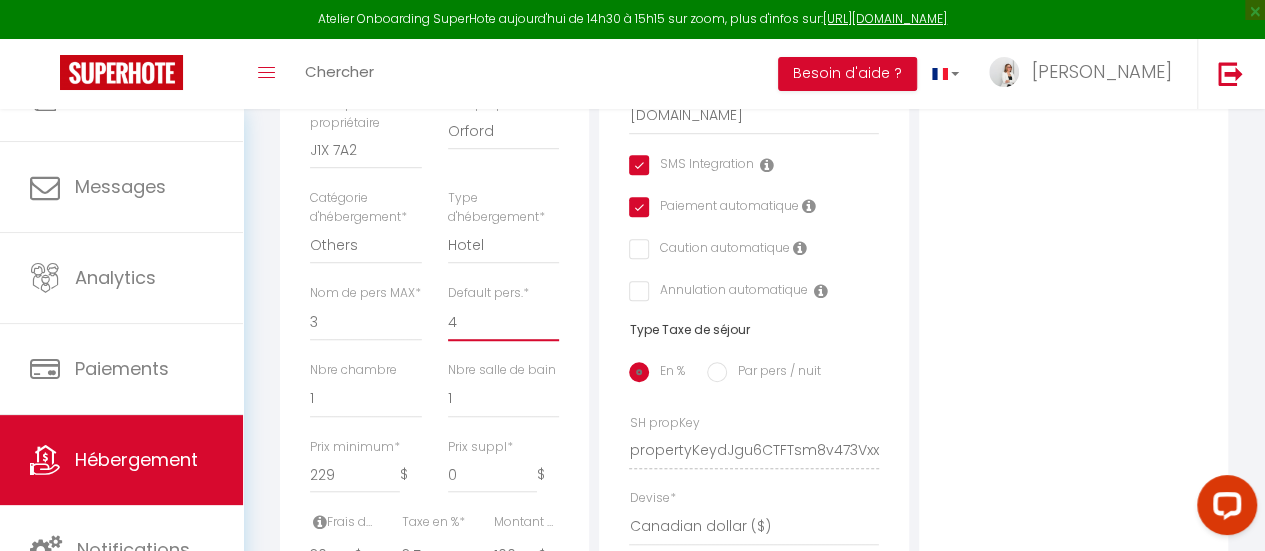 click on "1
2
3
4
5
6
7
8
9
10
11
12
13
14" at bounding box center [503, 322] 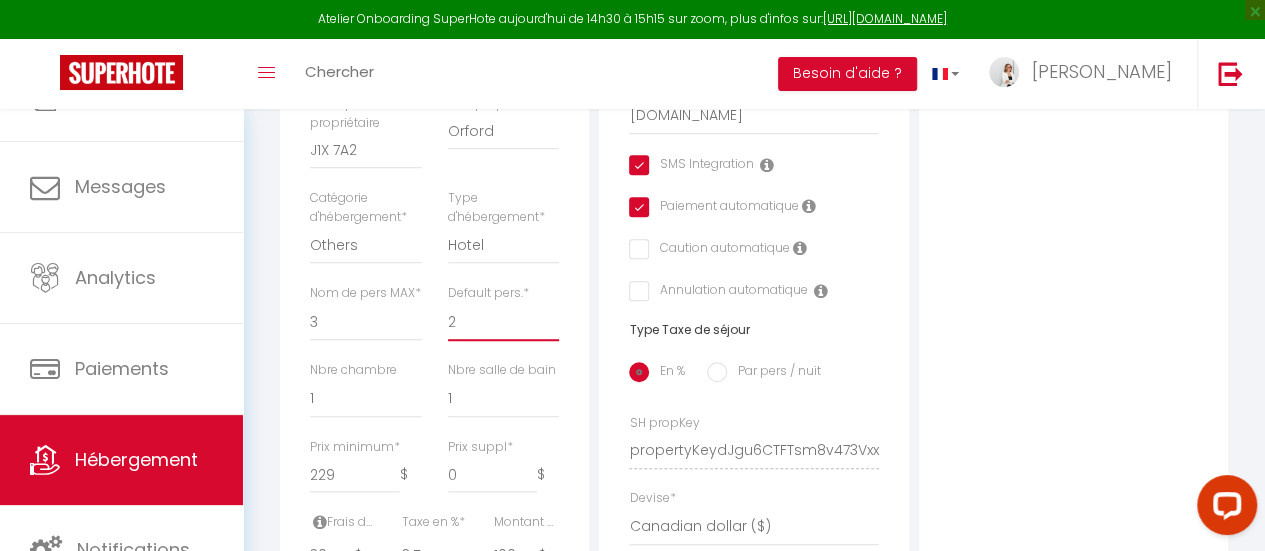 click on "1
2
3
4
5
6
7
8
9
10
11
12
13
14" at bounding box center (503, 322) 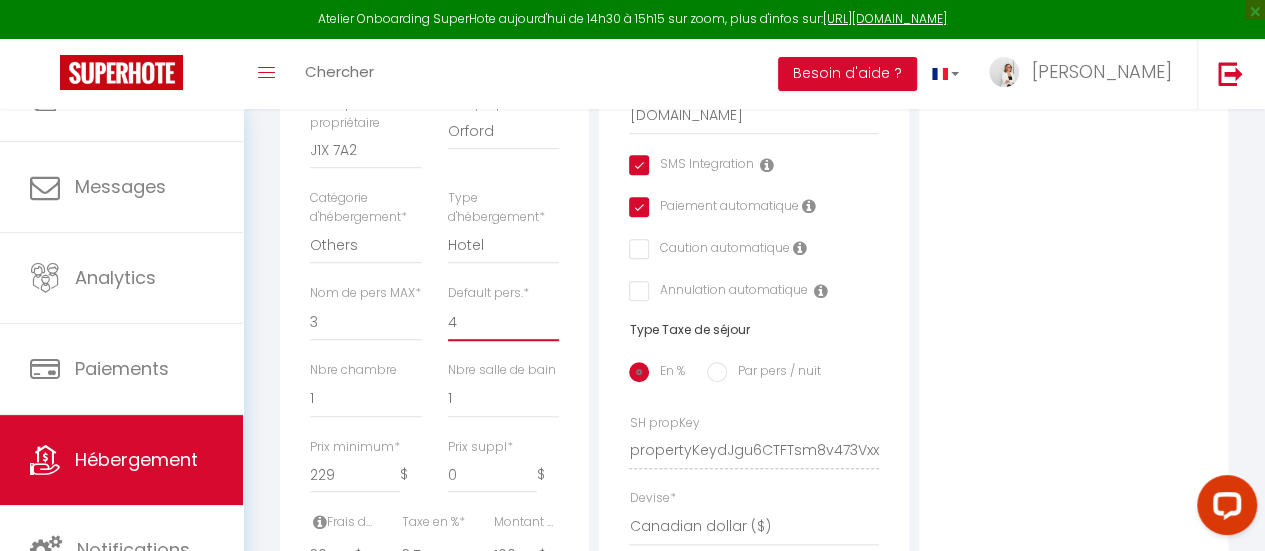 checkbox on "true" 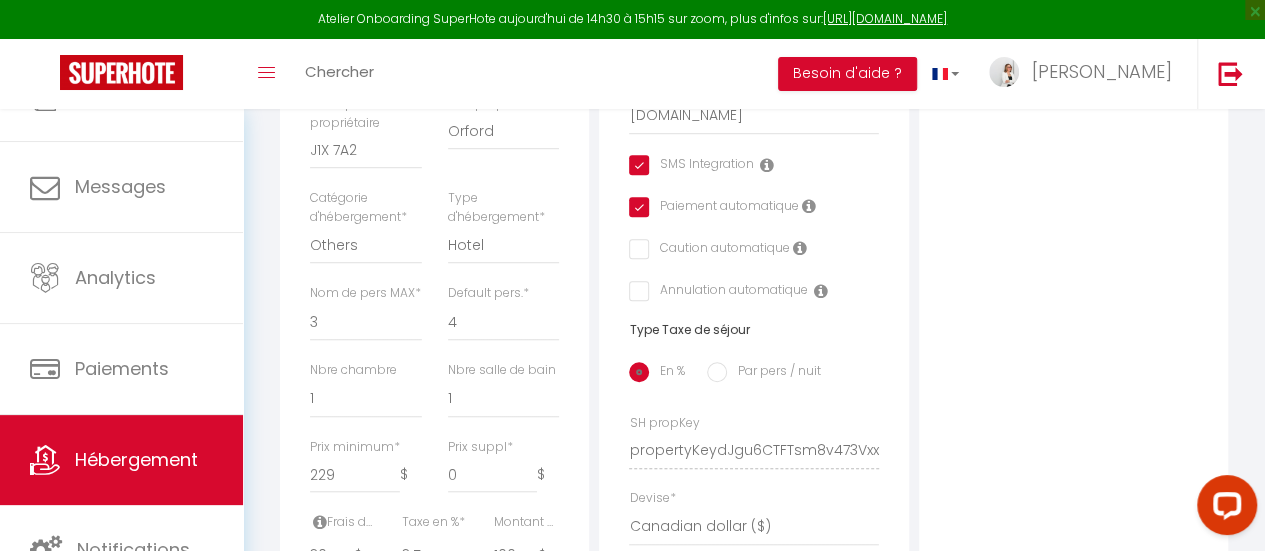 click on "Photo
Photo
Drag and drop a file here or click Ooops, something wrong appended. Remove   télécharger (21).jpg Drag and drop or click to replace" at bounding box center (1073, 436) 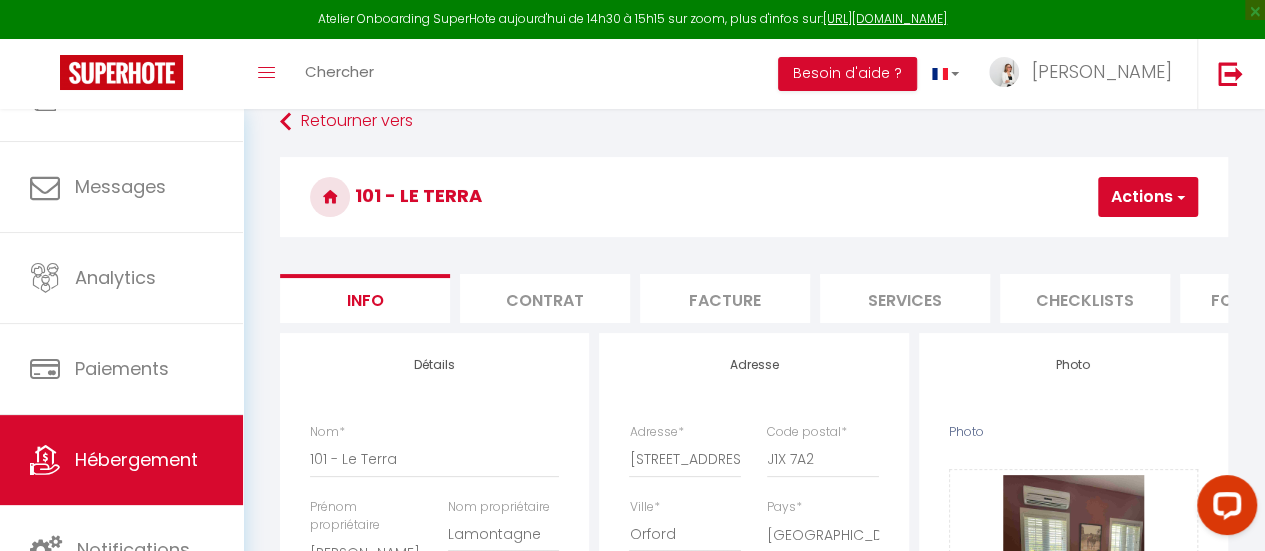 scroll, scrollTop: 0, scrollLeft: 0, axis: both 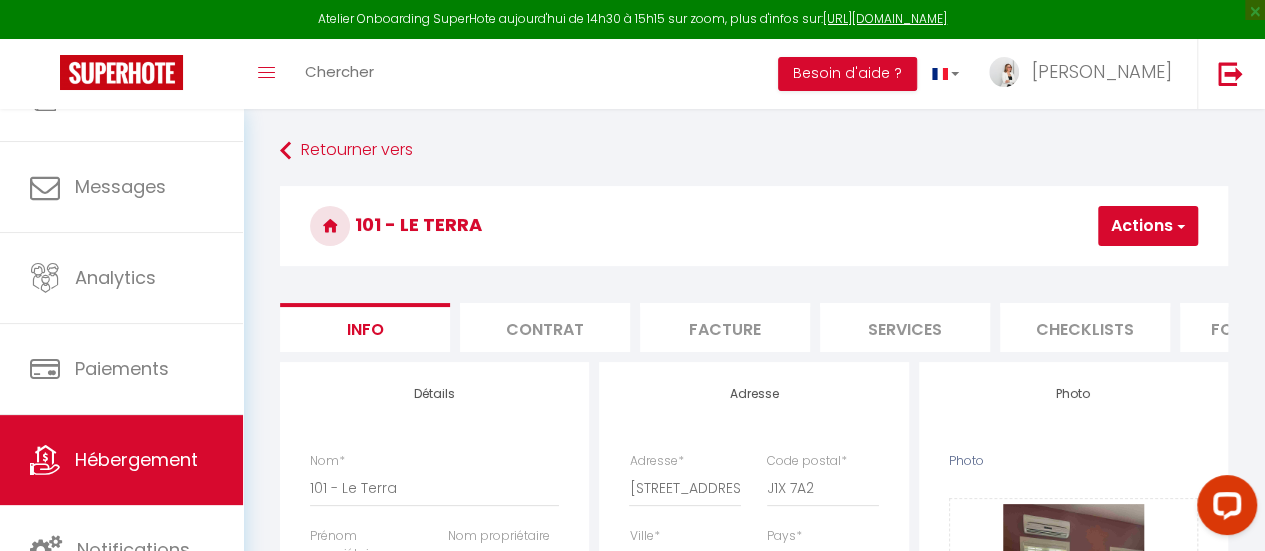 click on "Actions" at bounding box center (1148, 226) 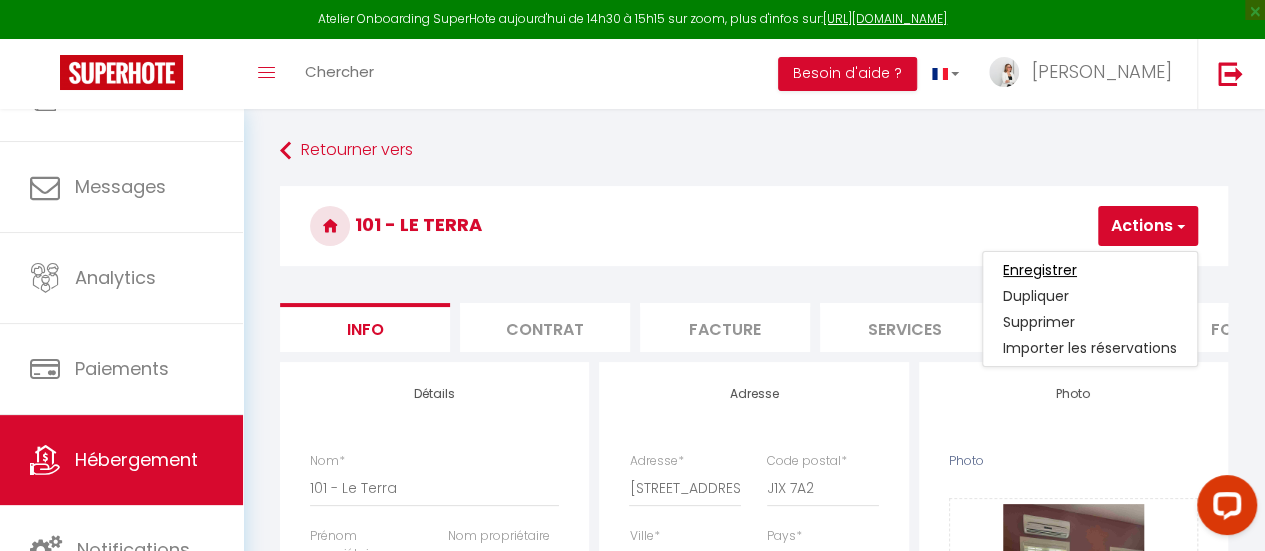click on "Enregistrer" at bounding box center (1040, 270) 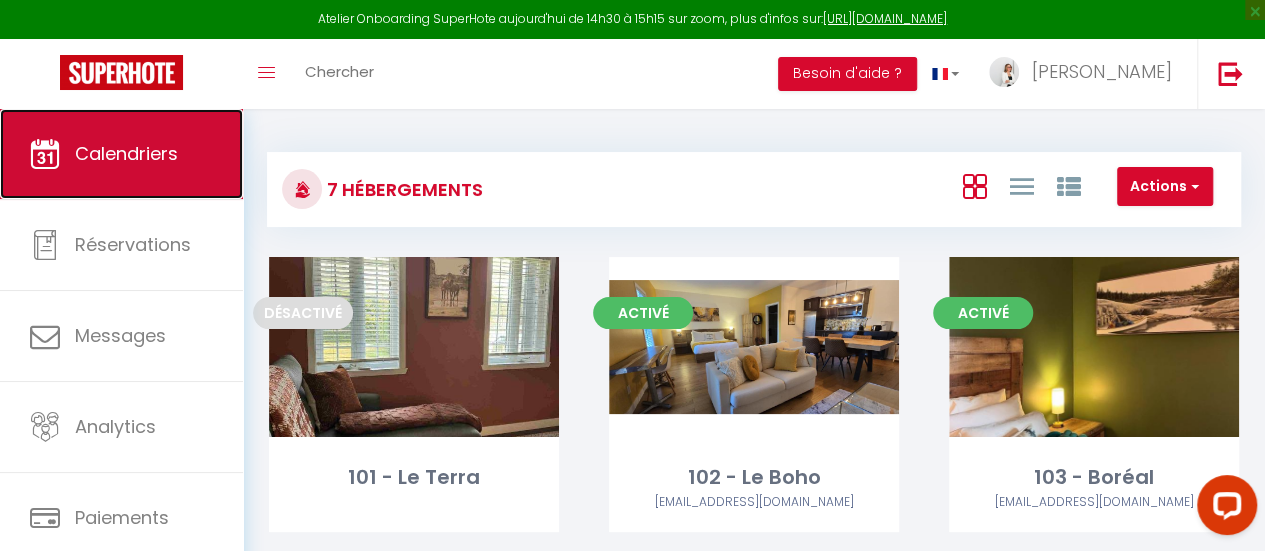 click on "Calendriers" at bounding box center [121, 154] 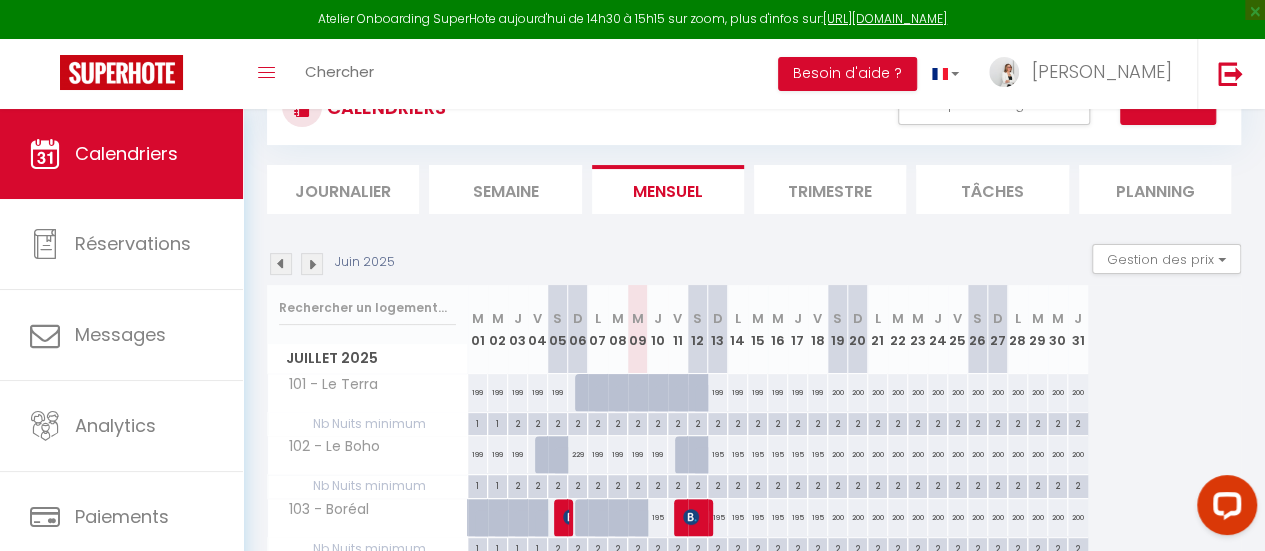 scroll, scrollTop: 100, scrollLeft: 0, axis: vertical 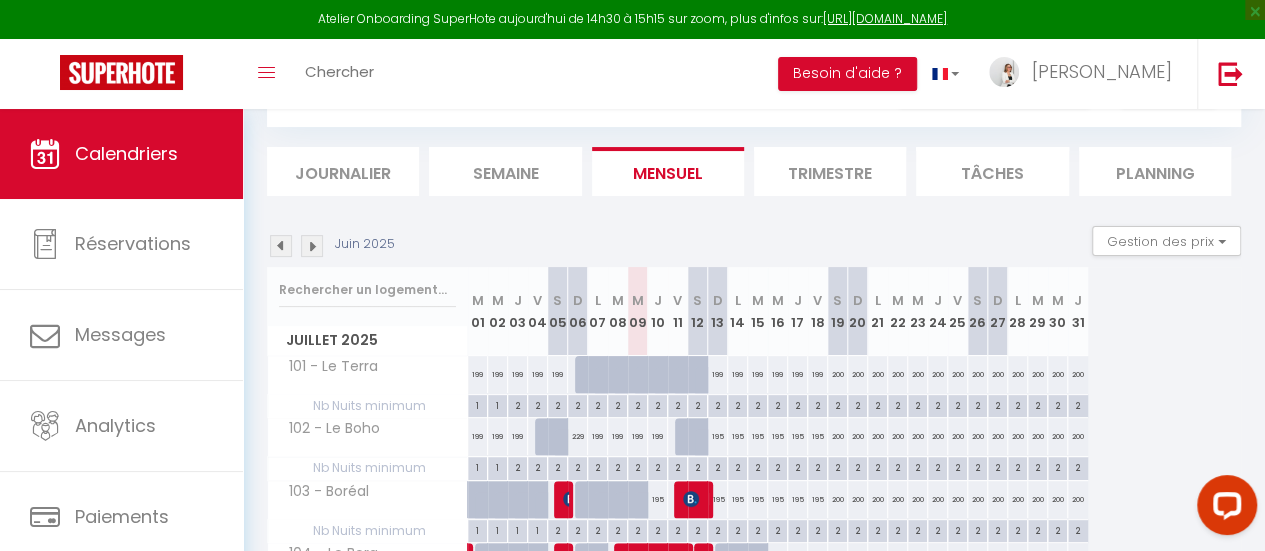 click on "199" at bounding box center [518, 374] 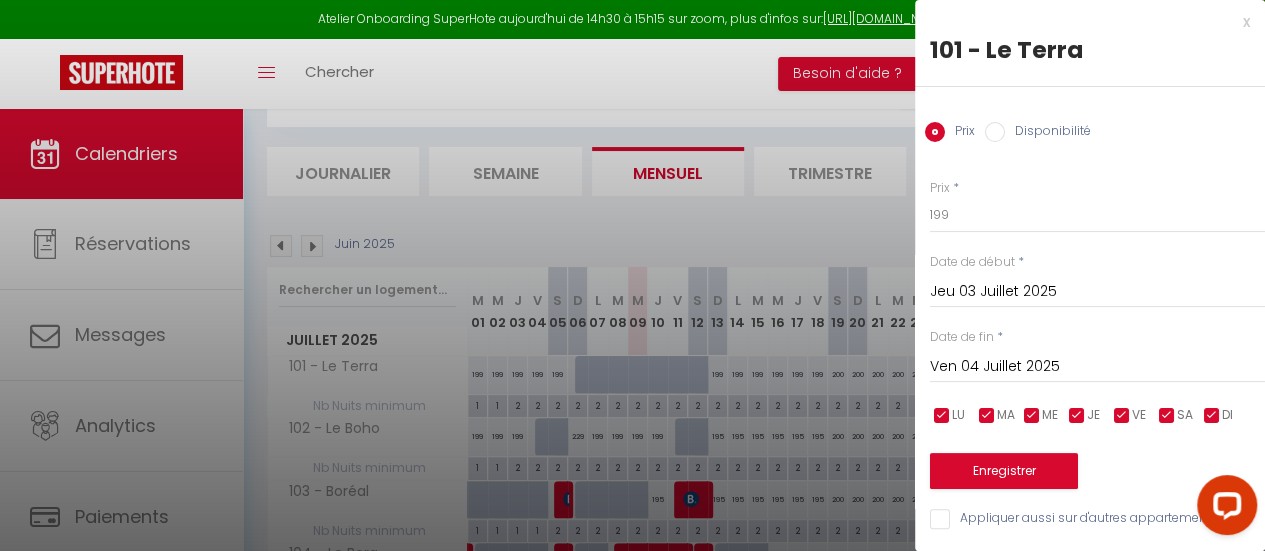 click at bounding box center (632, 275) 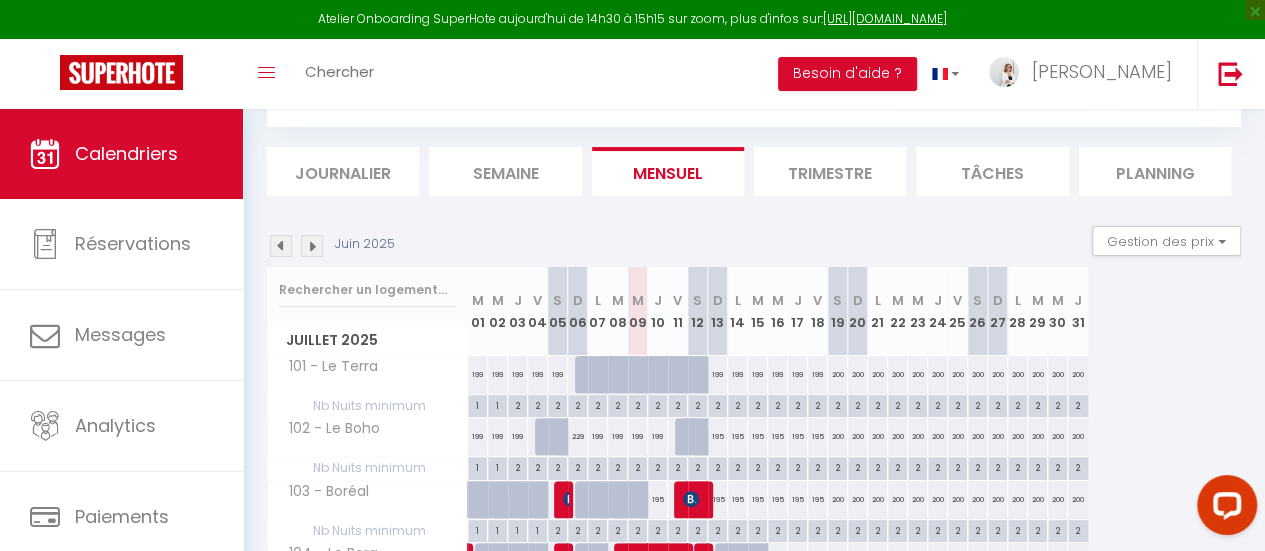 click on "199" at bounding box center (718, 374) 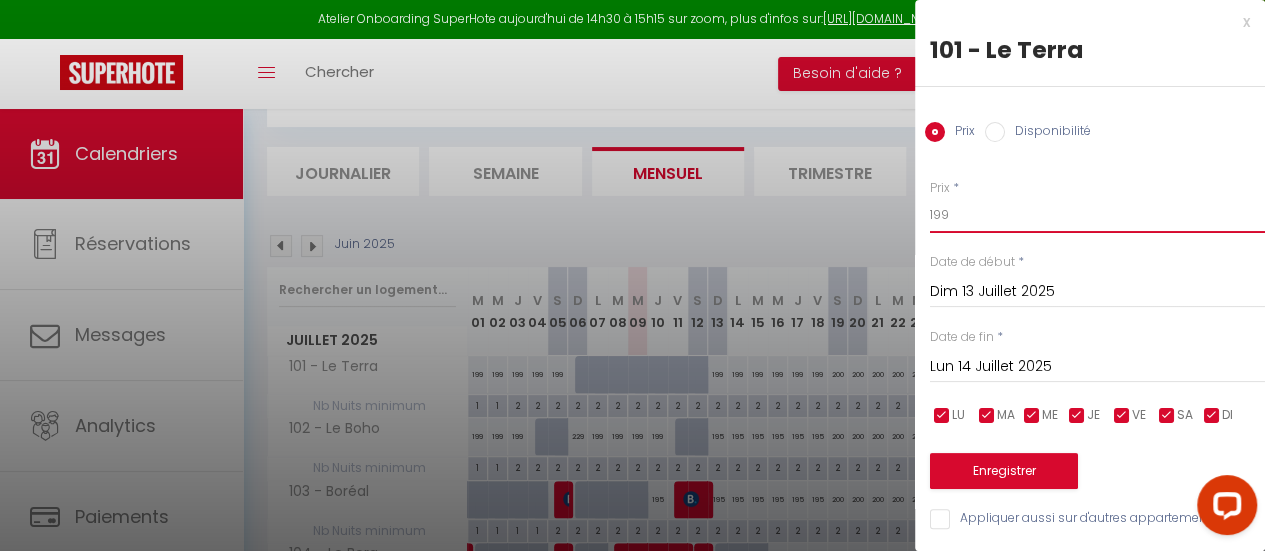 drag, startPoint x: 952, startPoint y: 214, endPoint x: 907, endPoint y: 211, distance: 45.099888 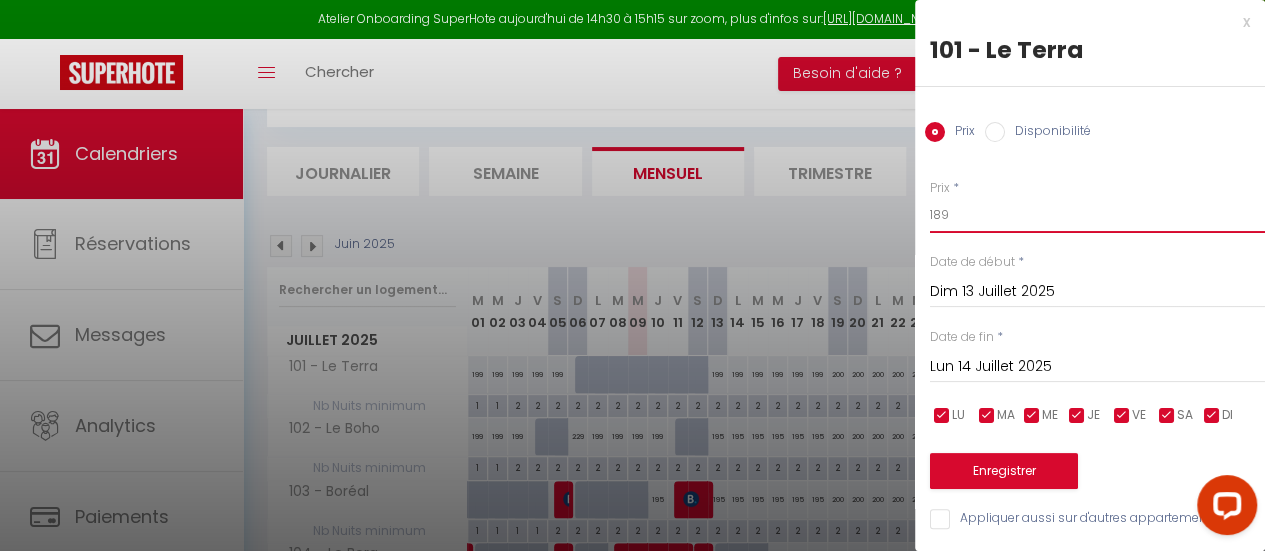 type on "189" 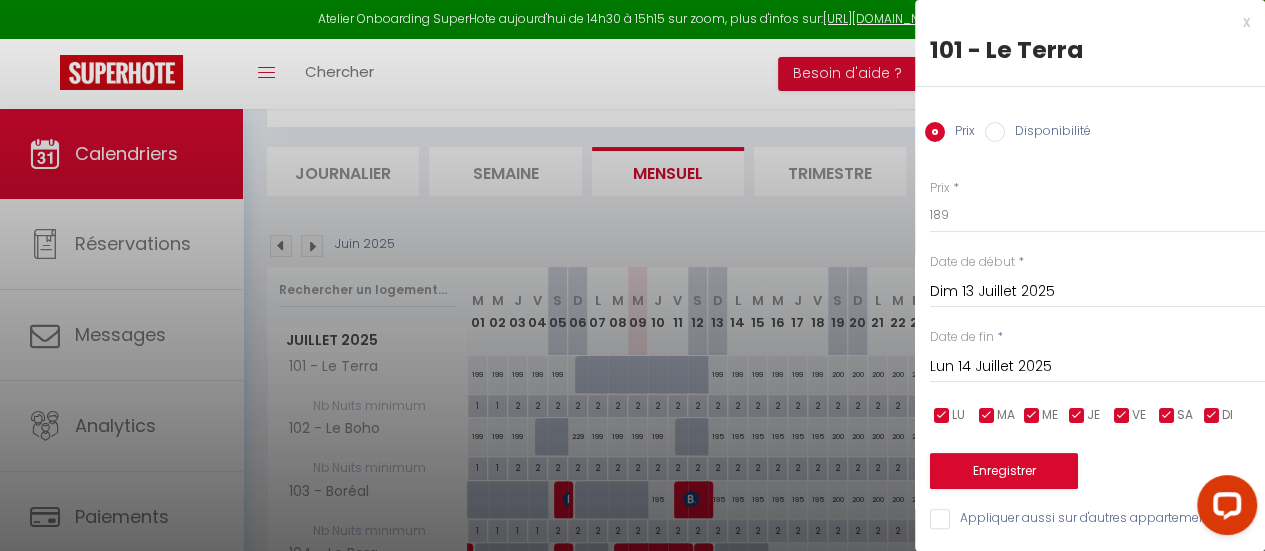 click on "Lun 14 Juillet 2025" at bounding box center [1097, 367] 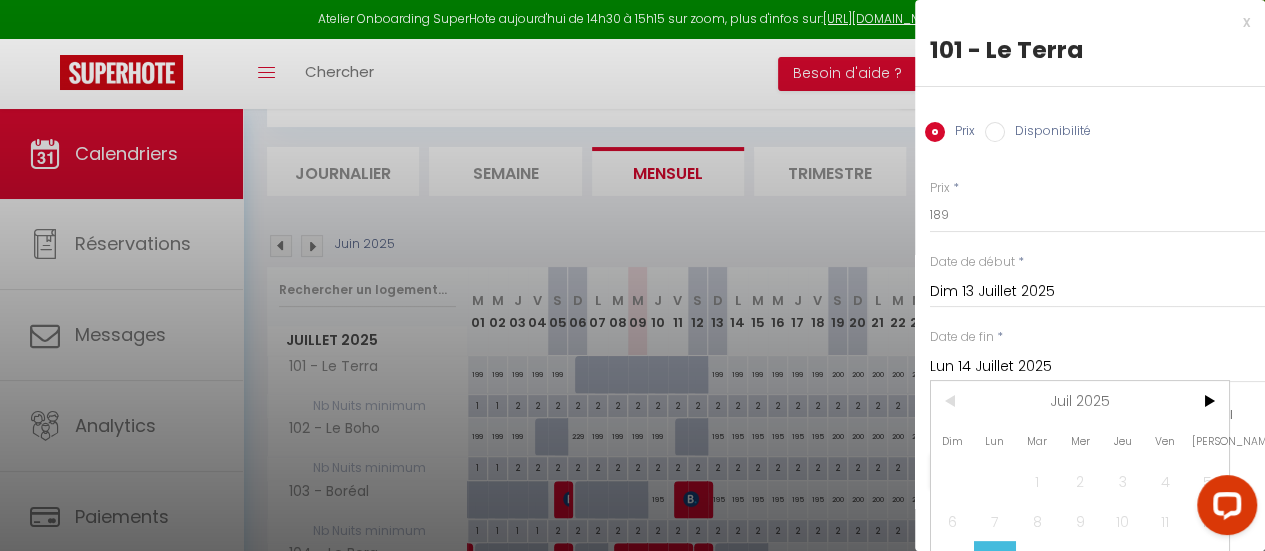 scroll, scrollTop: 0, scrollLeft: 0, axis: both 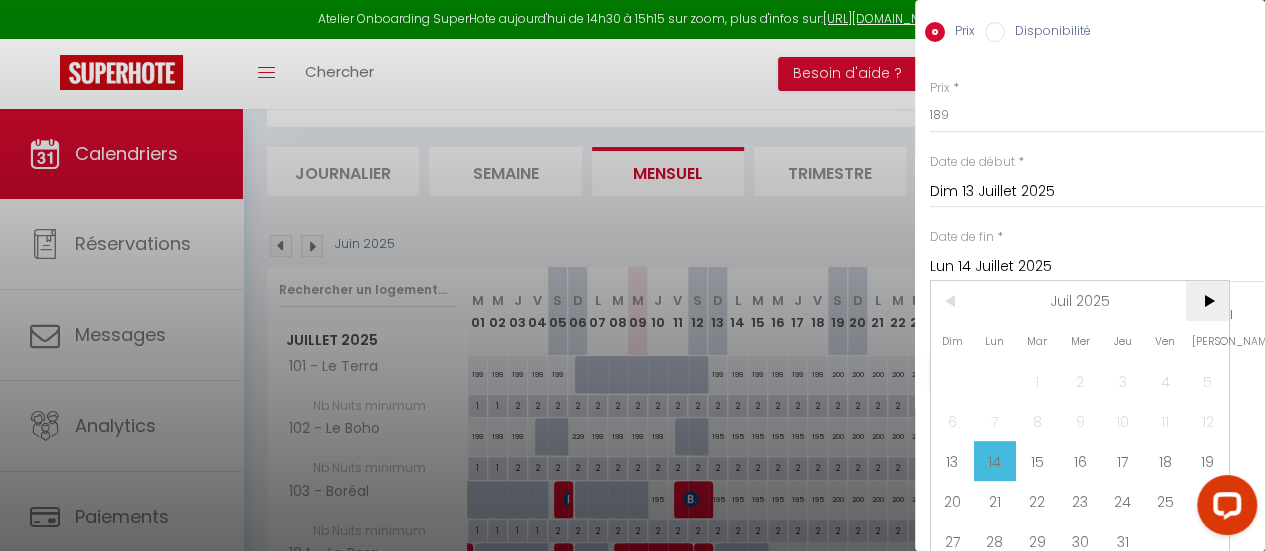 click on ">" at bounding box center [1207, 301] 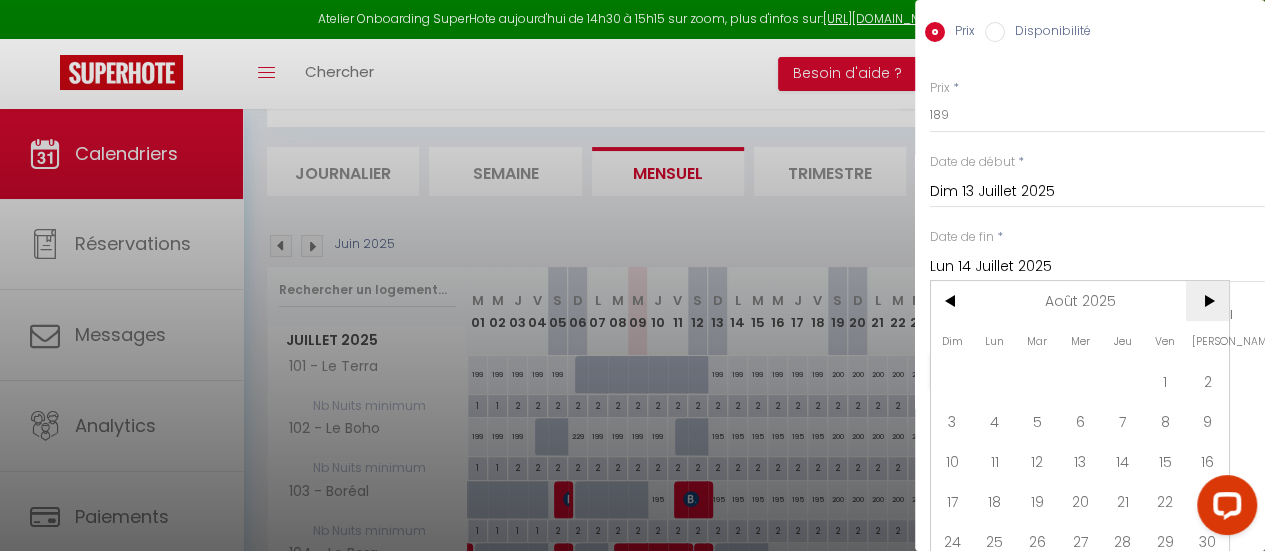 click on ">" at bounding box center [1207, 301] 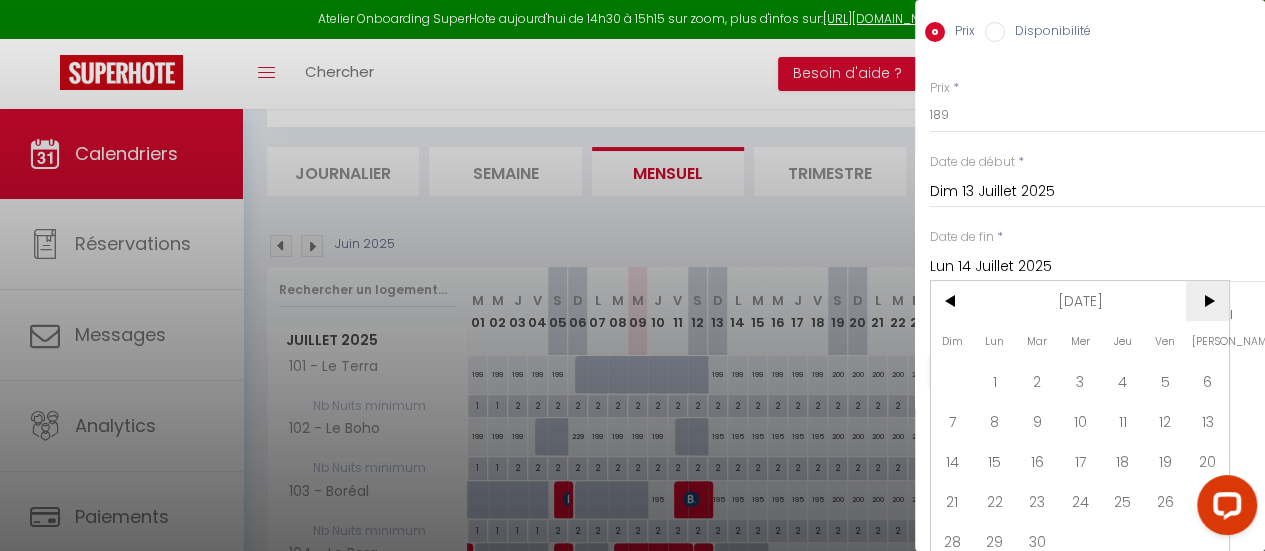 click on ">" at bounding box center (1207, 301) 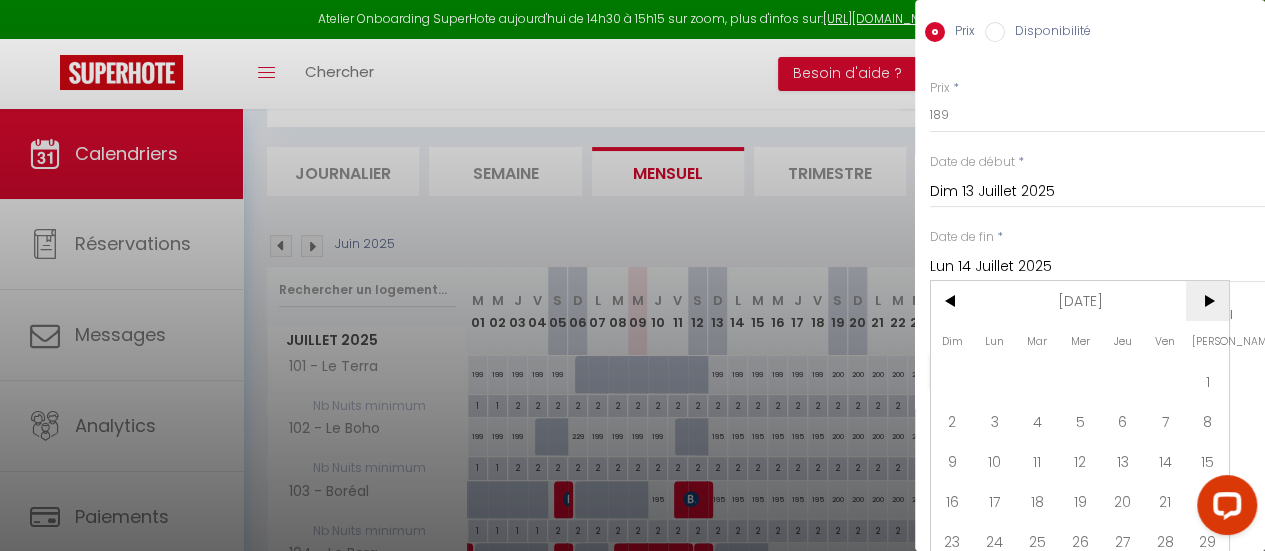 click on ">" at bounding box center [1207, 301] 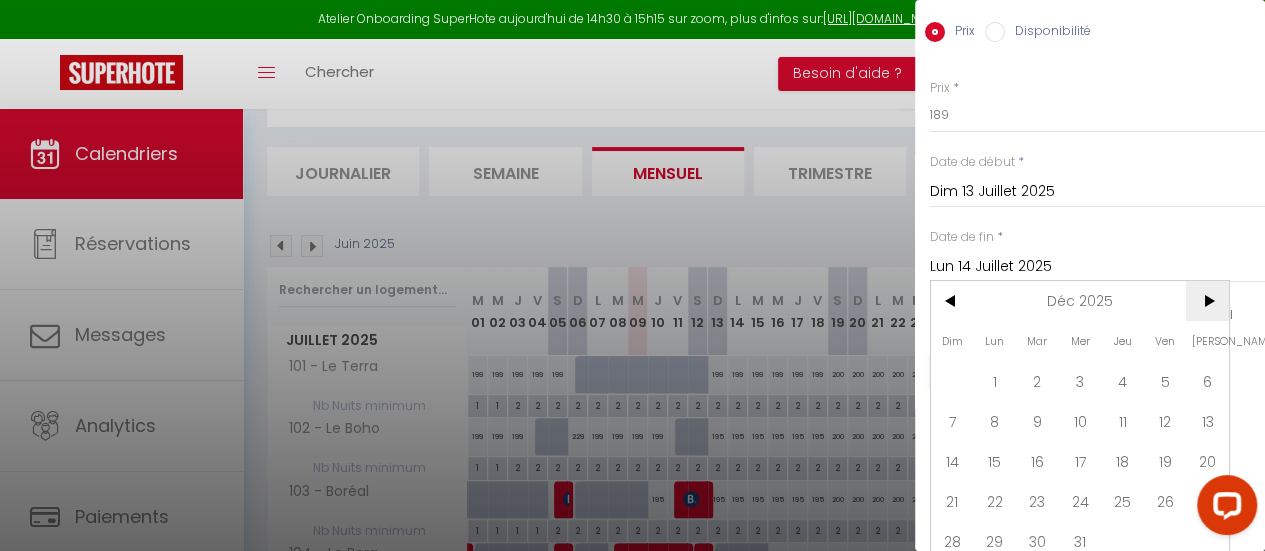 click on ">" at bounding box center [1207, 301] 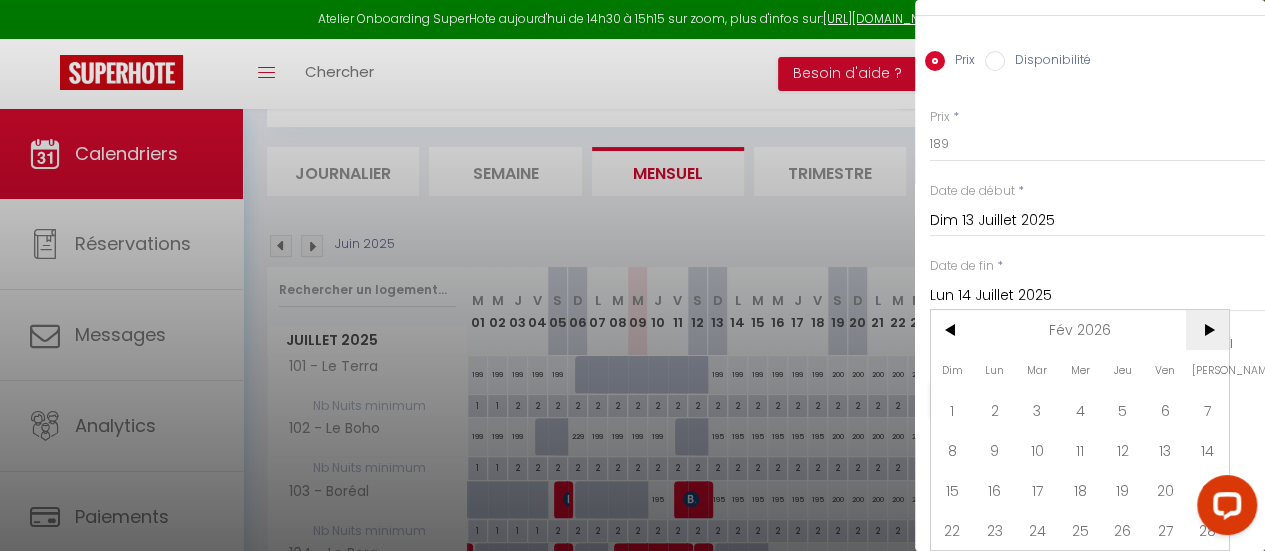 click on ">" at bounding box center [1207, 330] 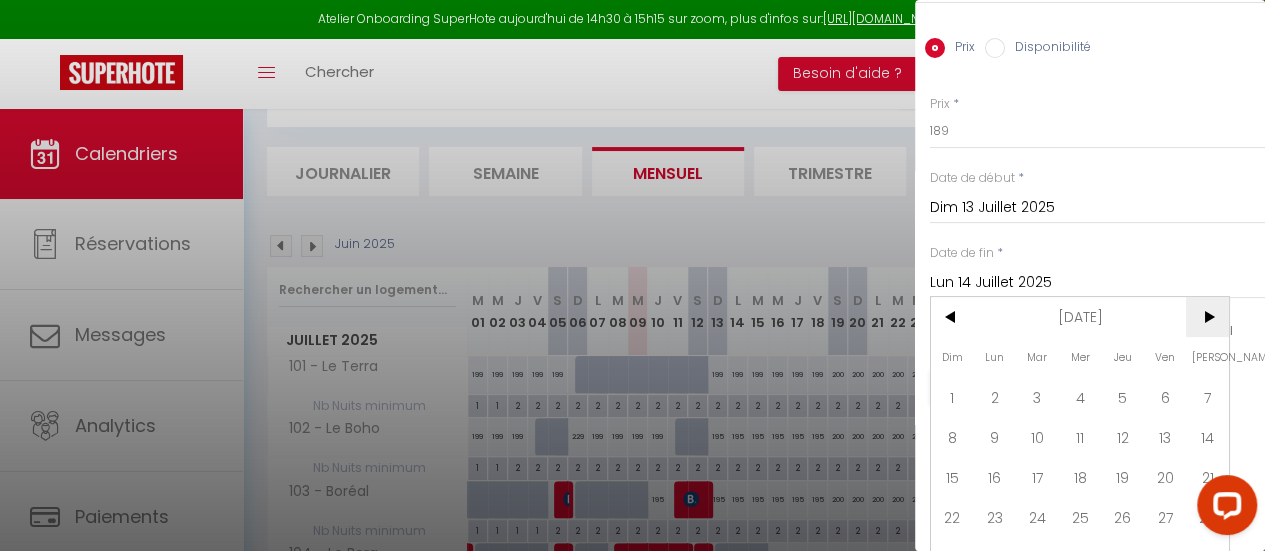 scroll, scrollTop: 100, scrollLeft: 0, axis: vertical 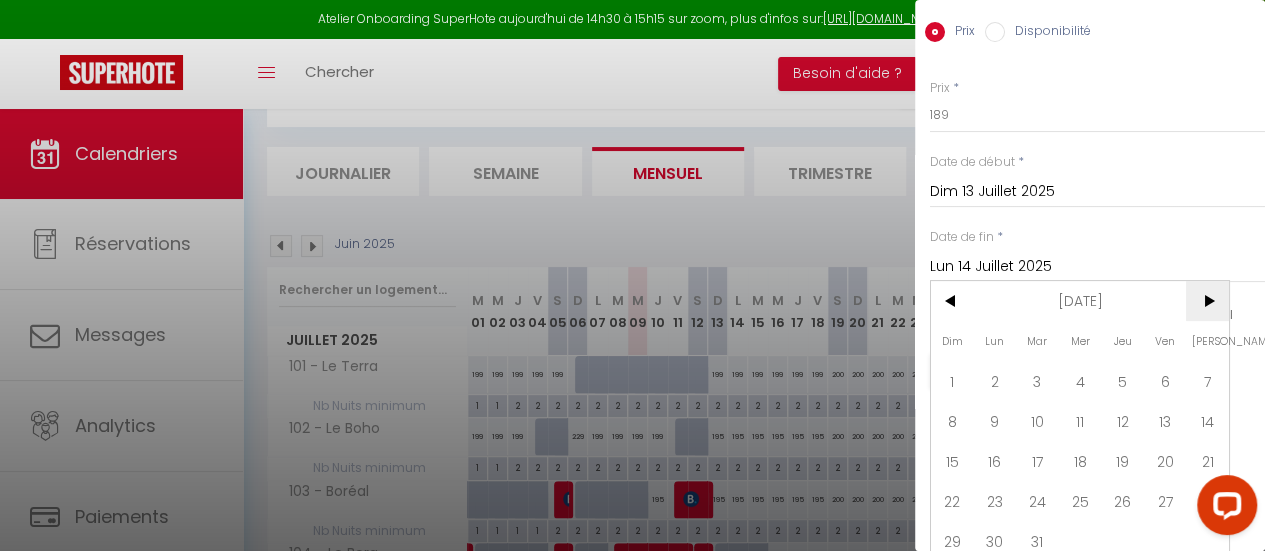 click on ">" at bounding box center [1207, 301] 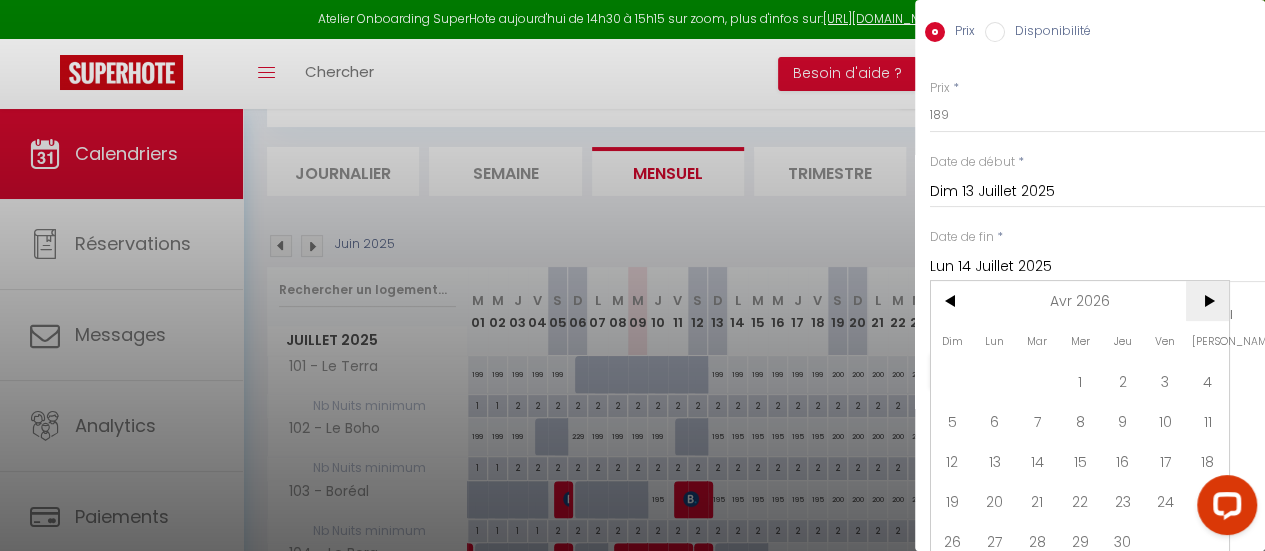 click on ">" at bounding box center [1207, 301] 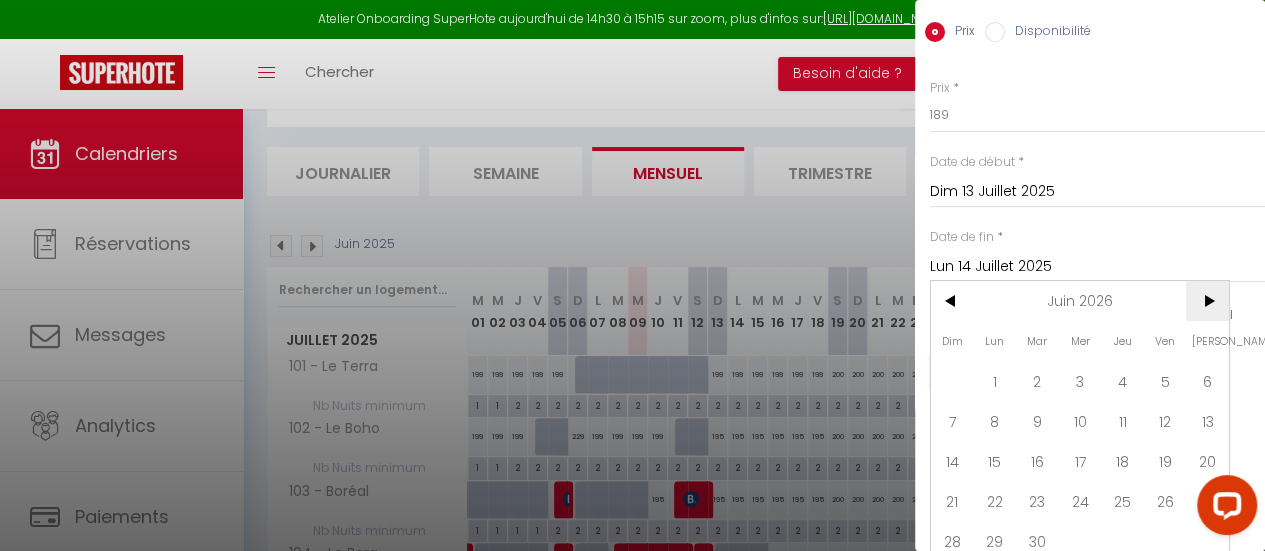 click on ">" at bounding box center [1207, 301] 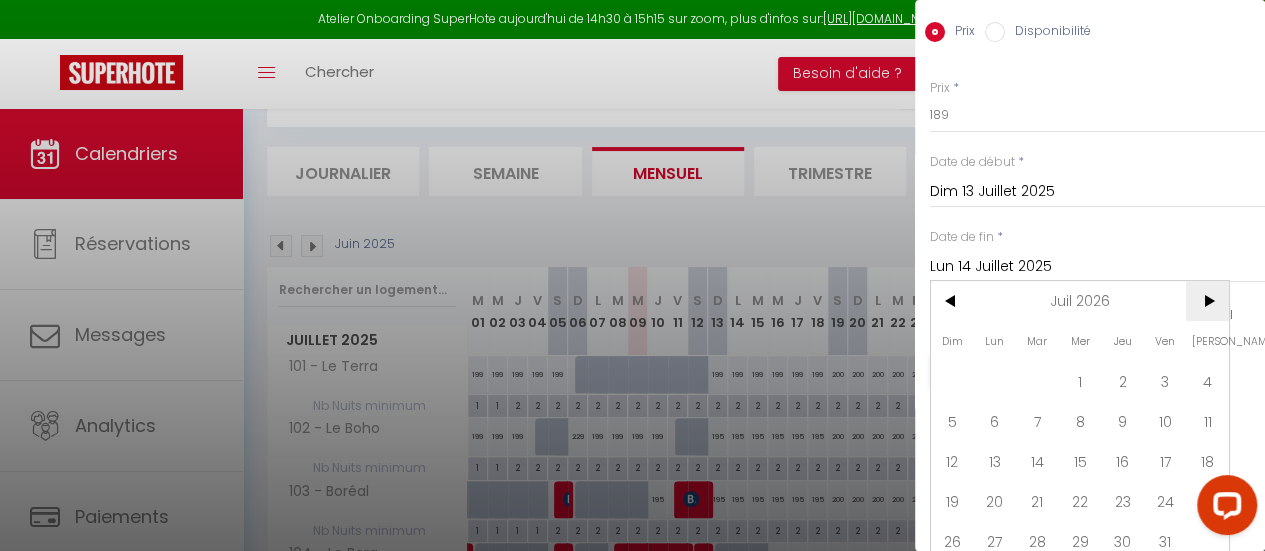 click on ">" at bounding box center [1207, 301] 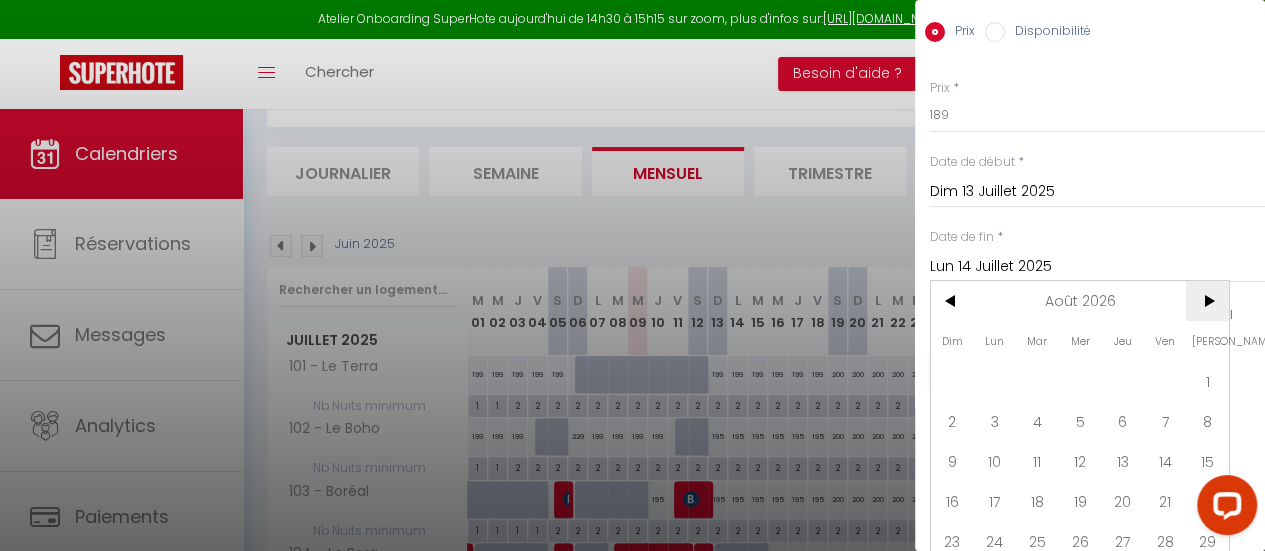 click on ">" at bounding box center [1207, 301] 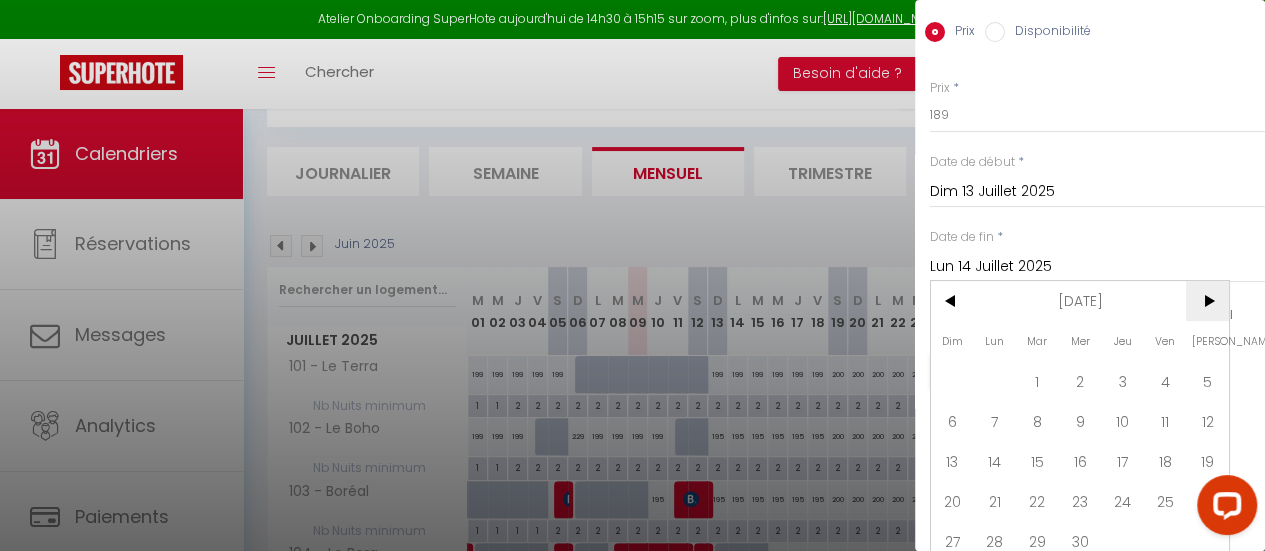 click on ">" at bounding box center [1207, 301] 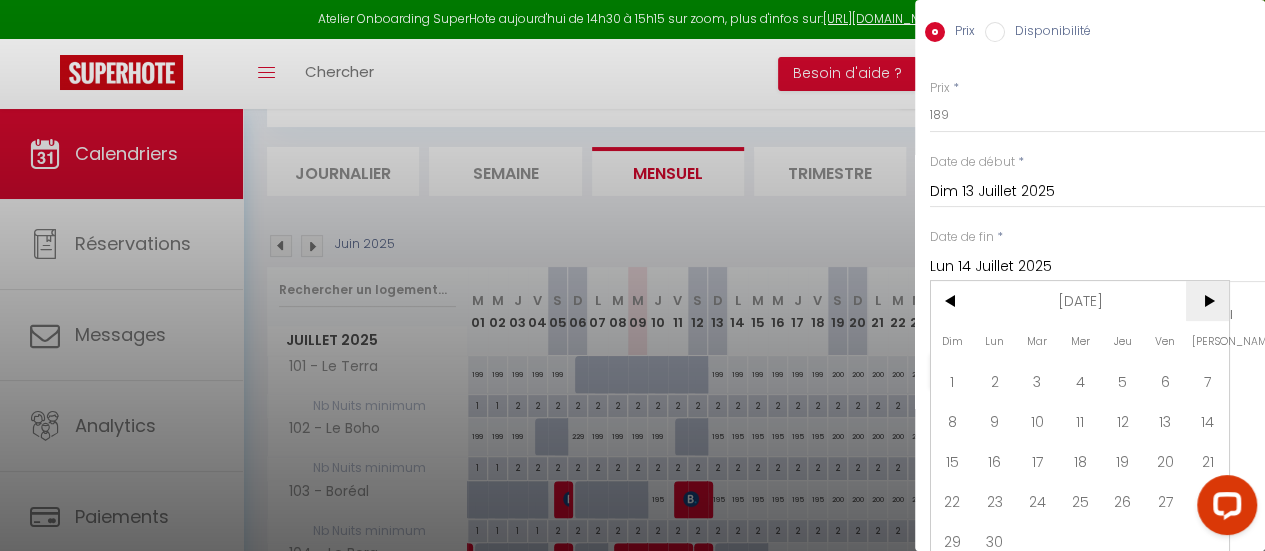 click on ">" at bounding box center (1207, 301) 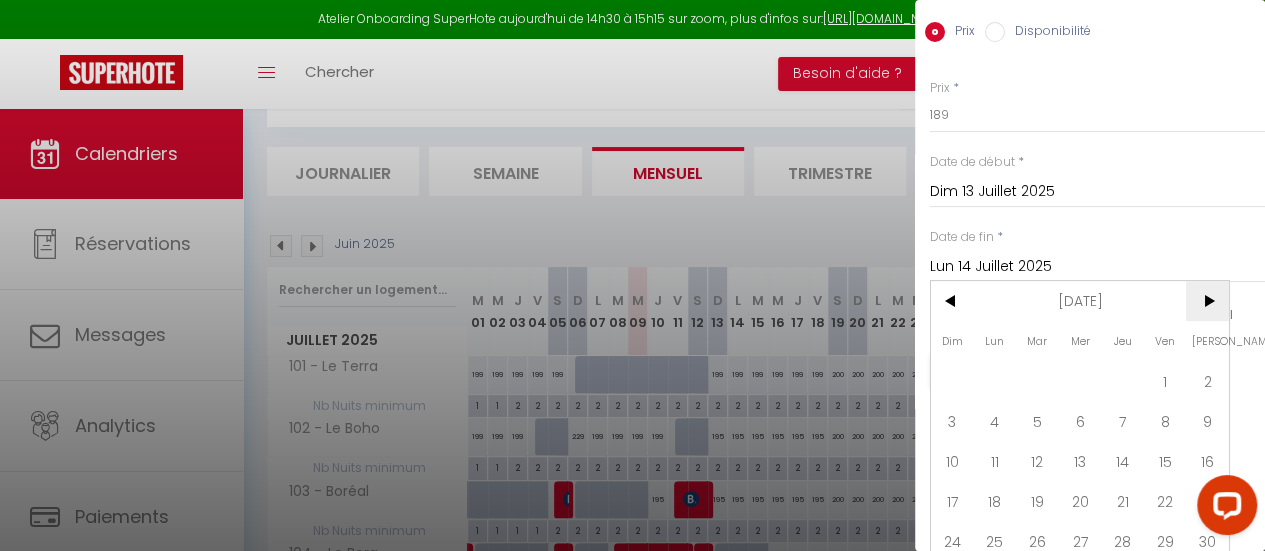 click on ">" at bounding box center [1207, 301] 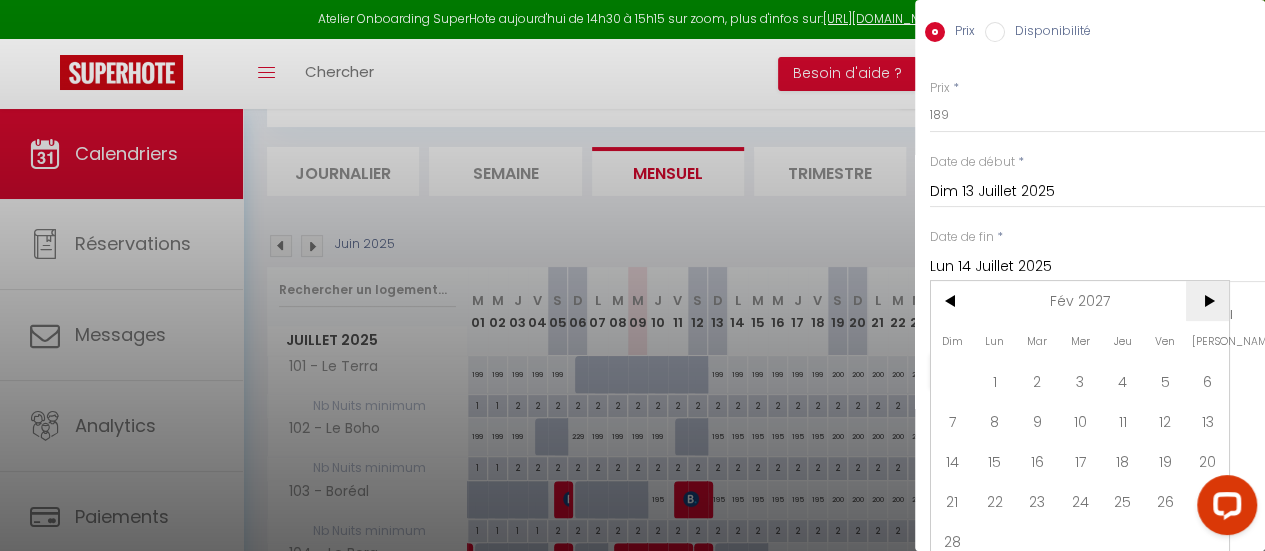 click on ">" at bounding box center [1207, 301] 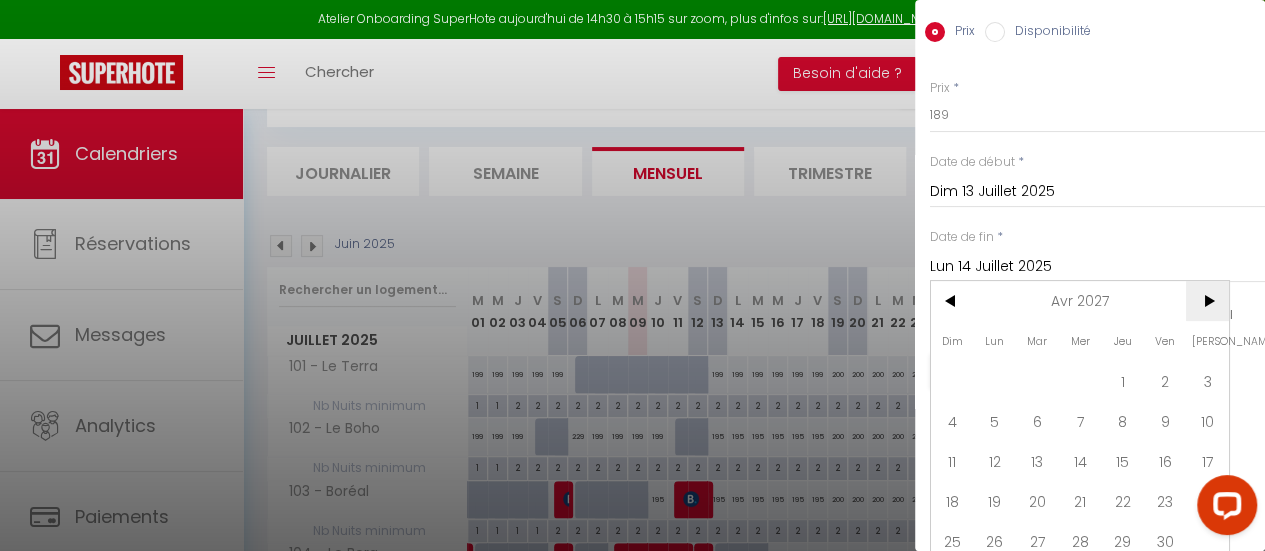 click on ">" at bounding box center [1207, 301] 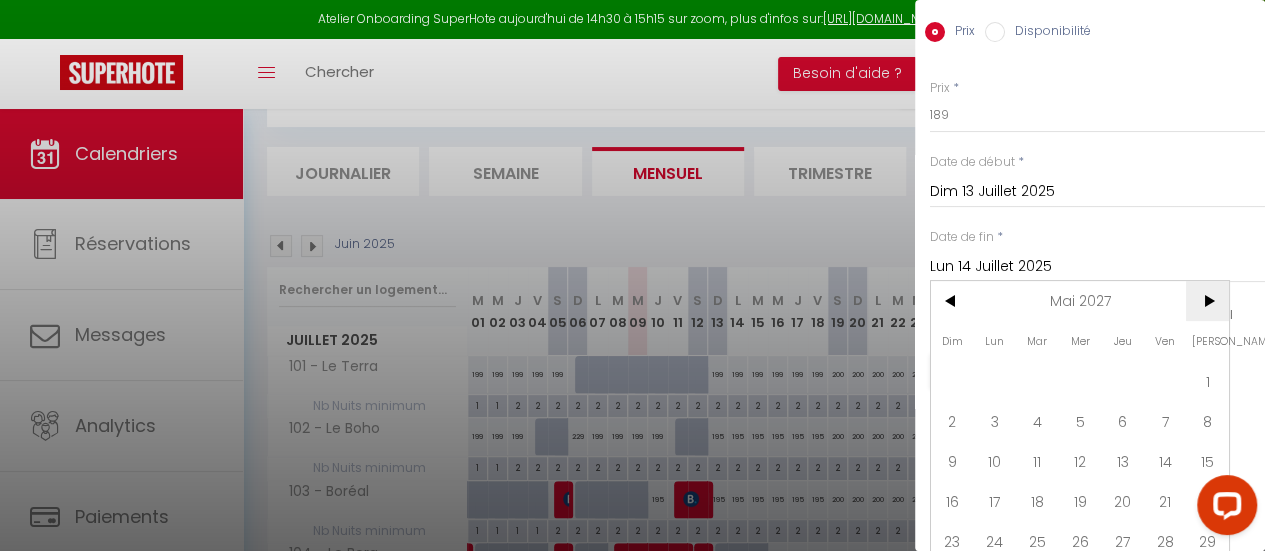 click on ">" at bounding box center (1207, 301) 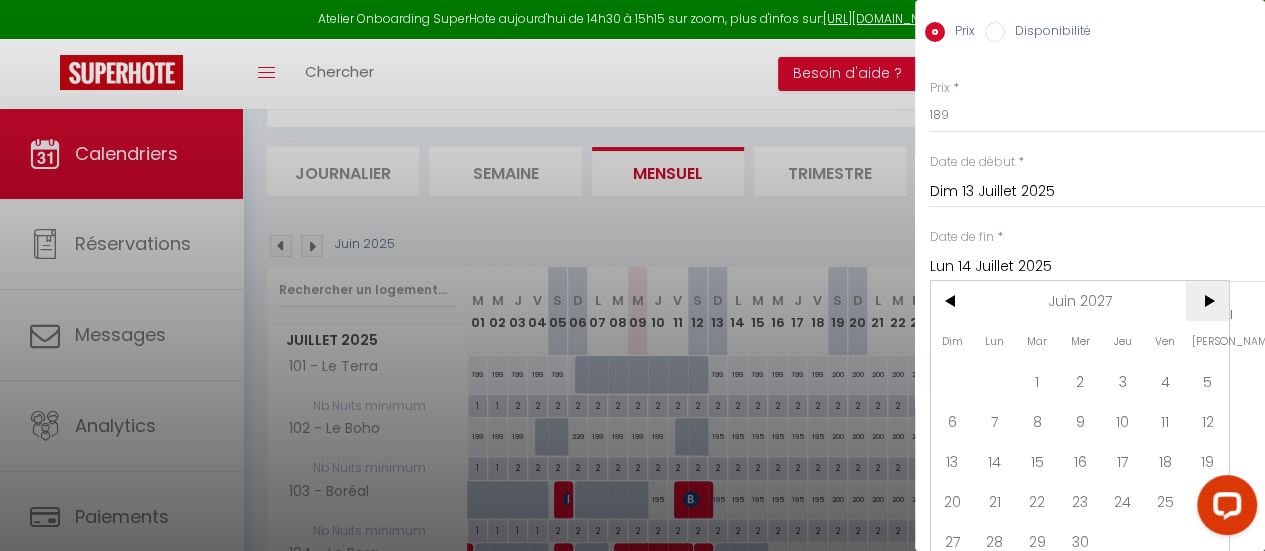 click on ">" at bounding box center (1207, 301) 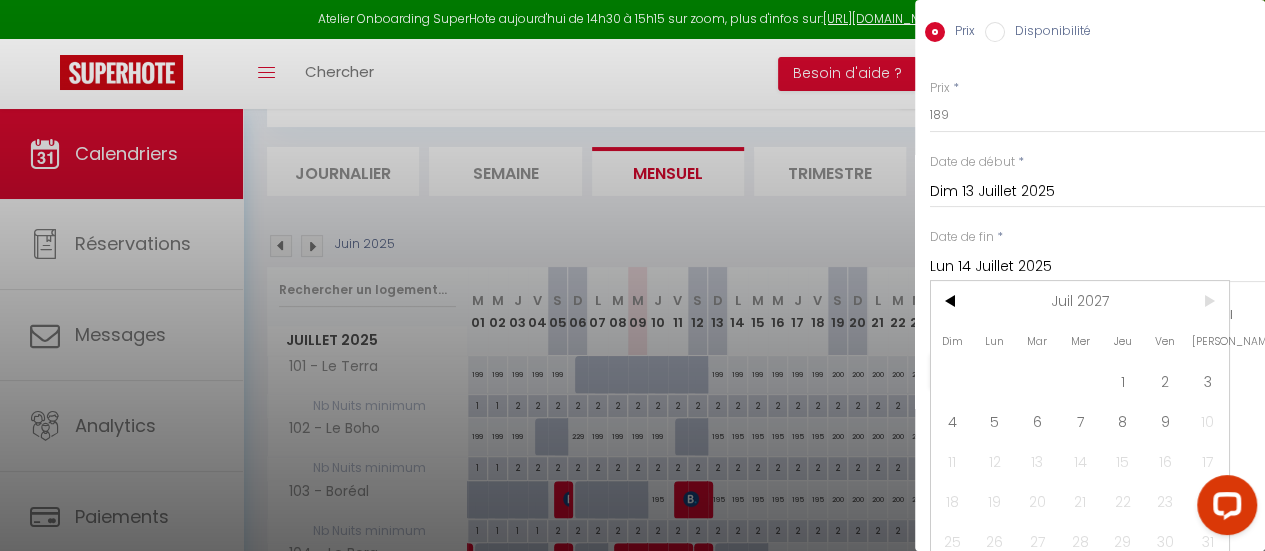 click on ">" at bounding box center [1207, 301] 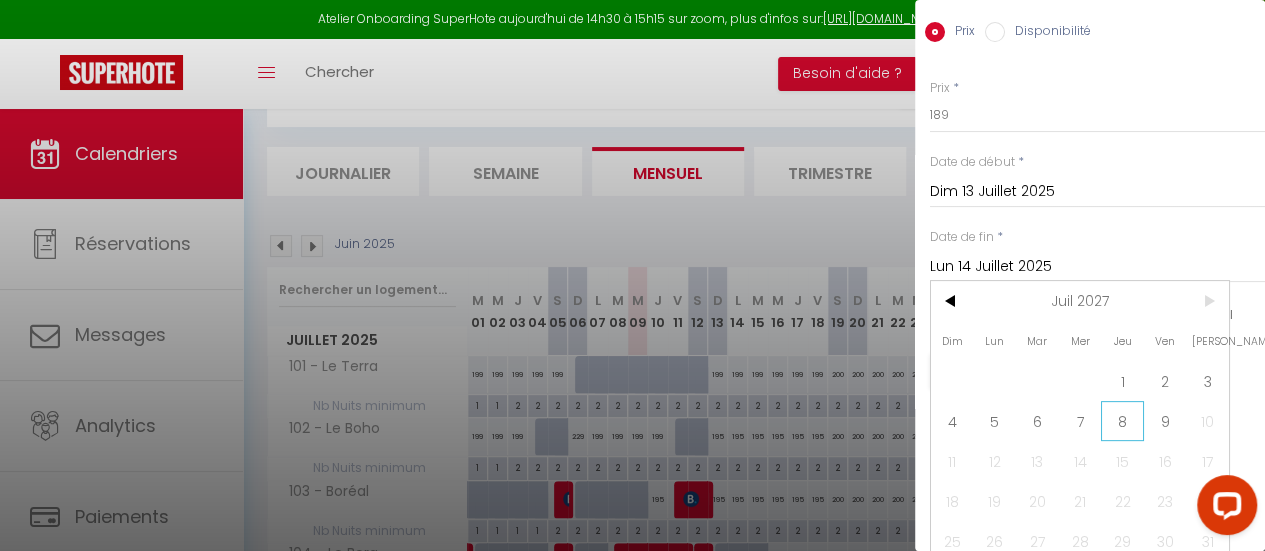 click on "8" at bounding box center [1122, 421] 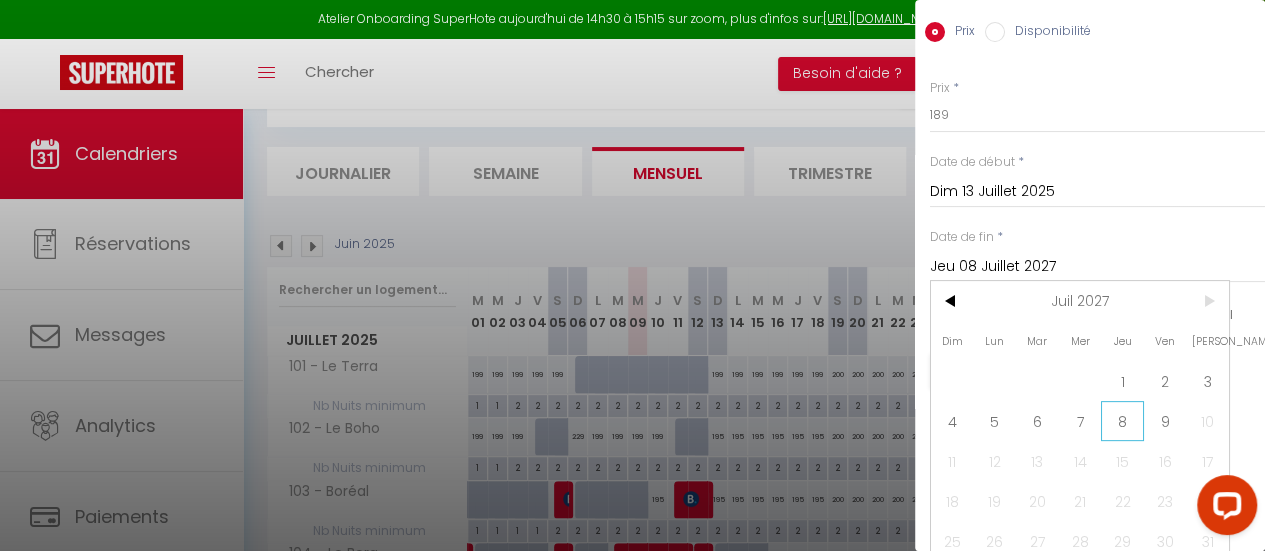 scroll, scrollTop: 14, scrollLeft: 0, axis: vertical 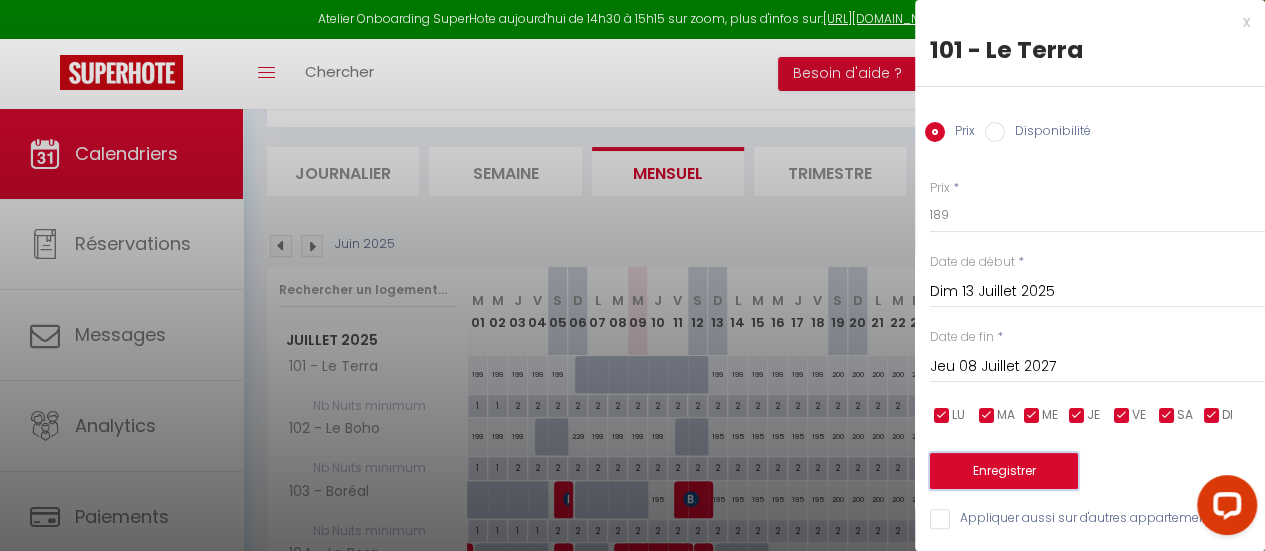 click on "Enregistrer" at bounding box center [1004, 471] 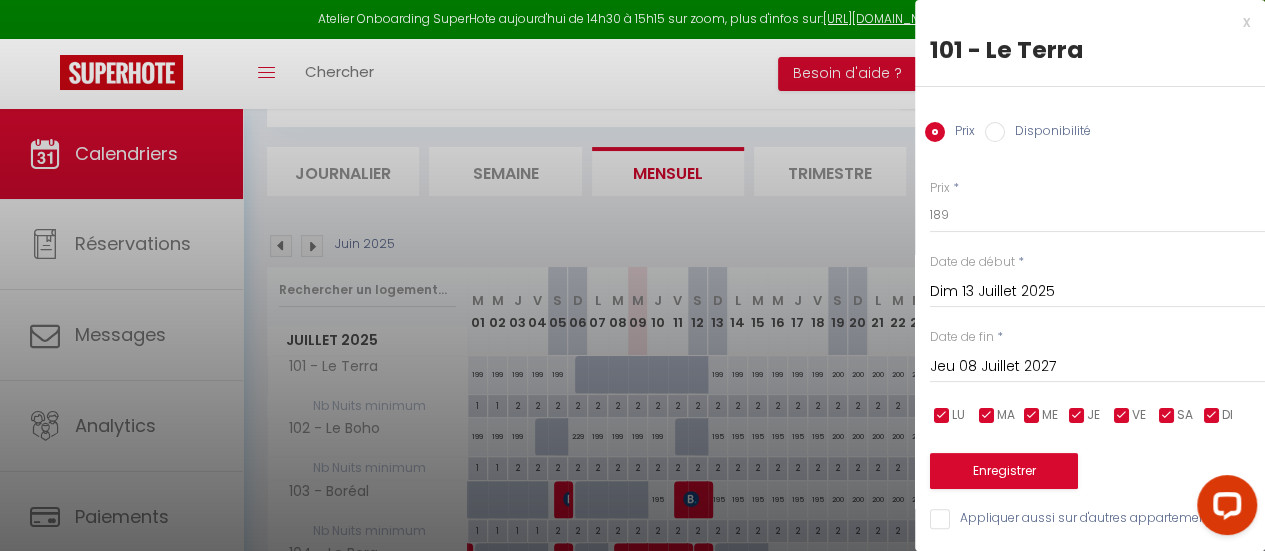 scroll, scrollTop: 0, scrollLeft: 0, axis: both 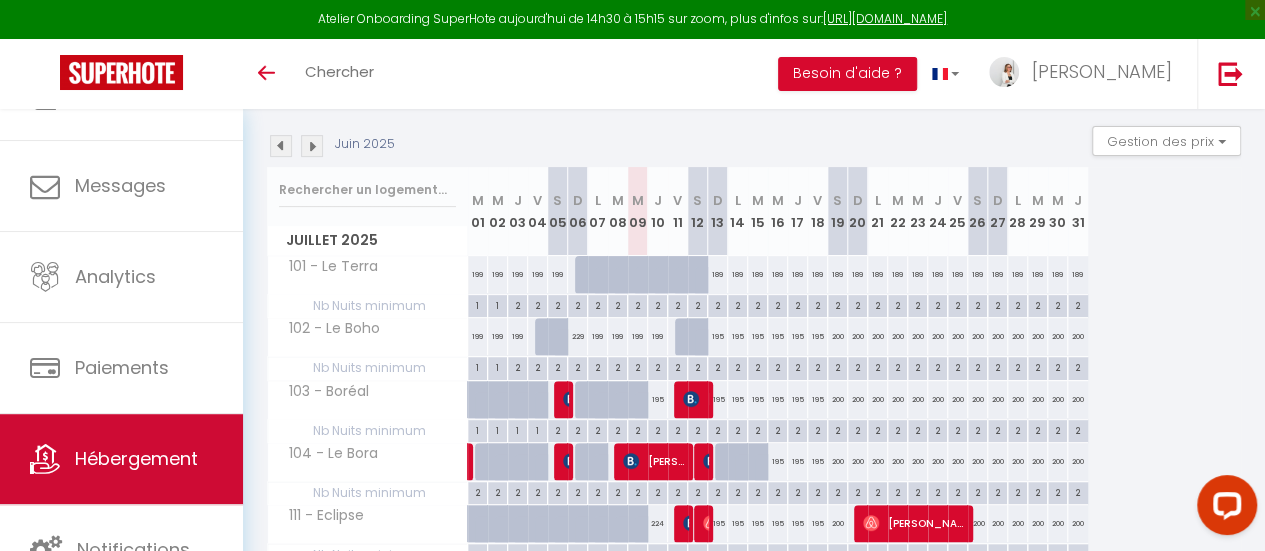 click on "Hébergement" at bounding box center [121, 459] 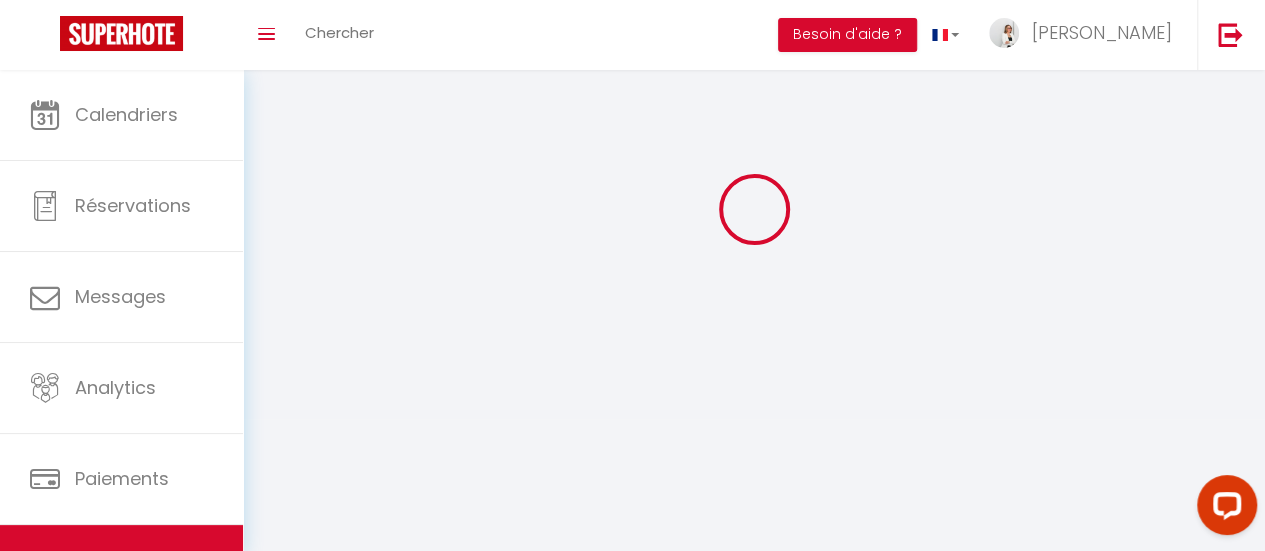 scroll, scrollTop: 0, scrollLeft: 0, axis: both 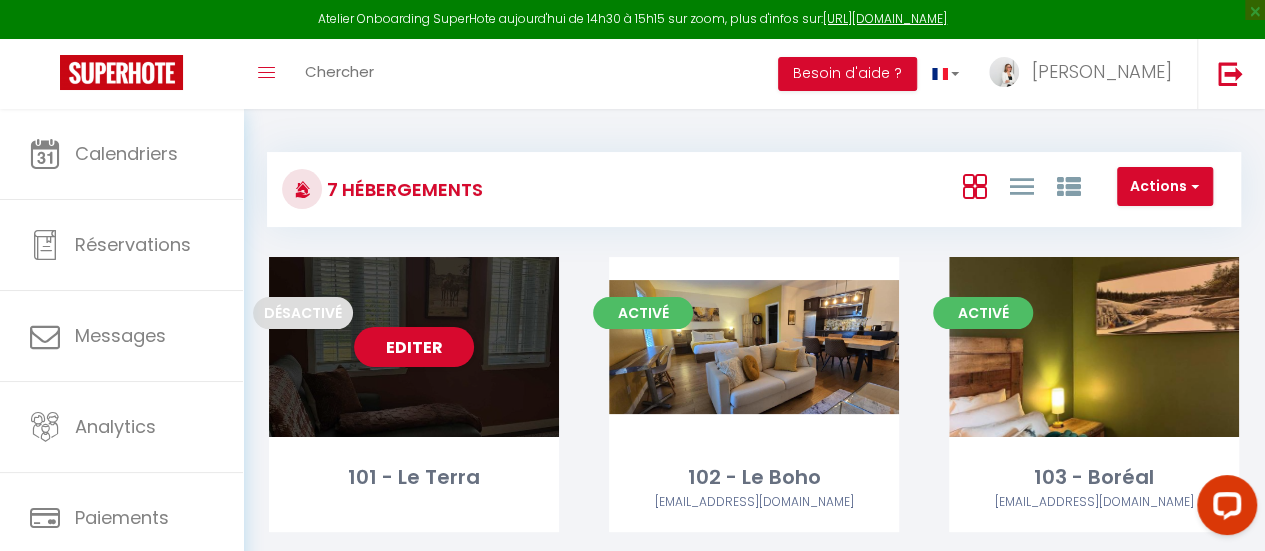 click on "Editer" at bounding box center (414, 347) 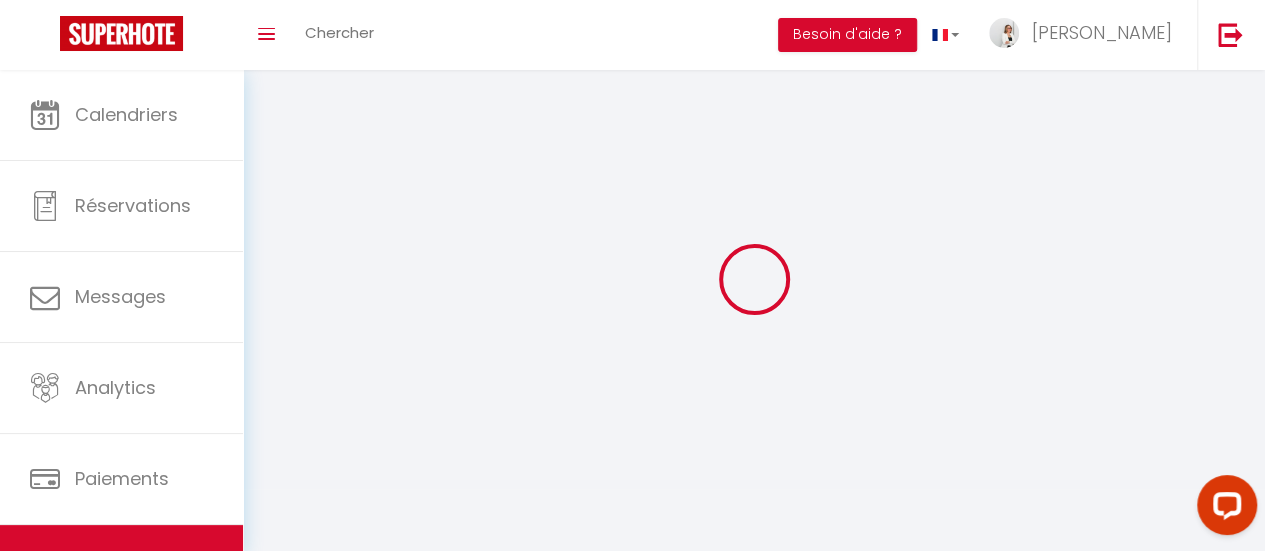select 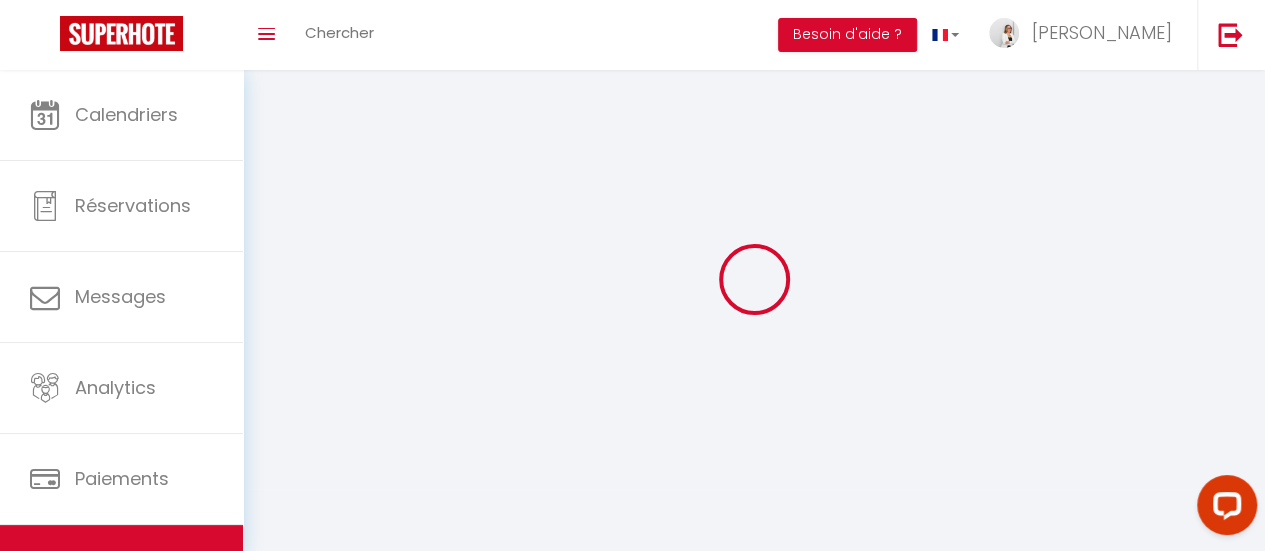 select 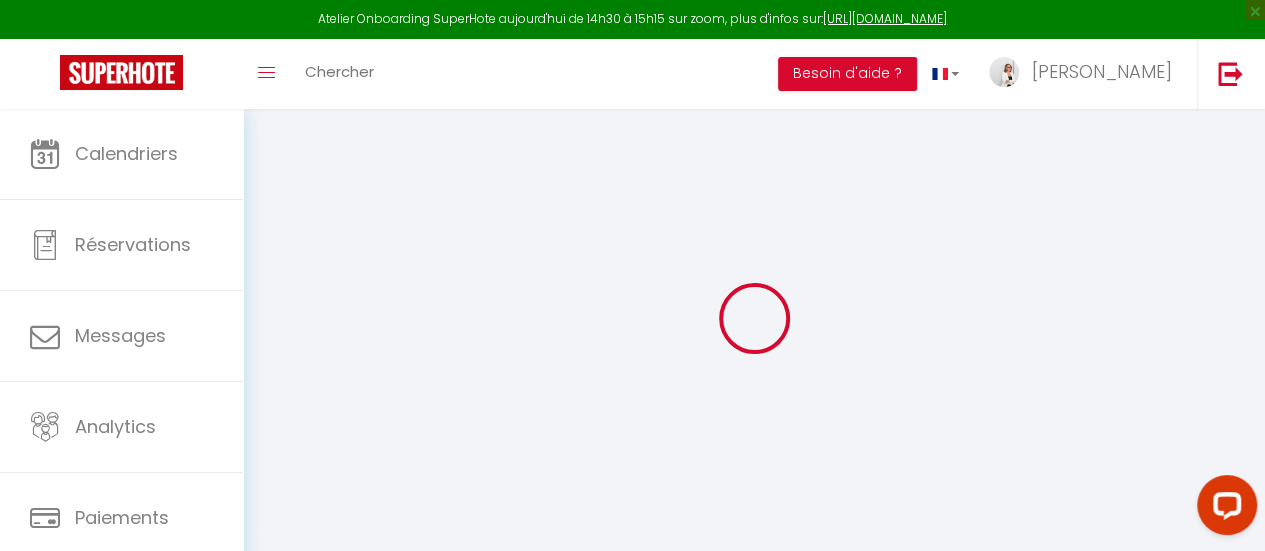 checkbox on "true" 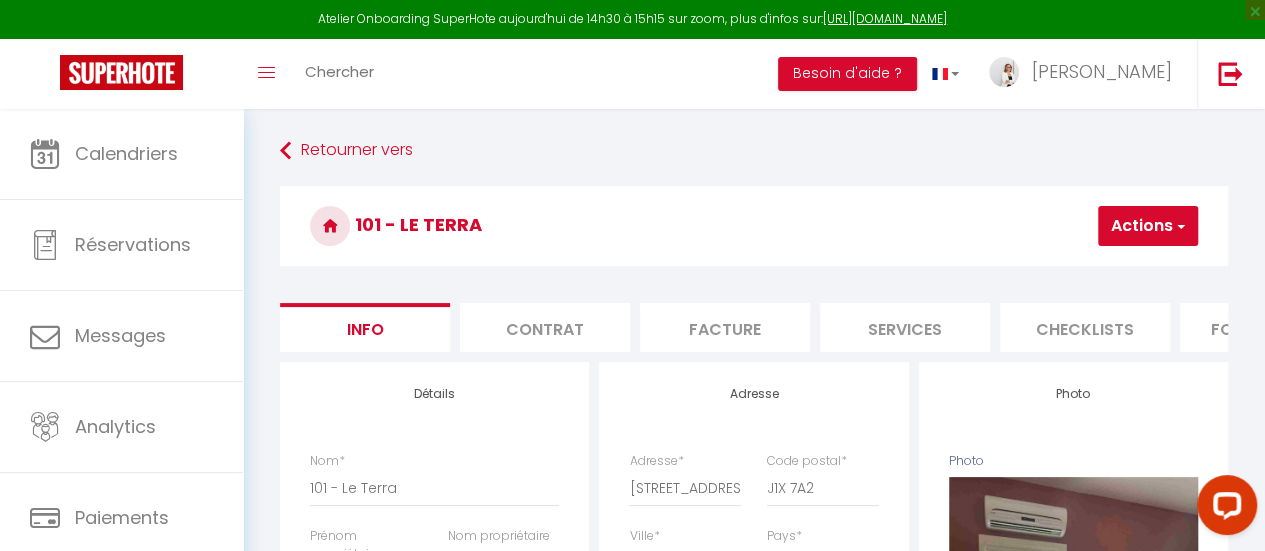 click on "Contrat" at bounding box center [545, 327] 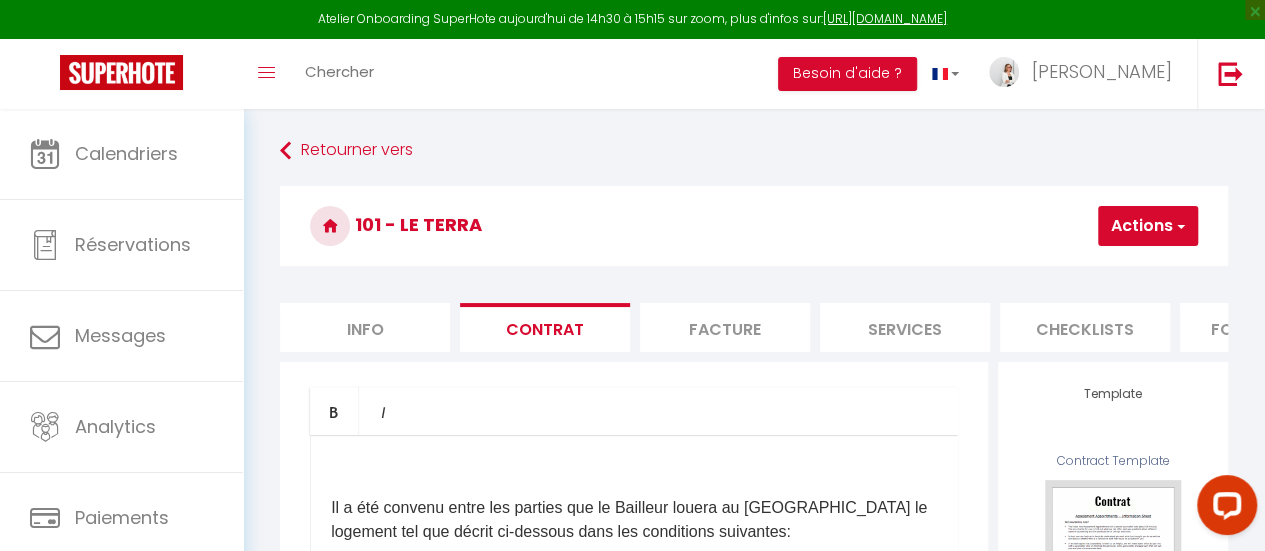 scroll, scrollTop: 100, scrollLeft: 0, axis: vertical 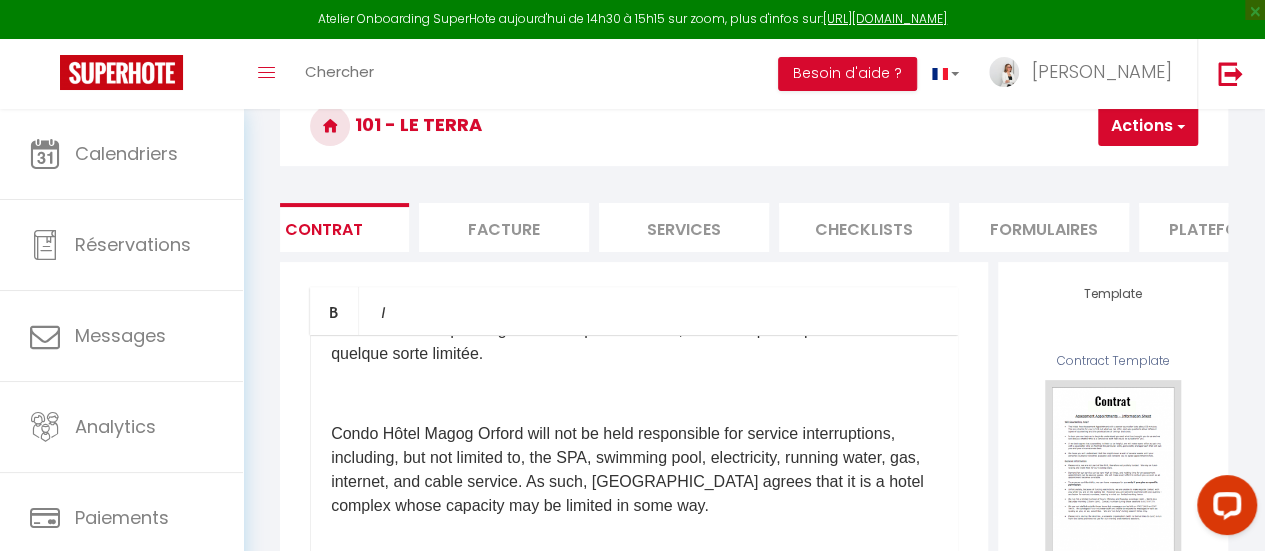 click on "Services" at bounding box center [684, 227] 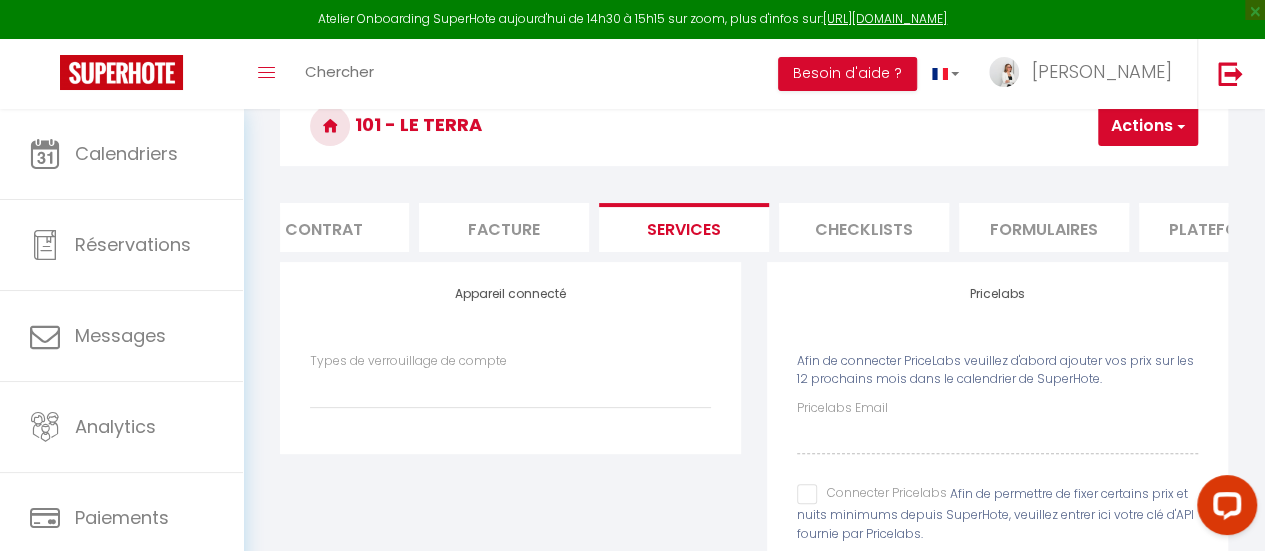 click on "Checklists" at bounding box center (864, 227) 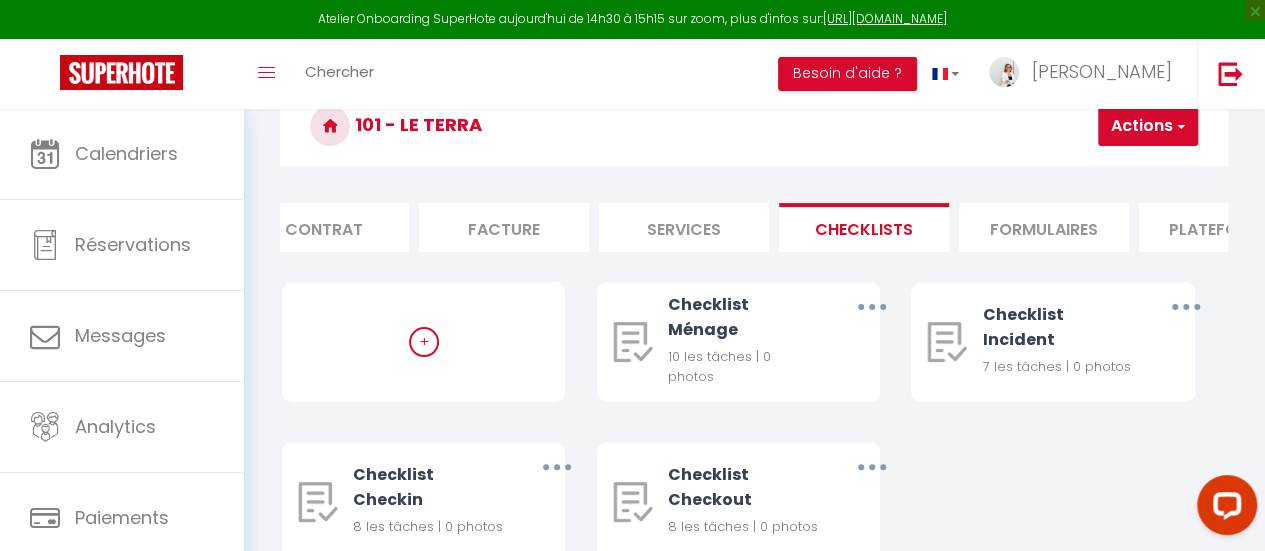 click on "Formulaires" at bounding box center (1044, 227) 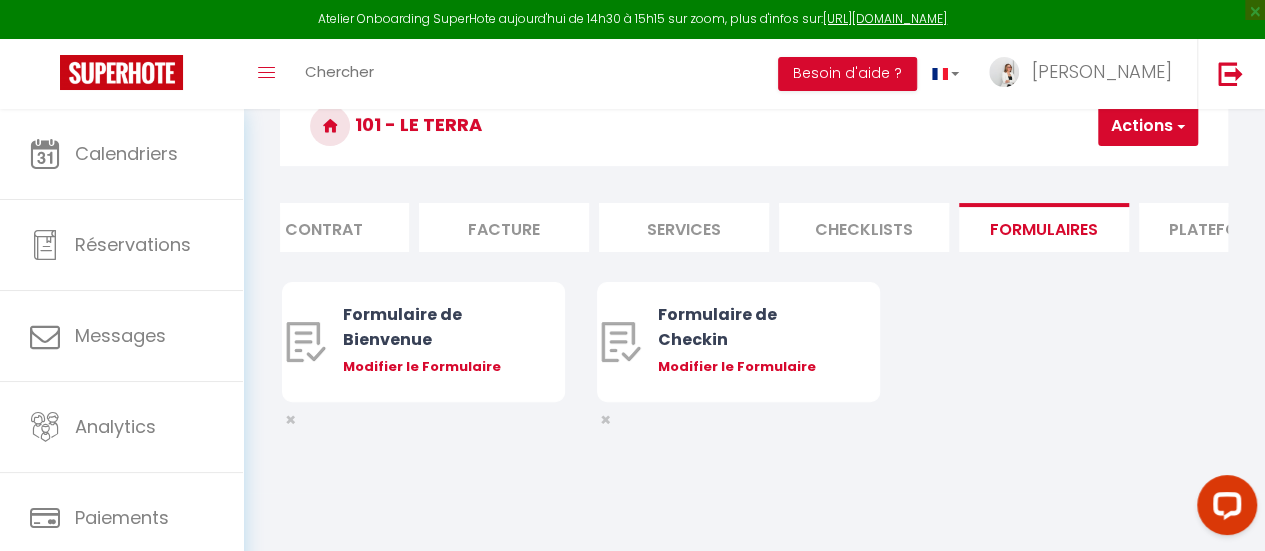 click on "Plateformes" at bounding box center (1224, 227) 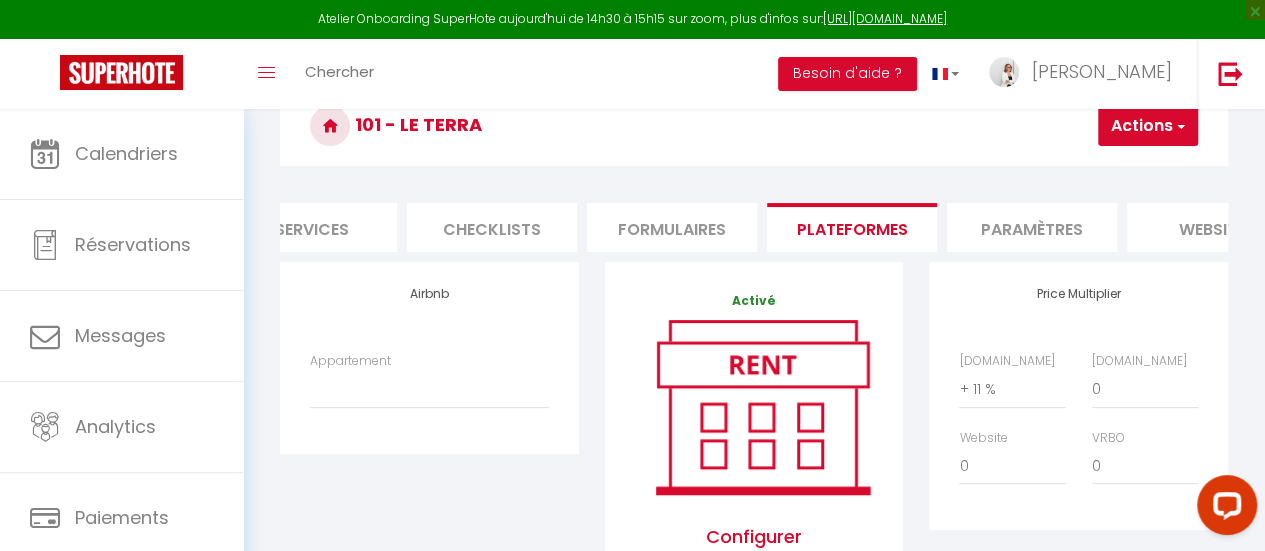 scroll, scrollTop: 0, scrollLeft: 596, axis: horizontal 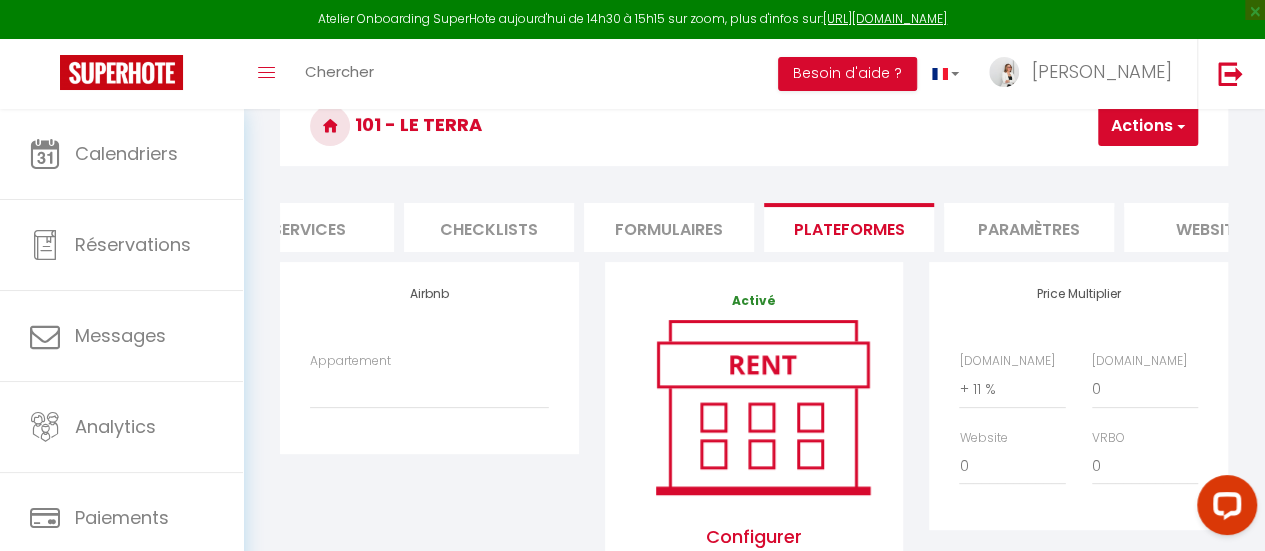 click on "Paramètres" at bounding box center (1029, 227) 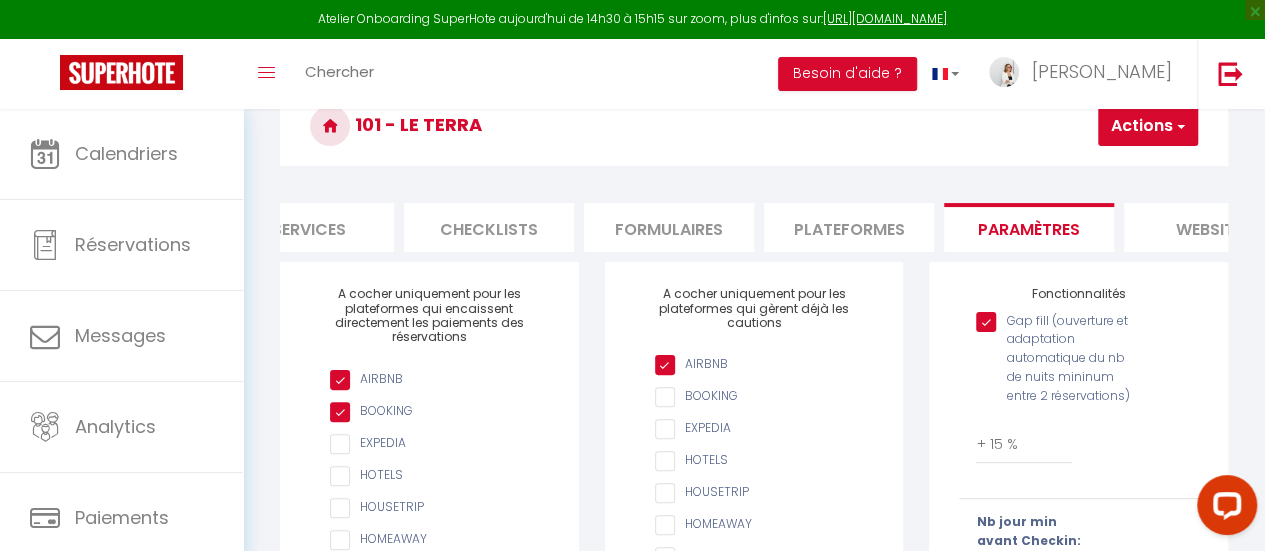 scroll, scrollTop: 0, scrollLeft: 852, axis: horizontal 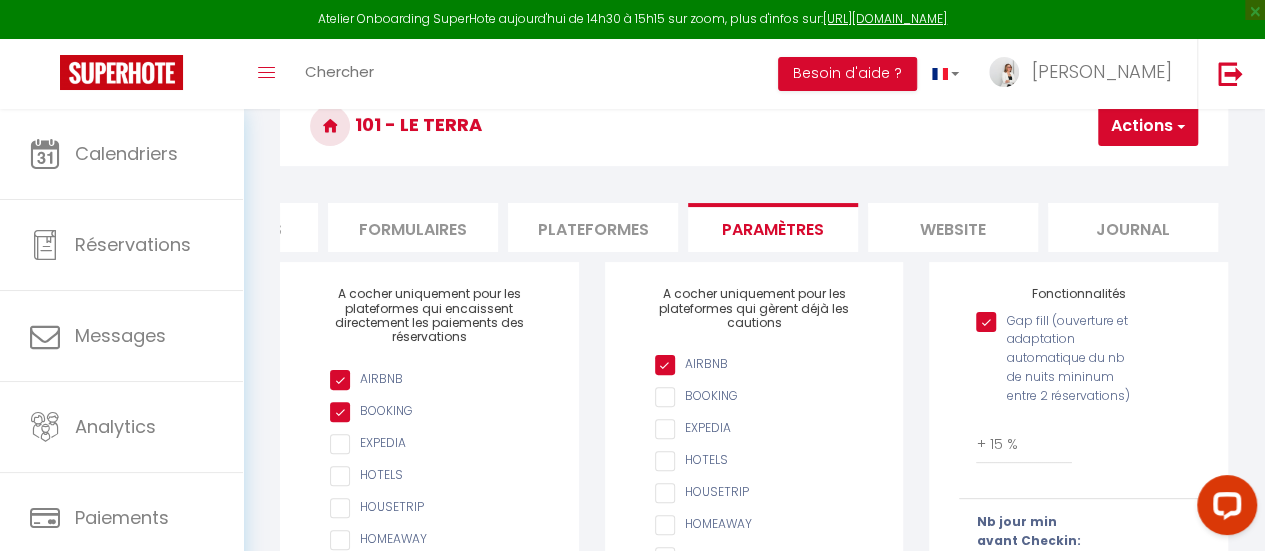 click on "website" at bounding box center (953, 227) 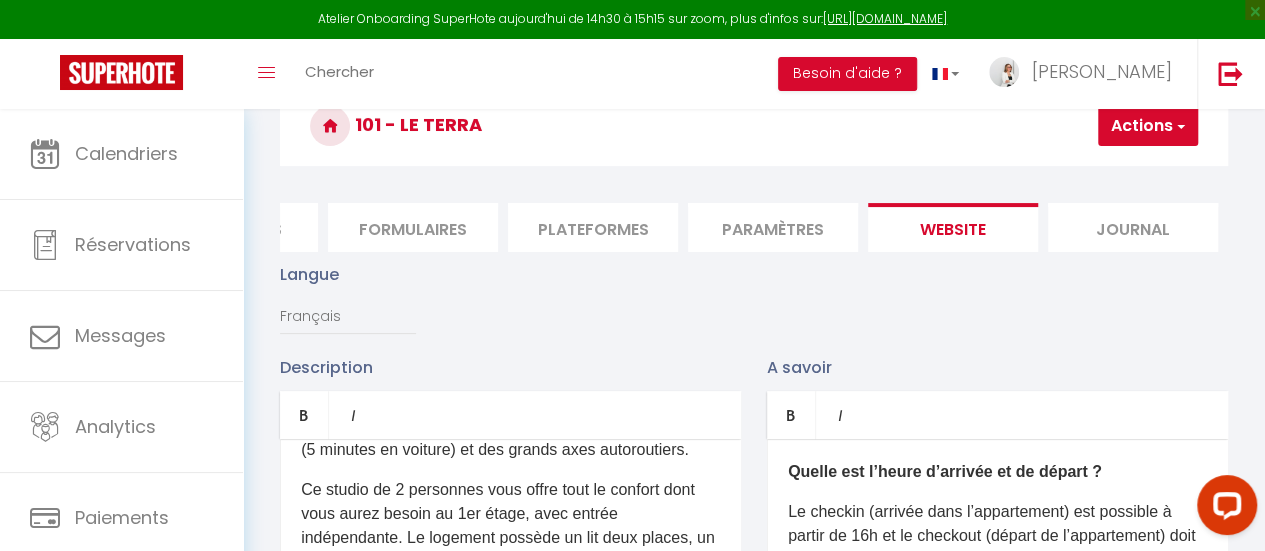 scroll, scrollTop: 100, scrollLeft: 0, axis: vertical 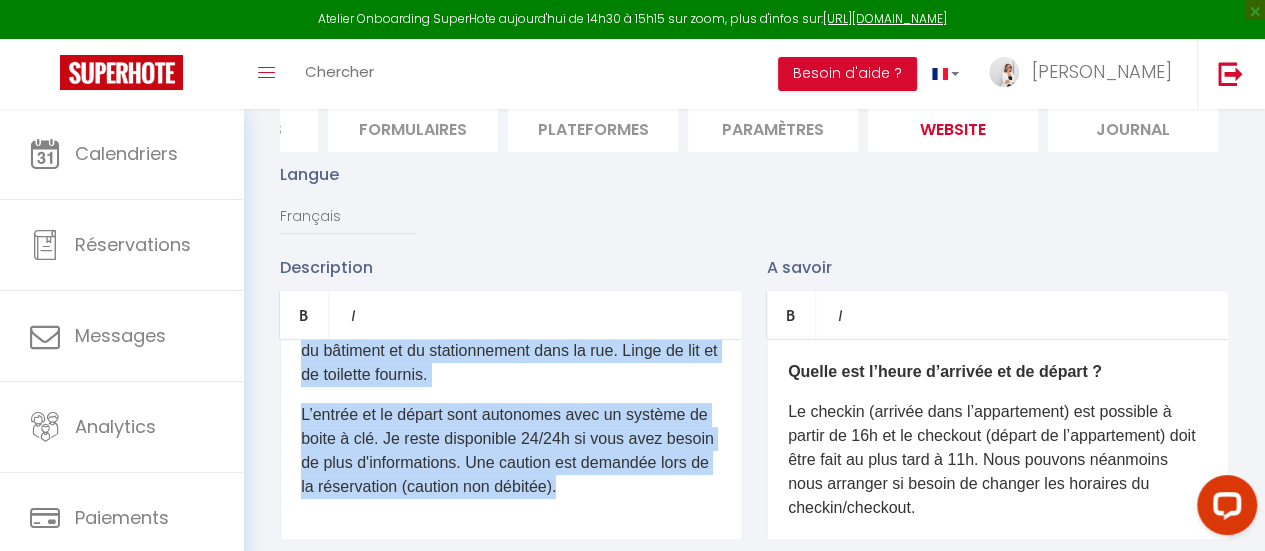 drag, startPoint x: 295, startPoint y: 383, endPoint x: 713, endPoint y: 523, distance: 440.82196 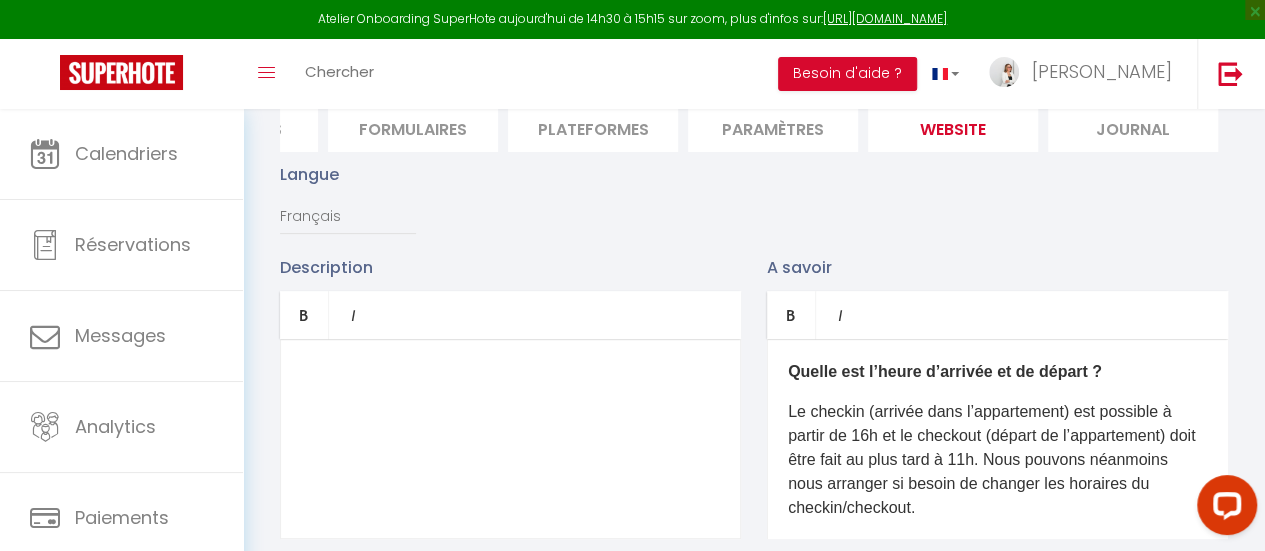 scroll, scrollTop: 0, scrollLeft: 0, axis: both 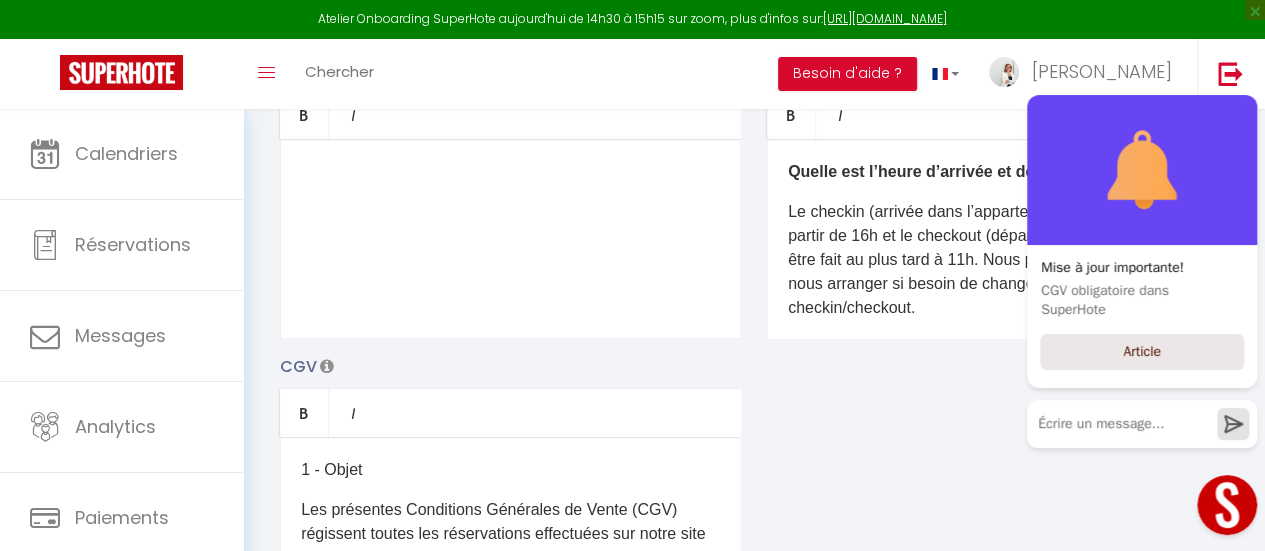 click on "​" at bounding box center (510, 172) 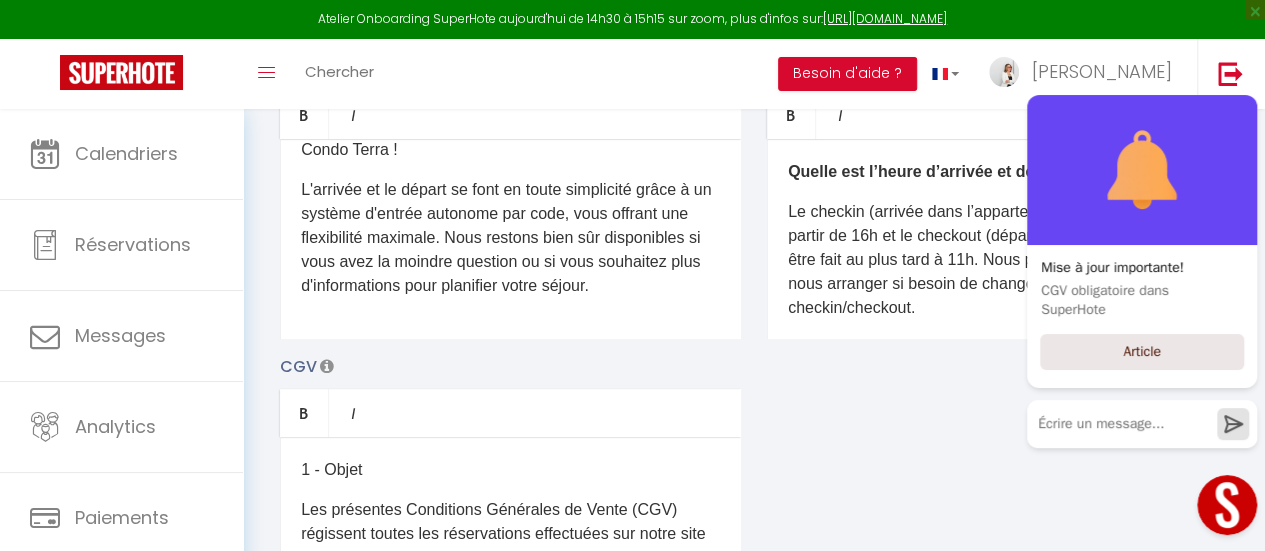 scroll, scrollTop: 941, scrollLeft: 0, axis: vertical 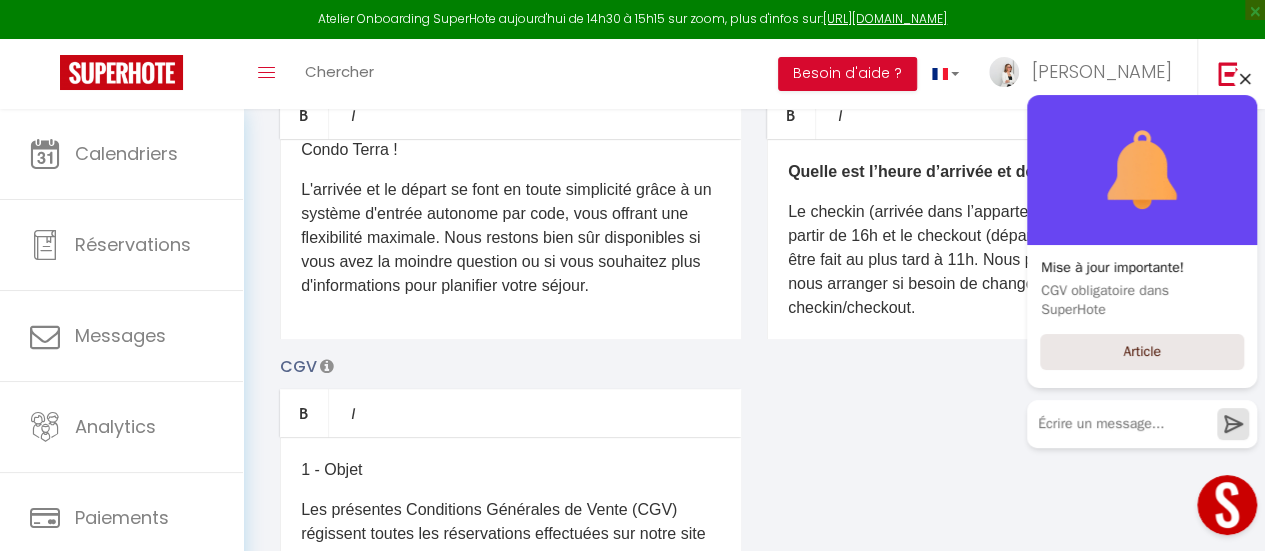 click 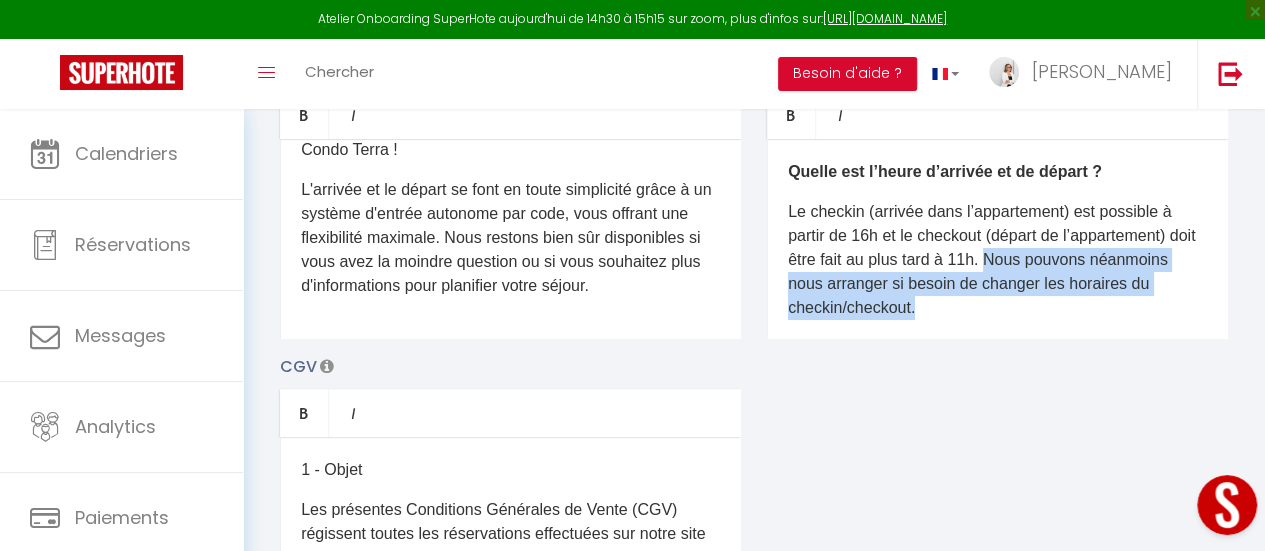 drag, startPoint x: 1025, startPoint y: 272, endPoint x: 1145, endPoint y: 317, distance: 128.16005 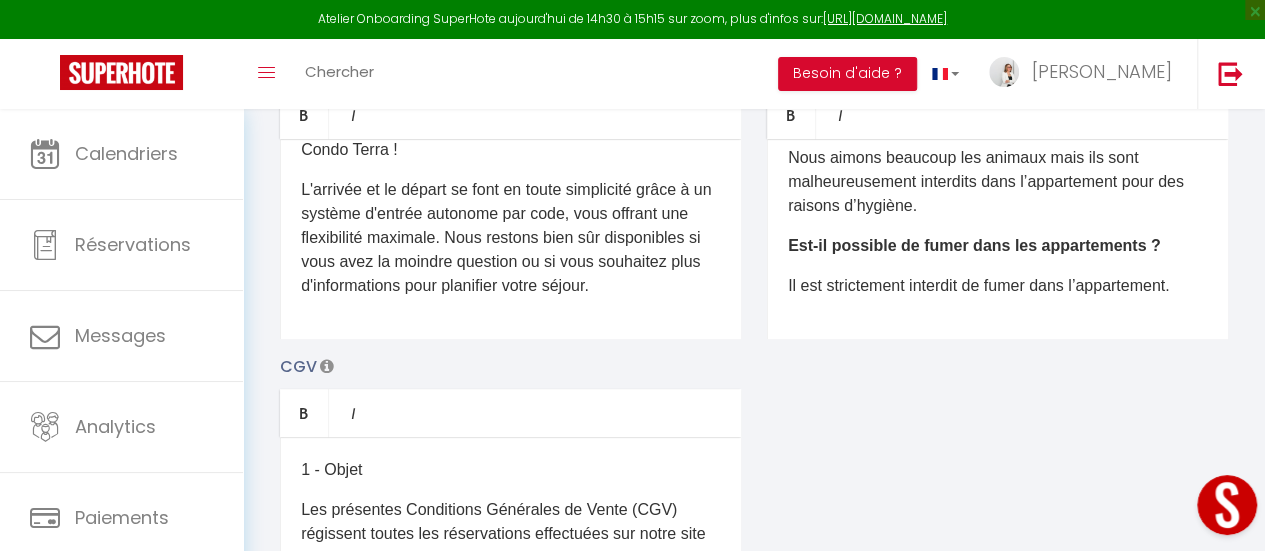 scroll, scrollTop: 309, scrollLeft: 0, axis: vertical 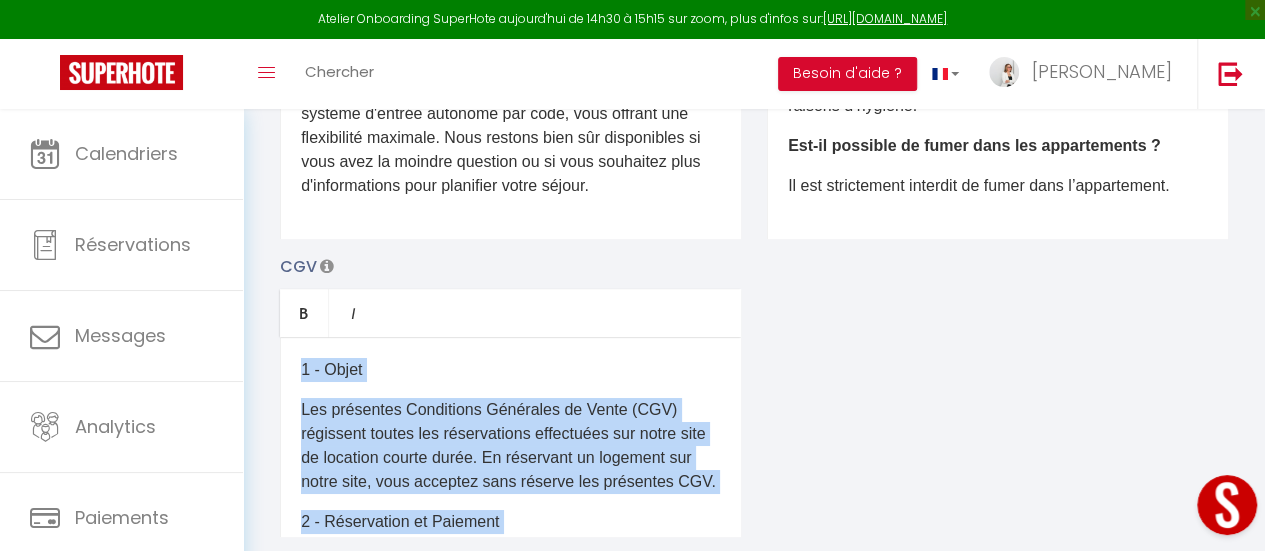 drag, startPoint x: 412, startPoint y: 298, endPoint x: 290, endPoint y: 389, distance: 152.20053 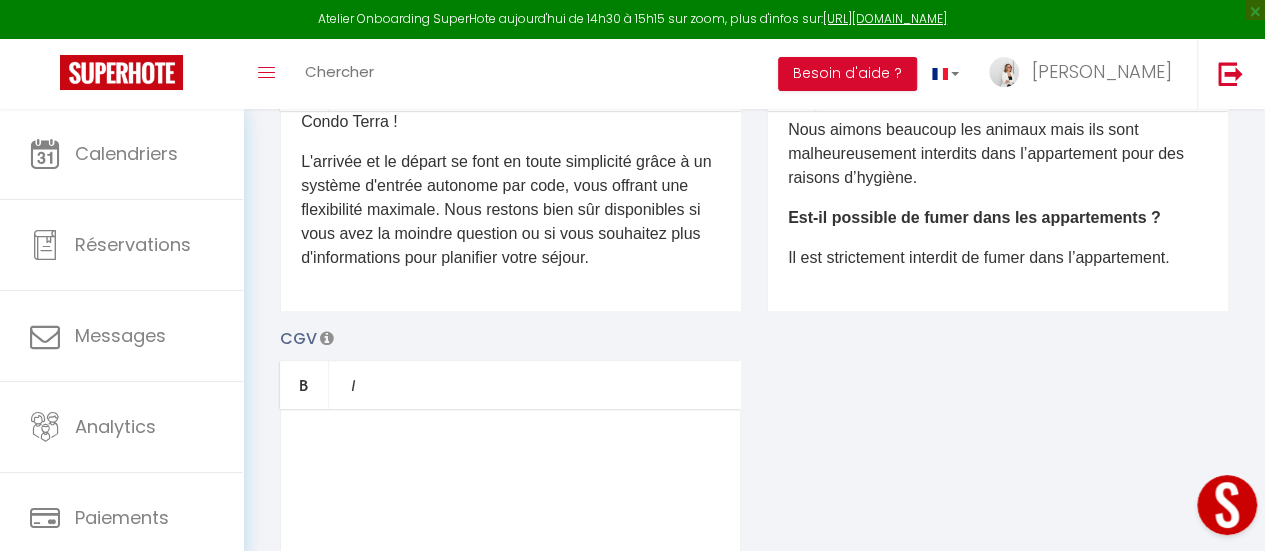 scroll, scrollTop: 400, scrollLeft: 0, axis: vertical 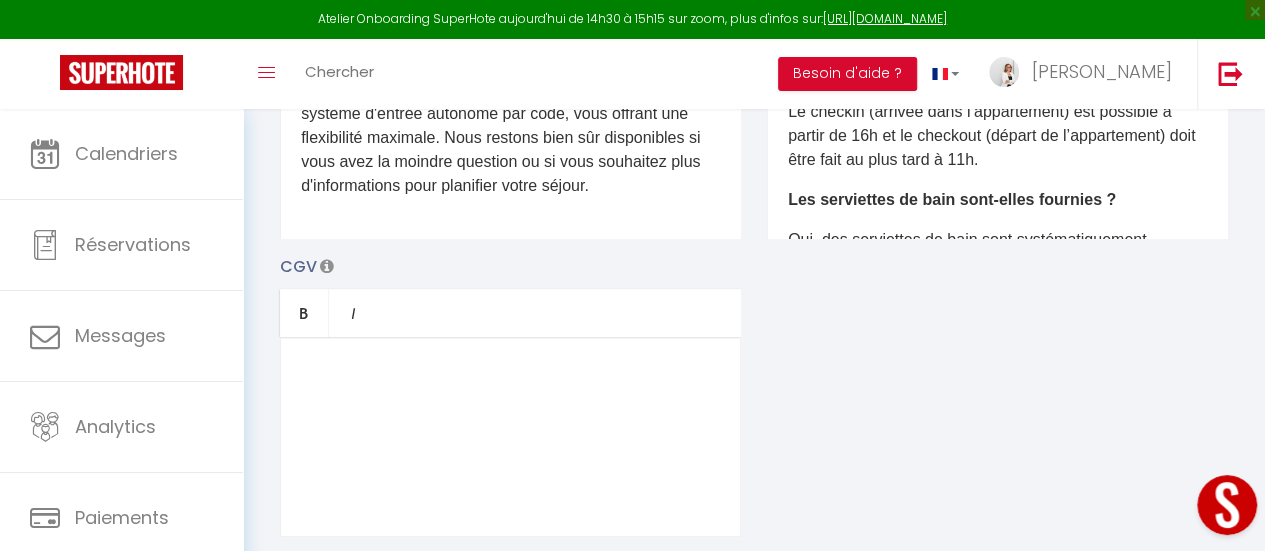 click at bounding box center (327, 266) 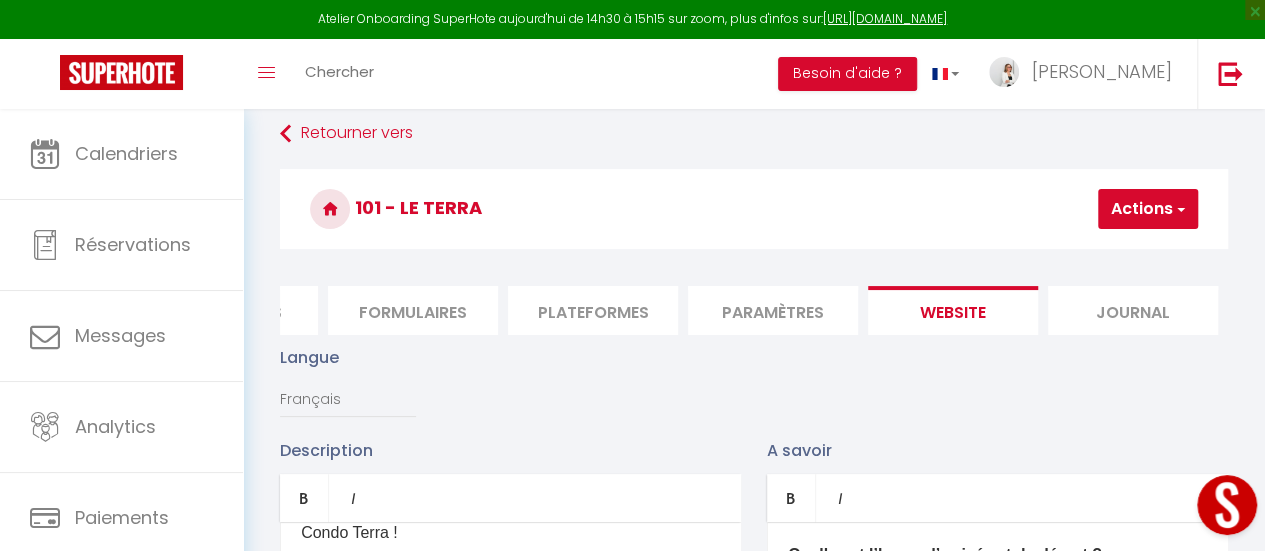 scroll, scrollTop: 0, scrollLeft: 0, axis: both 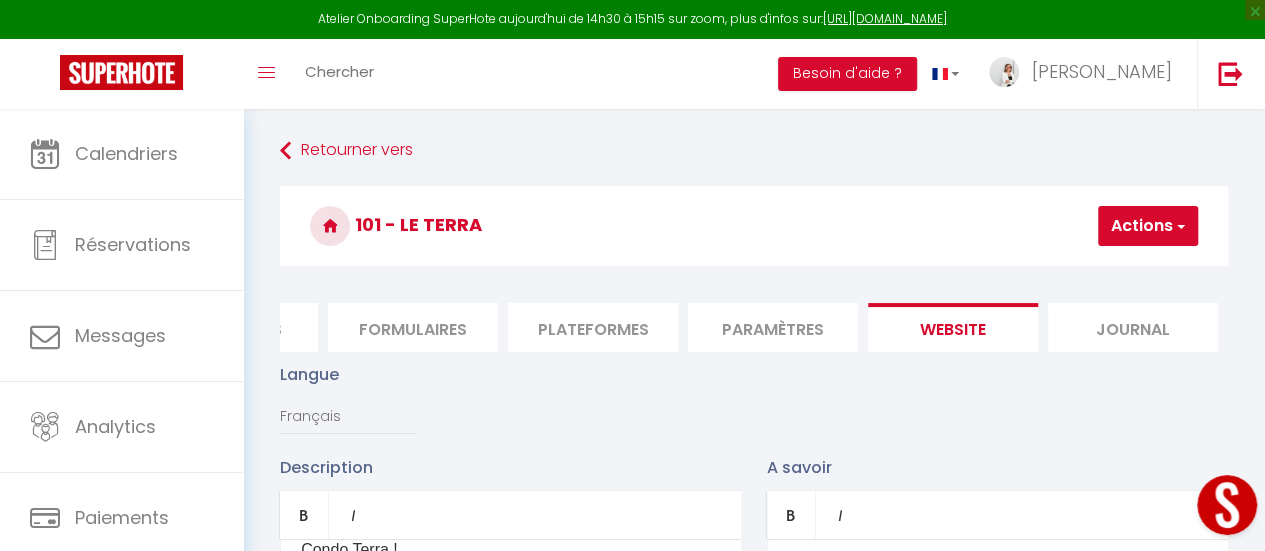 click at bounding box center (1179, 226) 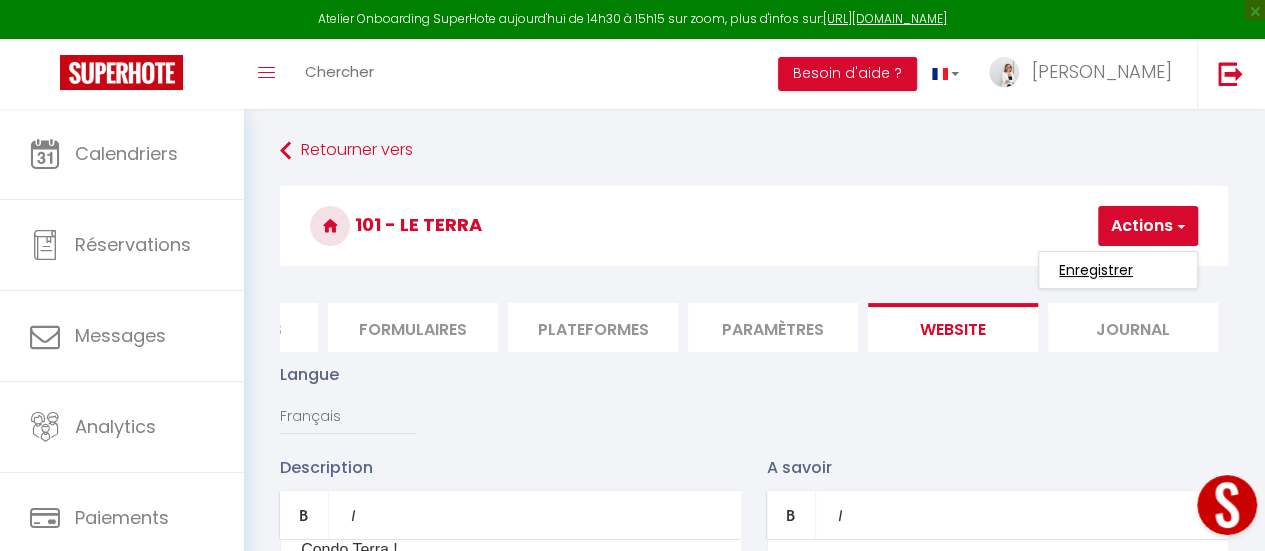 click on "Enregistrer" at bounding box center (1096, 270) 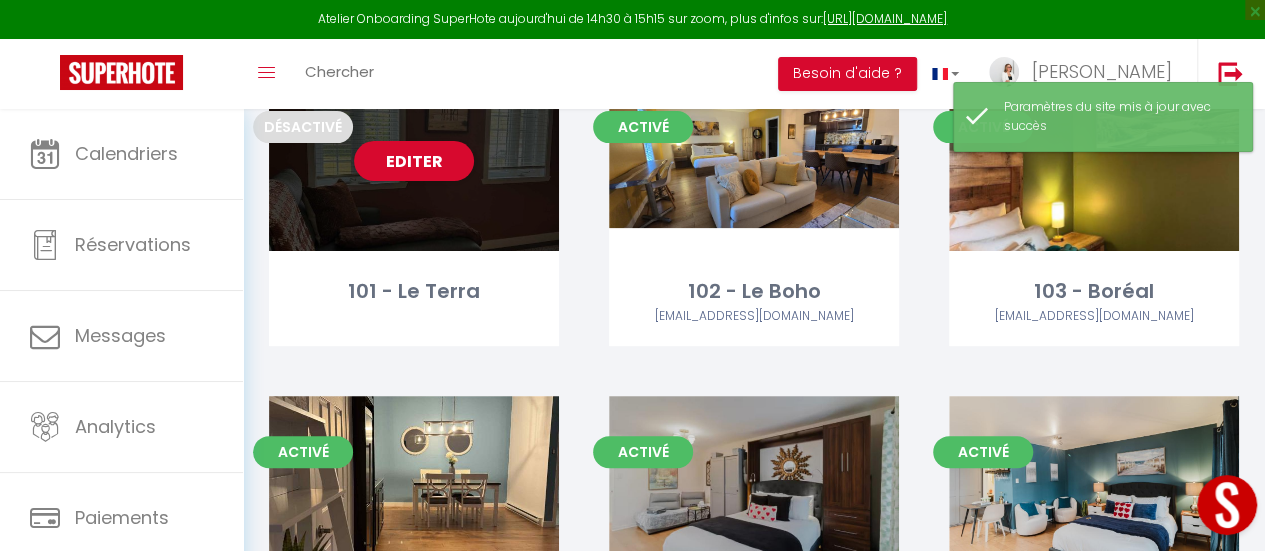 scroll, scrollTop: 200, scrollLeft: 0, axis: vertical 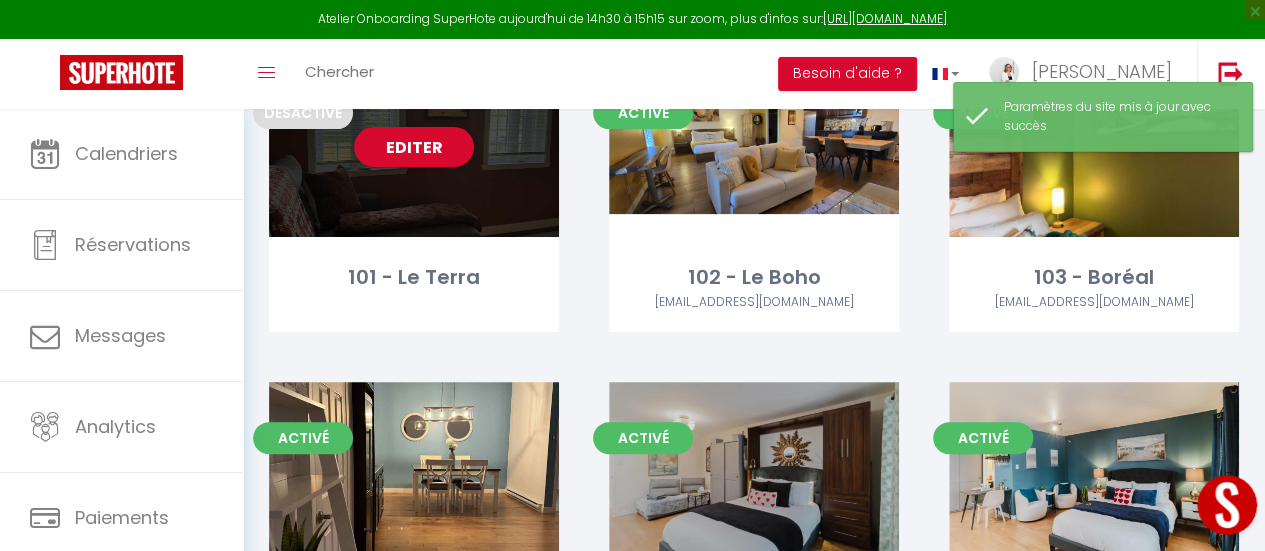 click on "Editer" at bounding box center (414, 147) 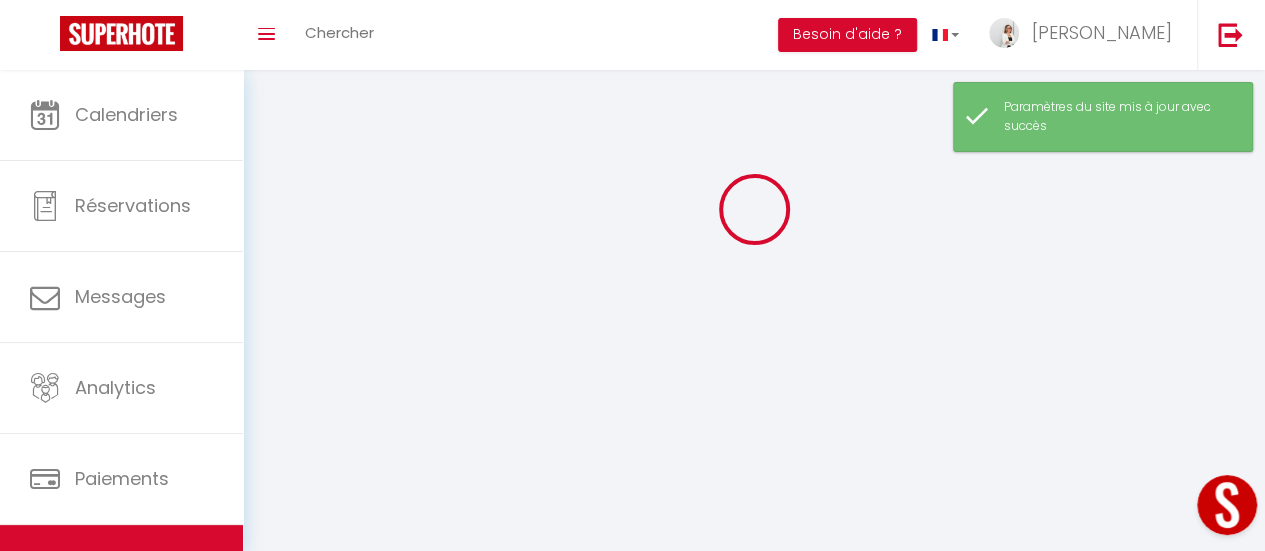 scroll, scrollTop: 0, scrollLeft: 0, axis: both 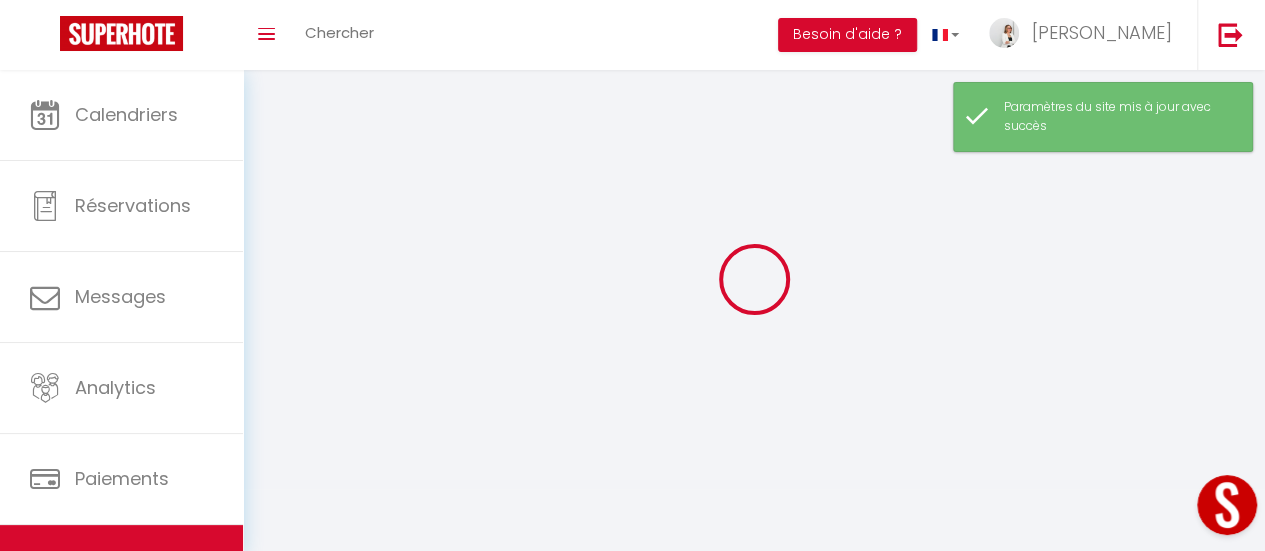 select 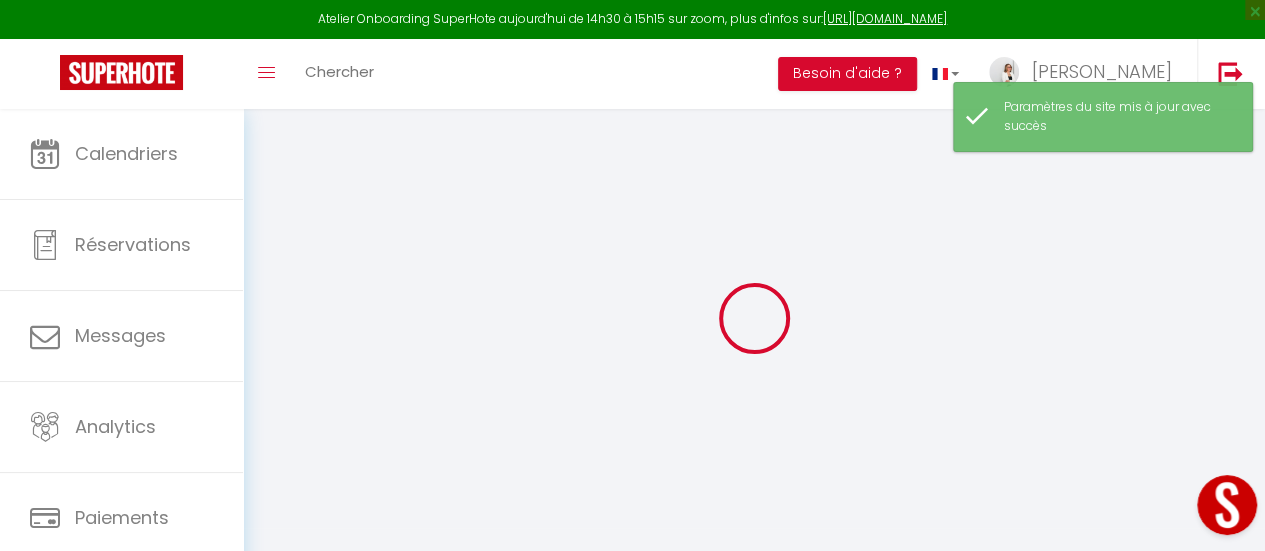 select 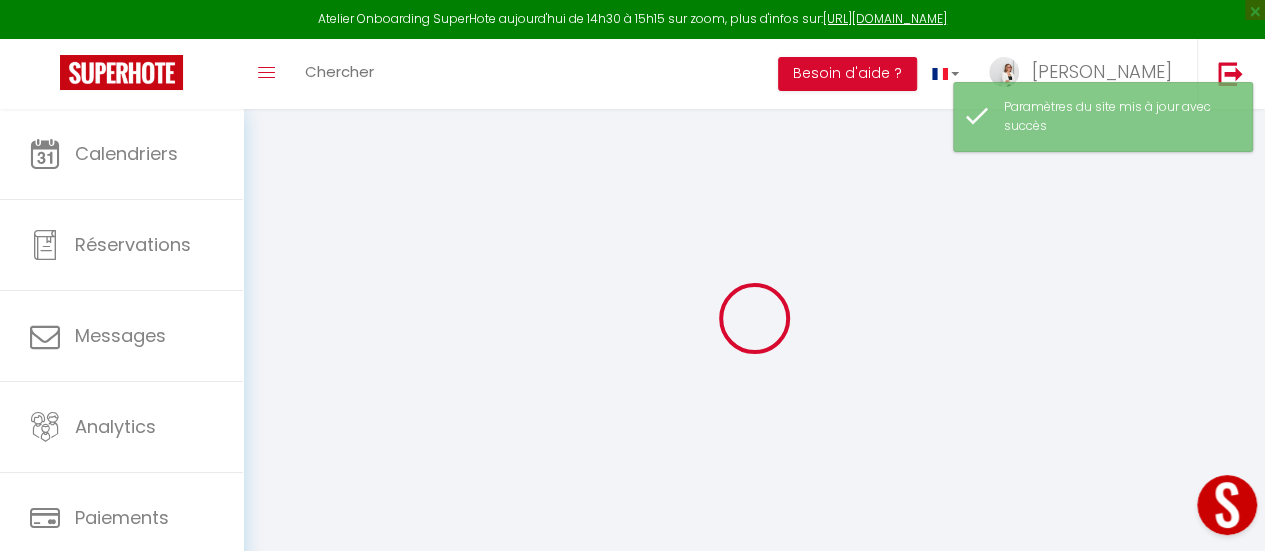 select 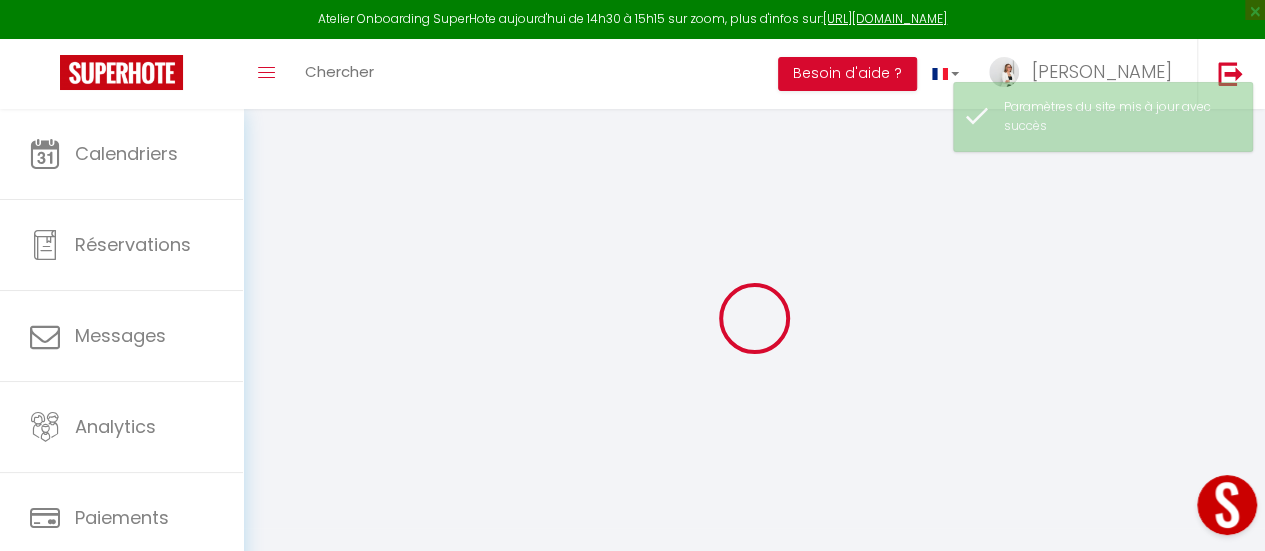 select 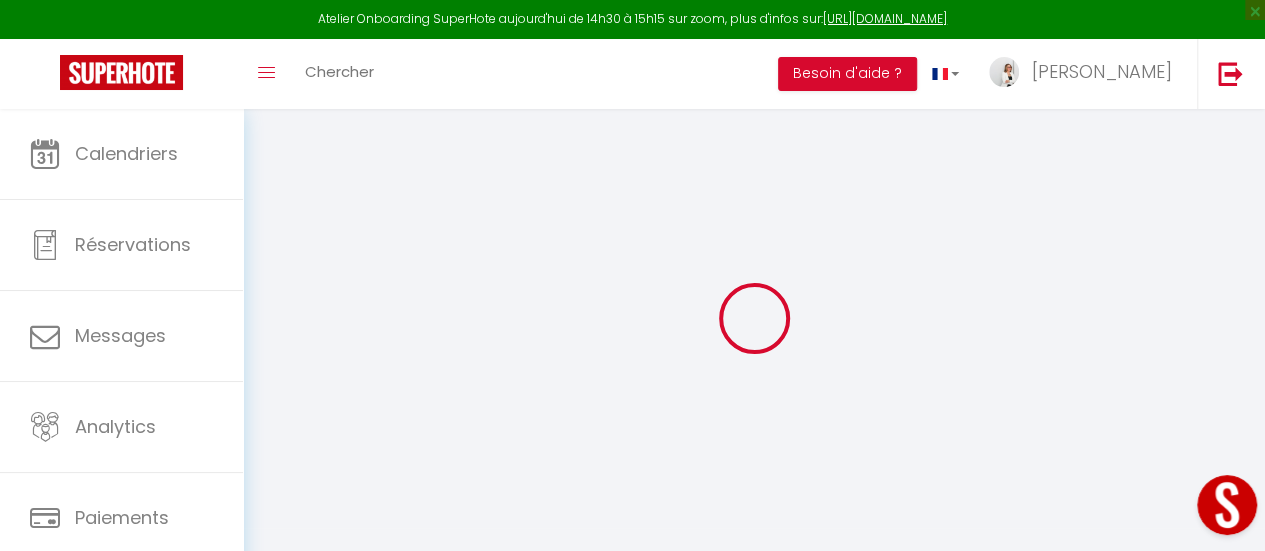 select 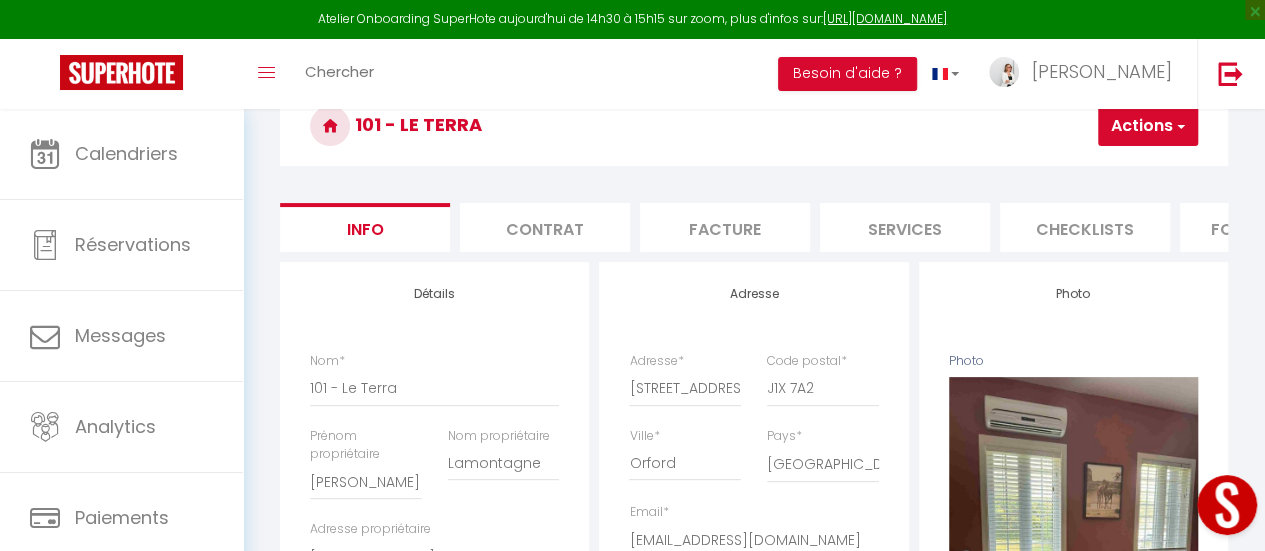 scroll, scrollTop: 0, scrollLeft: 0, axis: both 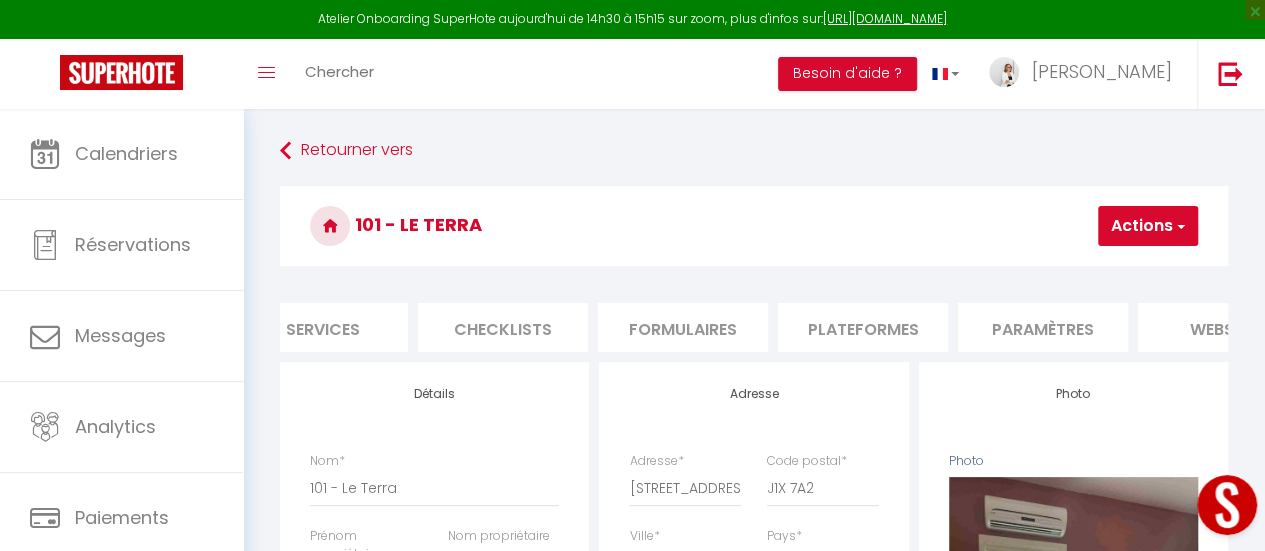 click on "Plateformes" at bounding box center [863, 327] 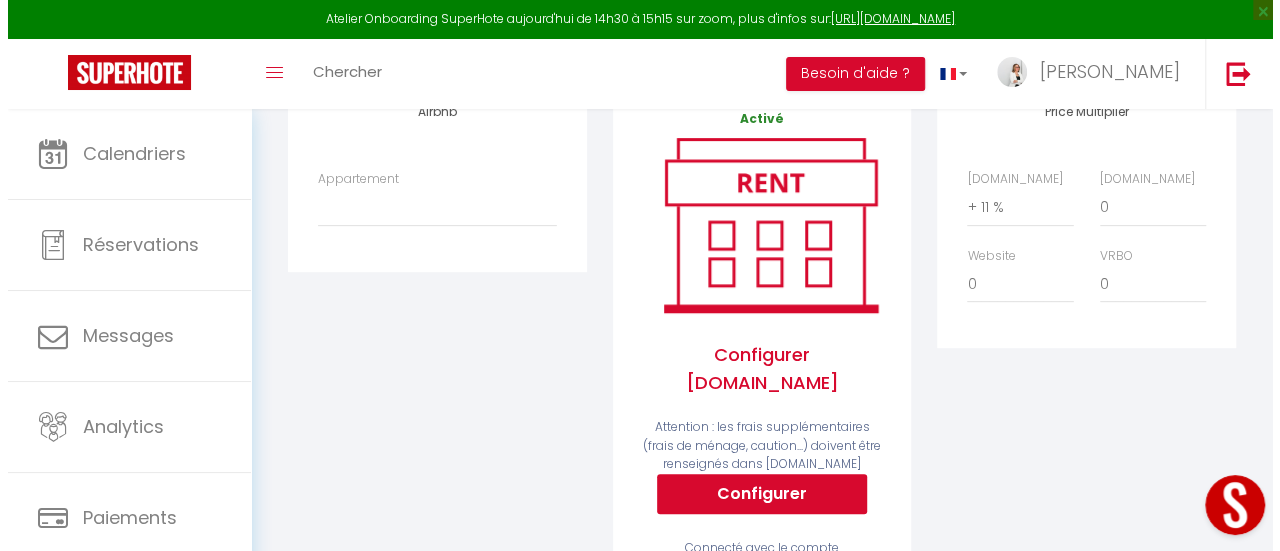 scroll, scrollTop: 300, scrollLeft: 0, axis: vertical 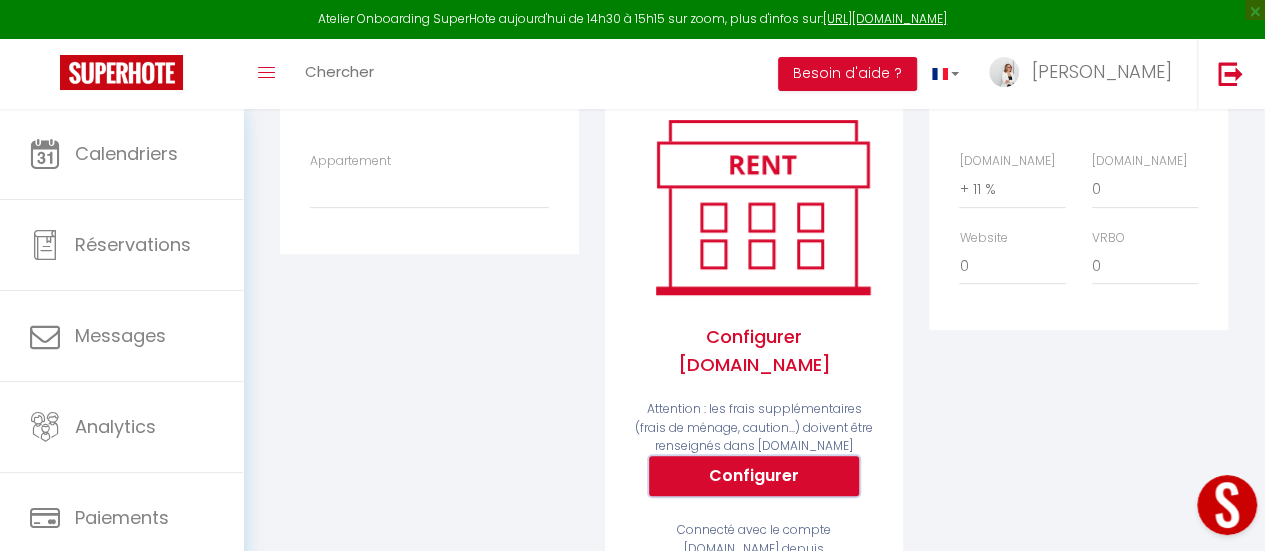 click on "Configurer" at bounding box center (754, 476) 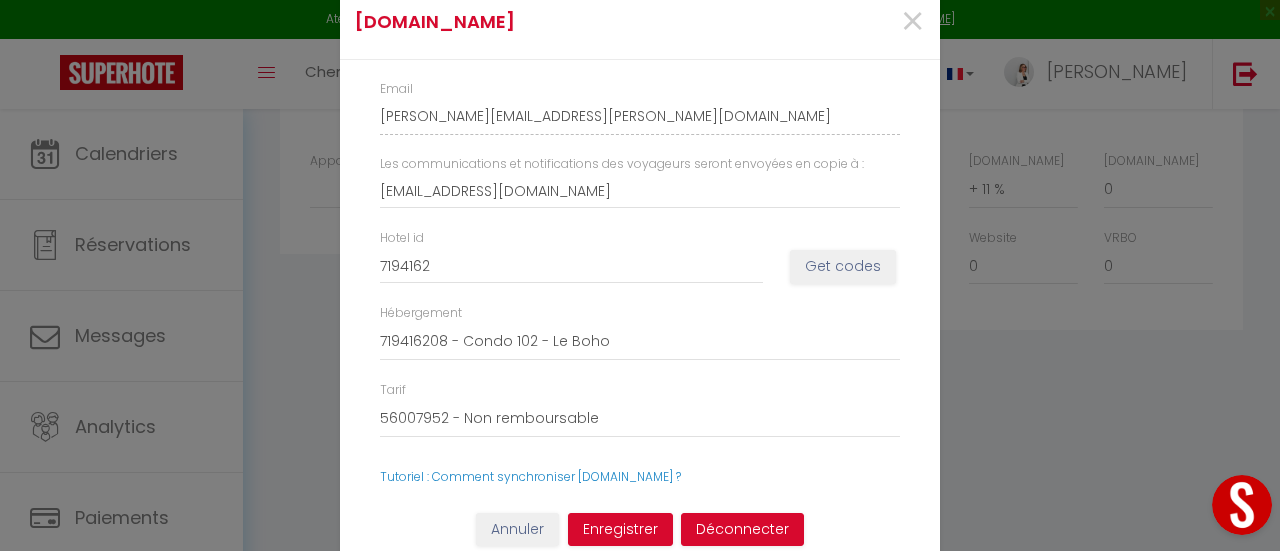 scroll, scrollTop: 14, scrollLeft: 0, axis: vertical 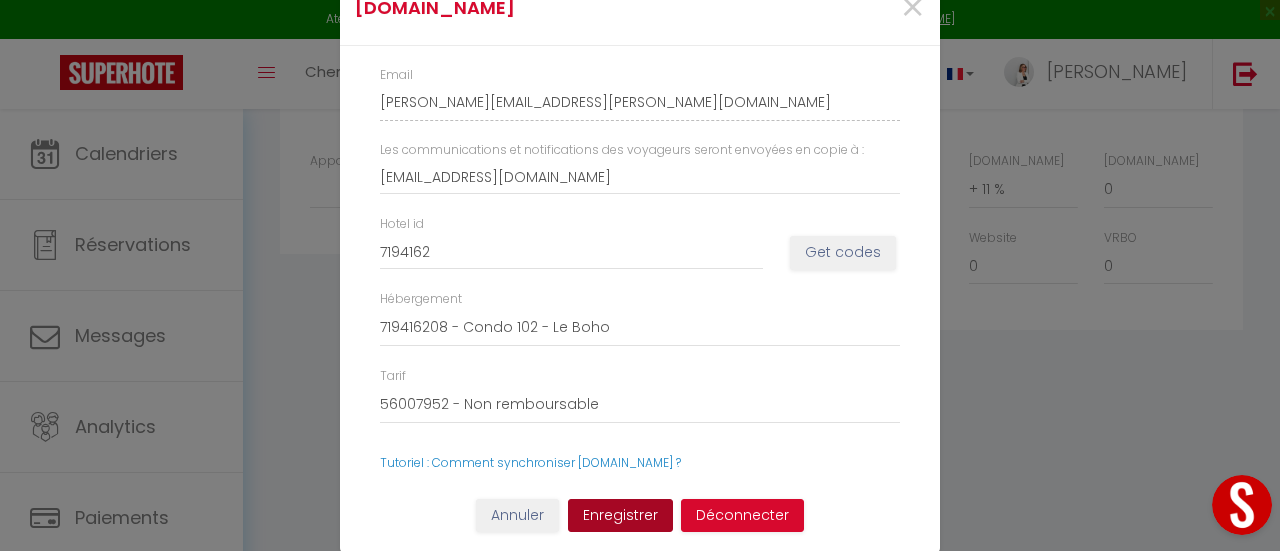 click on "Enregistrer" at bounding box center (620, 516) 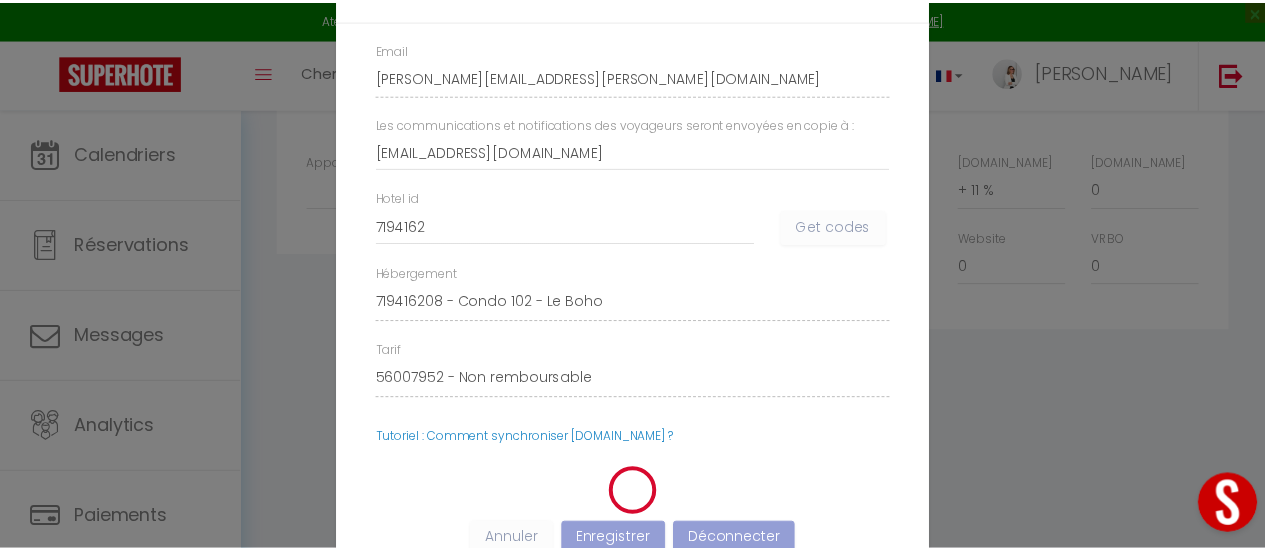 scroll, scrollTop: 0, scrollLeft: 0, axis: both 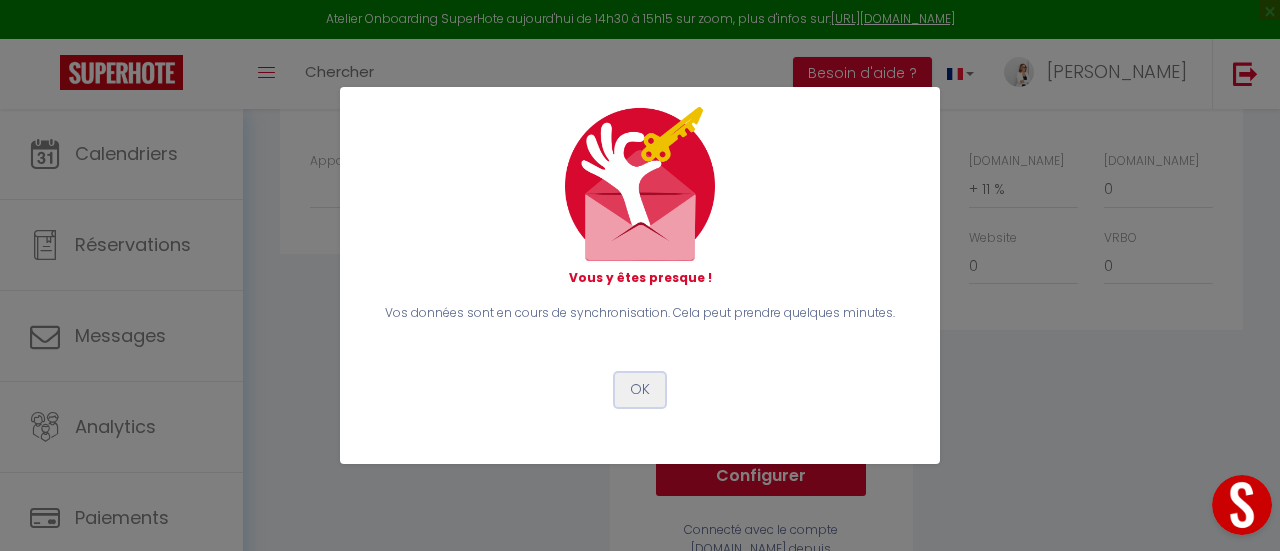 click on "OK" at bounding box center [640, 390] 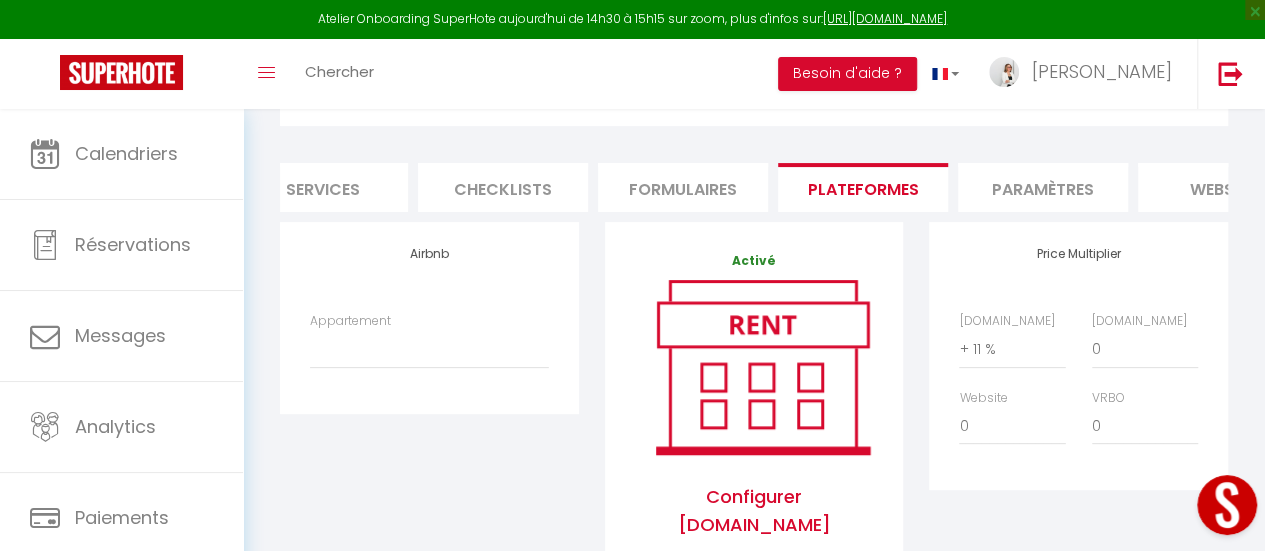 scroll, scrollTop: 0, scrollLeft: 0, axis: both 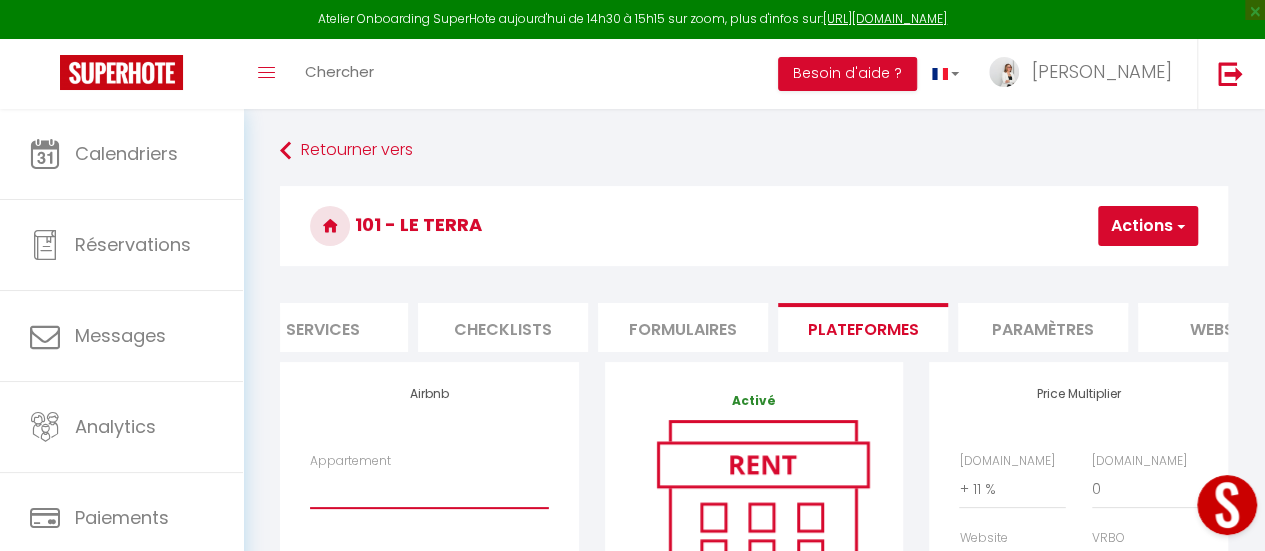 click on "Appartement" at bounding box center (429, 489) 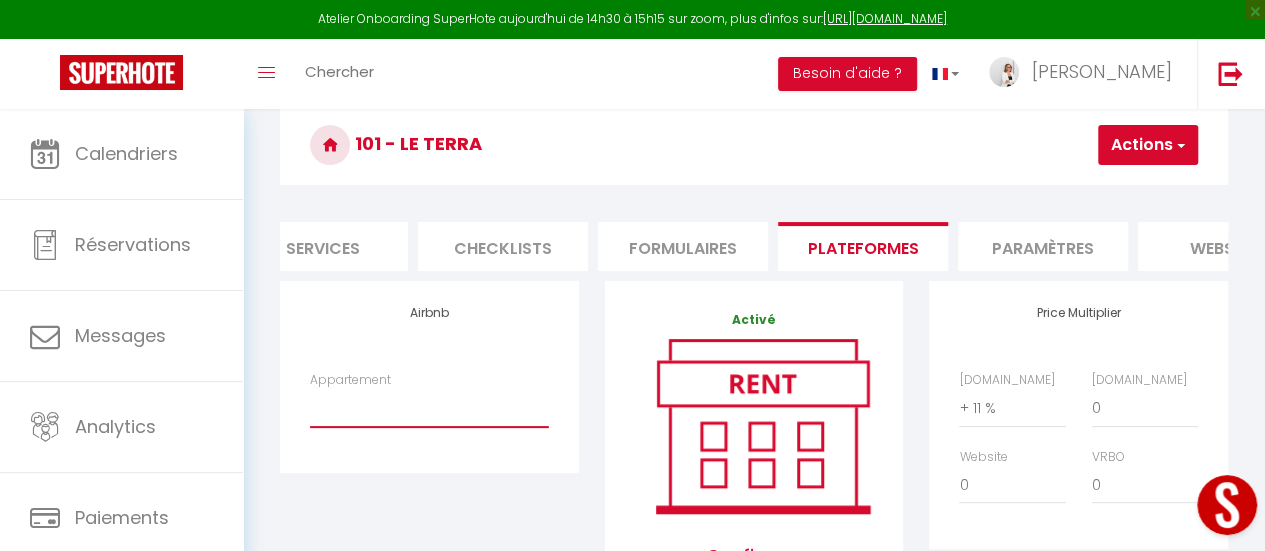 scroll, scrollTop: 100, scrollLeft: 0, axis: vertical 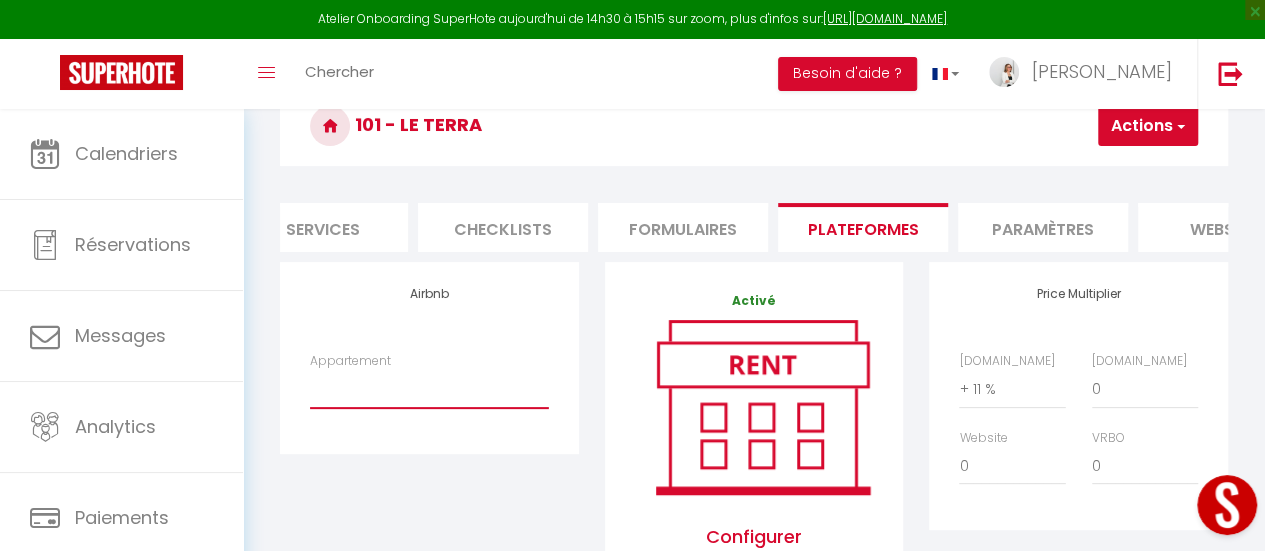 click on "Appartement" at bounding box center (429, 389) 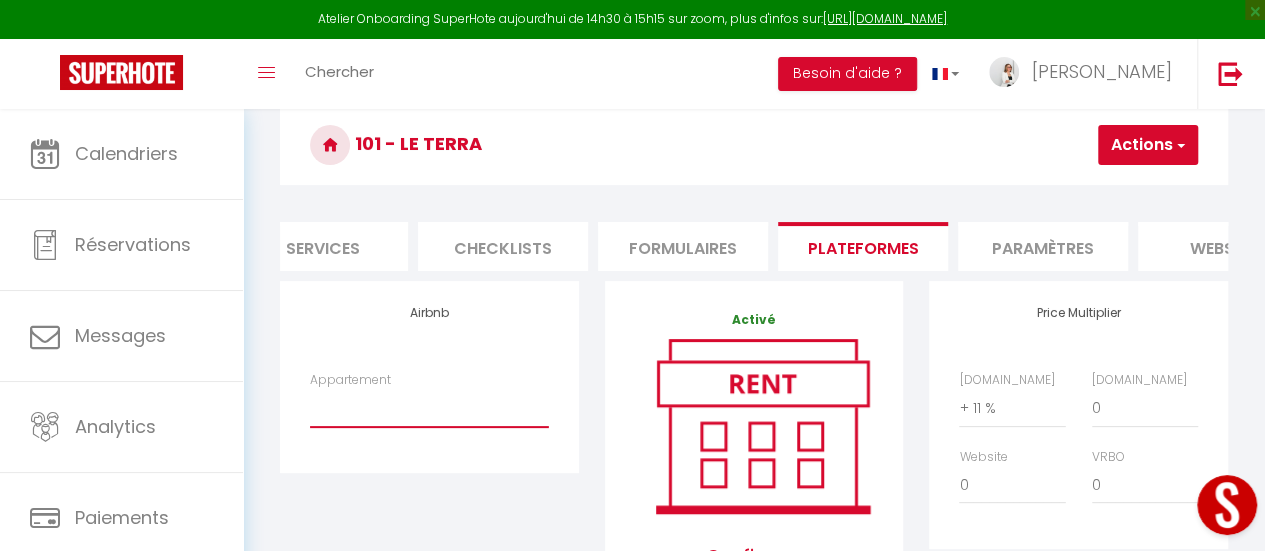 scroll, scrollTop: 100, scrollLeft: 0, axis: vertical 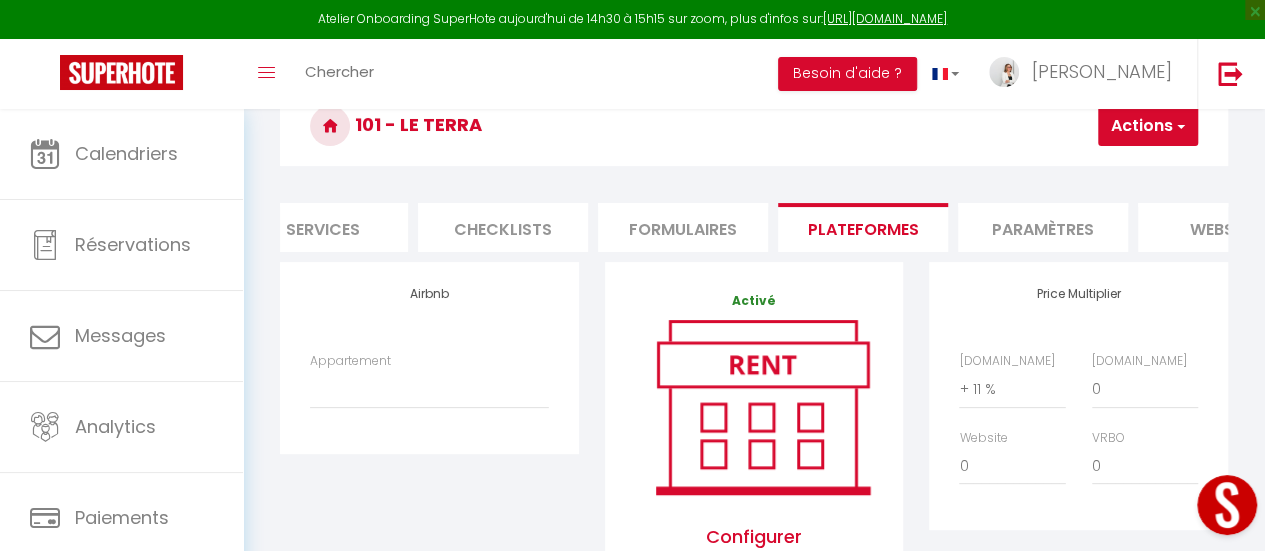click on "Appartement" at bounding box center [429, 380] 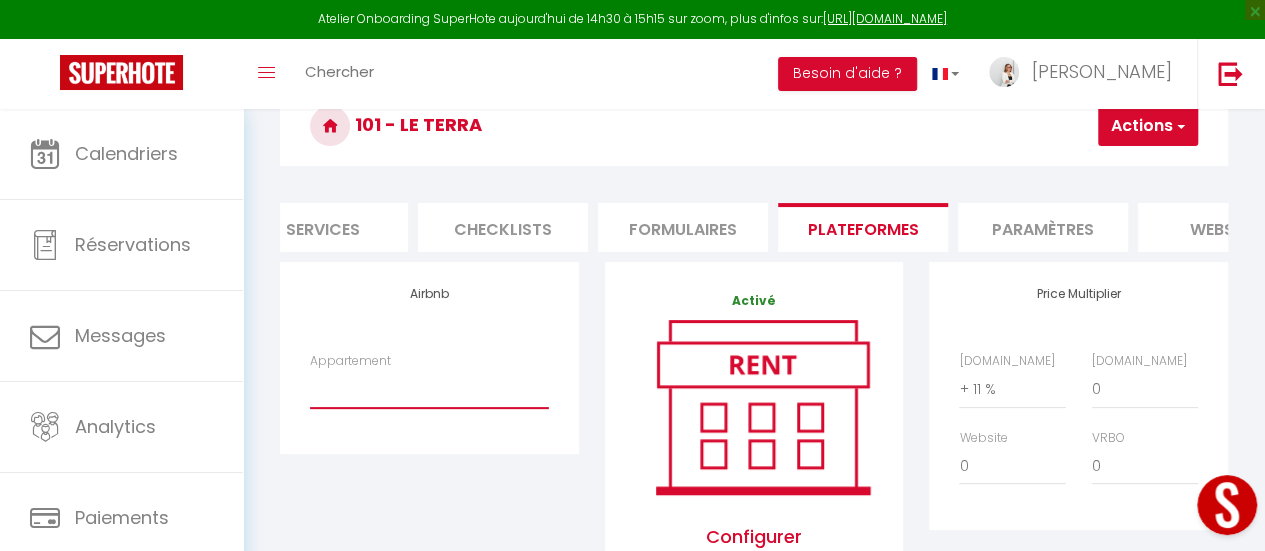 click on "Appartement" at bounding box center [429, 389] 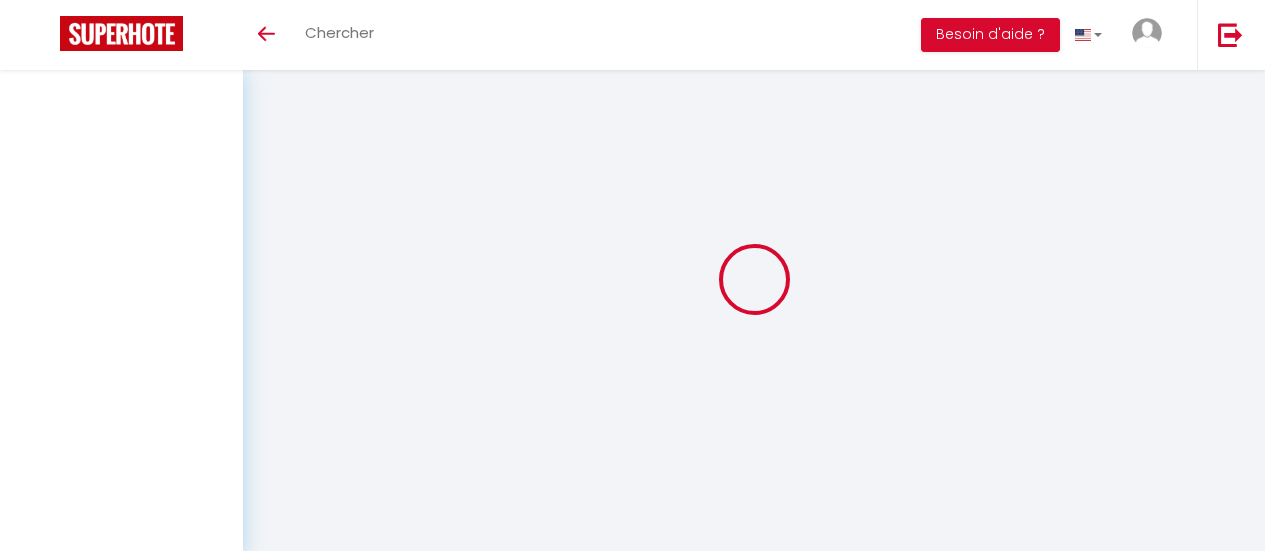 scroll, scrollTop: 0, scrollLeft: 0, axis: both 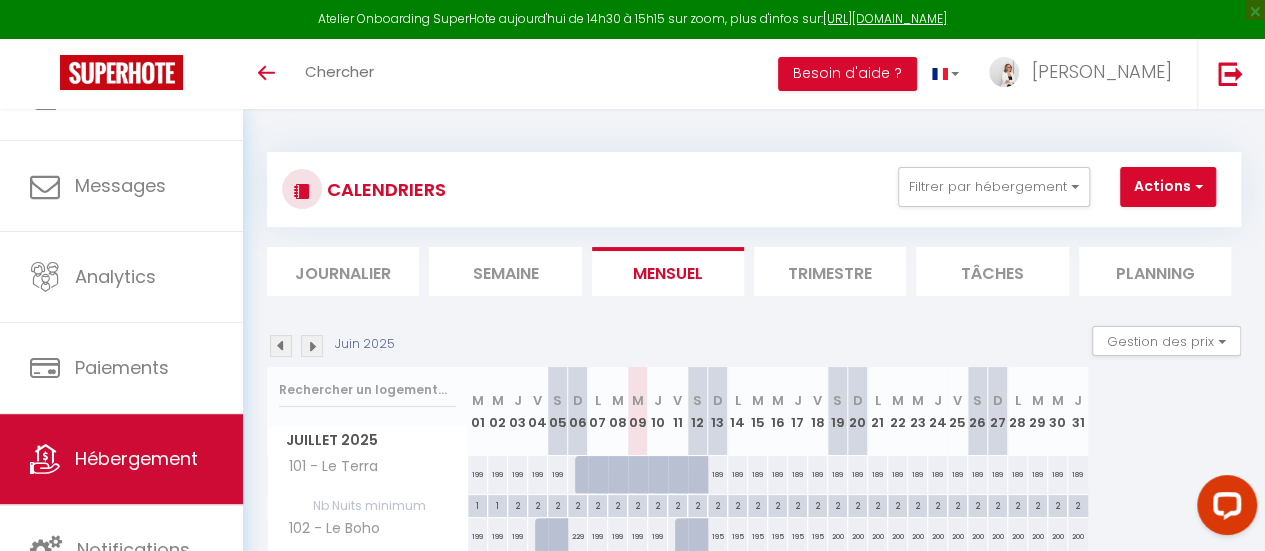 click on "Hébergement" at bounding box center (121, 459) 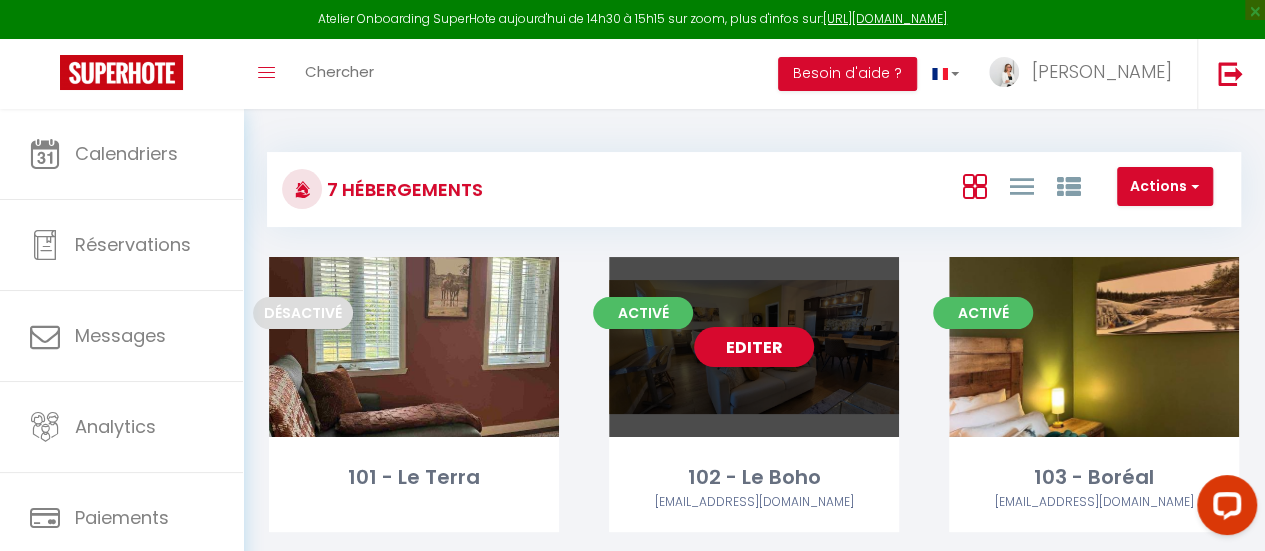 click on "Editer" at bounding box center [754, 347] 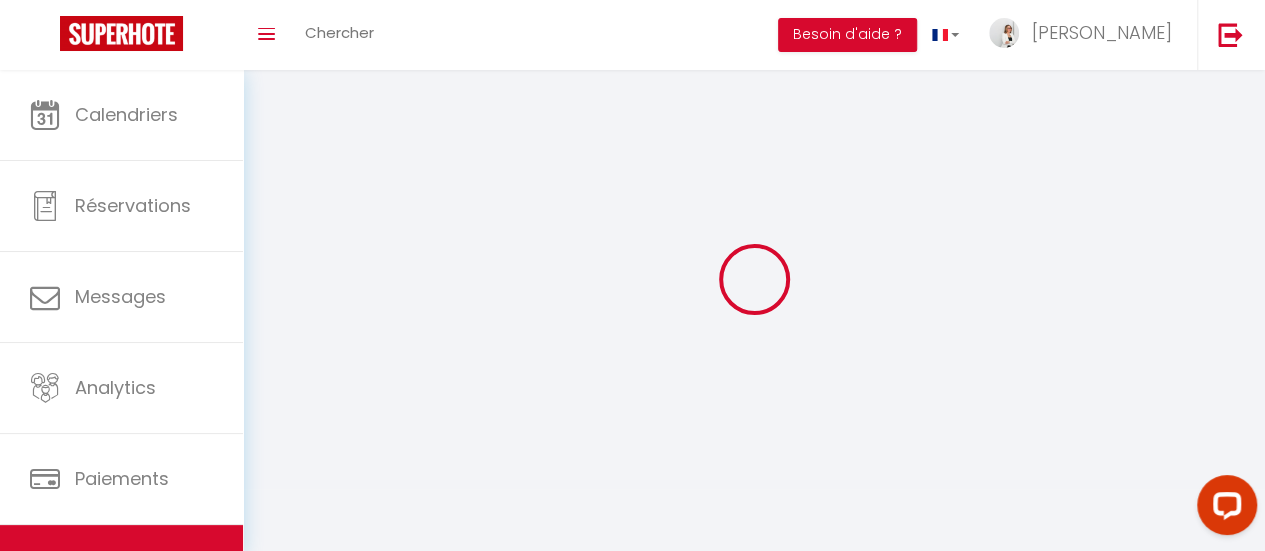 select 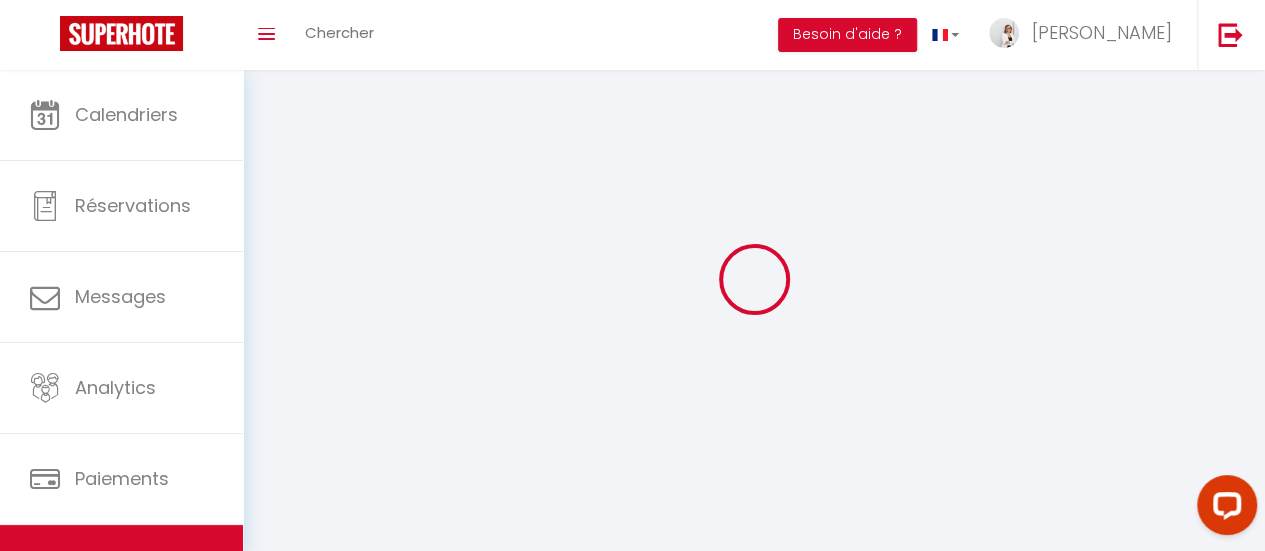 select 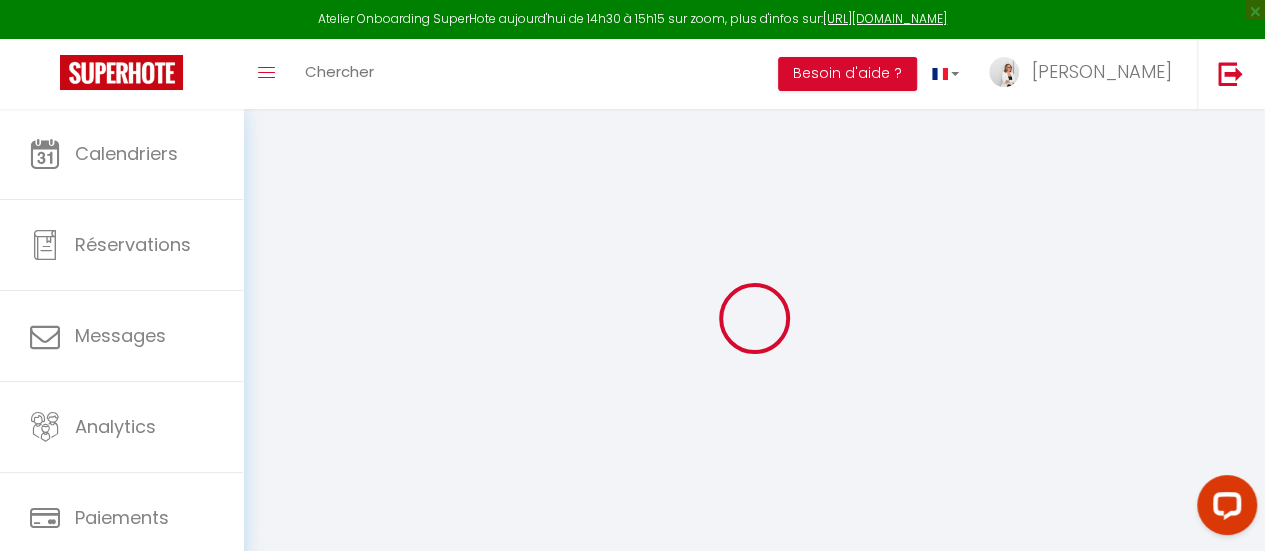 select 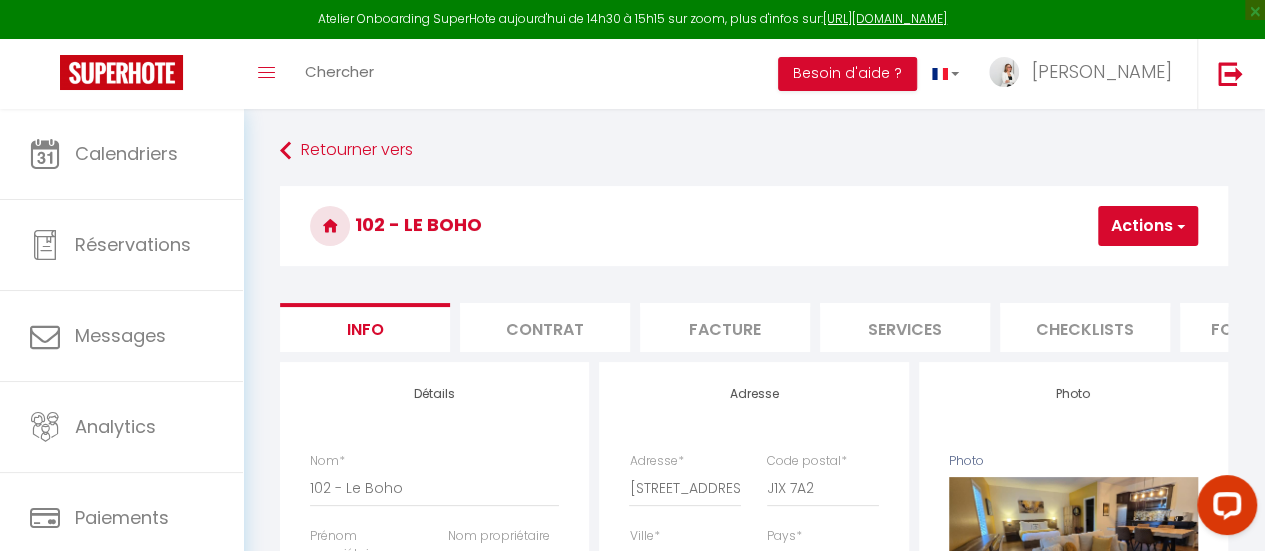 scroll, scrollTop: 200, scrollLeft: 0, axis: vertical 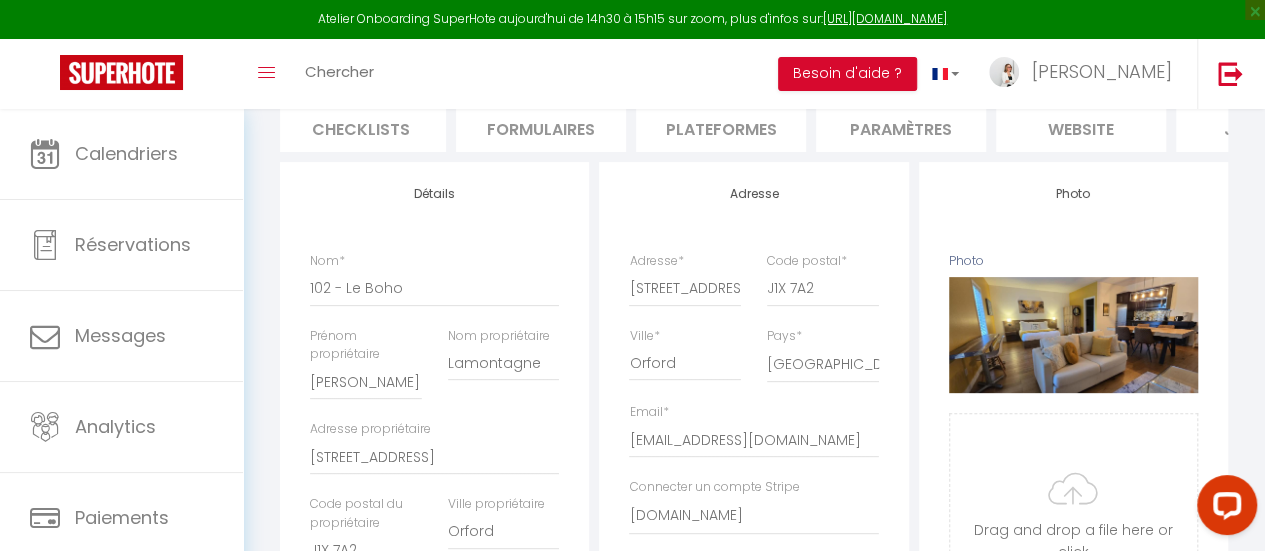 click on "website" at bounding box center [1081, 127] 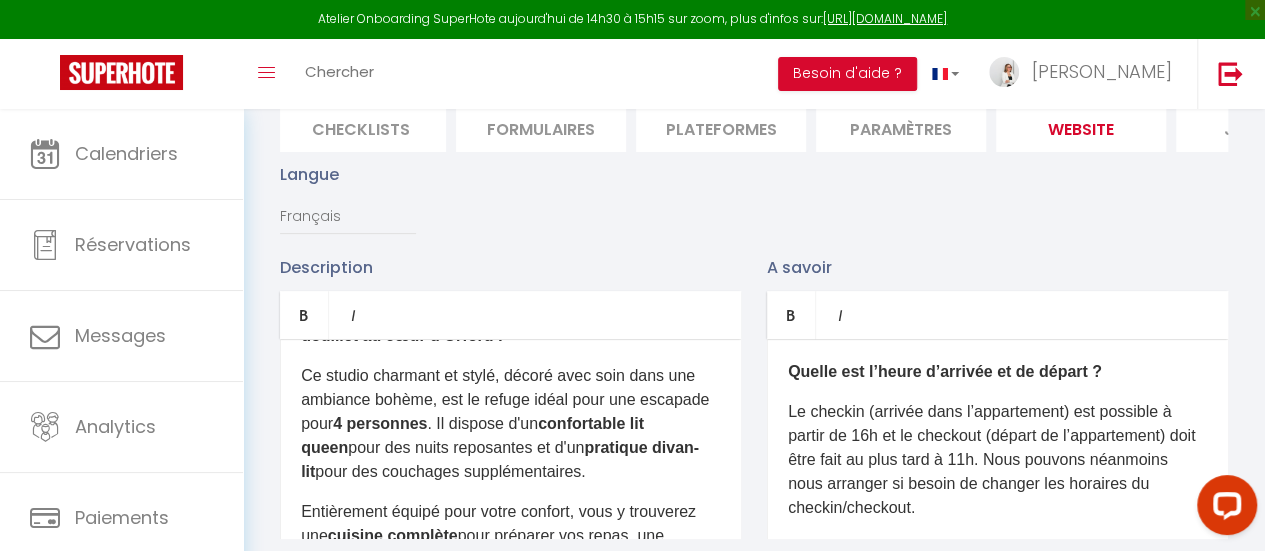 scroll, scrollTop: 0, scrollLeft: 0, axis: both 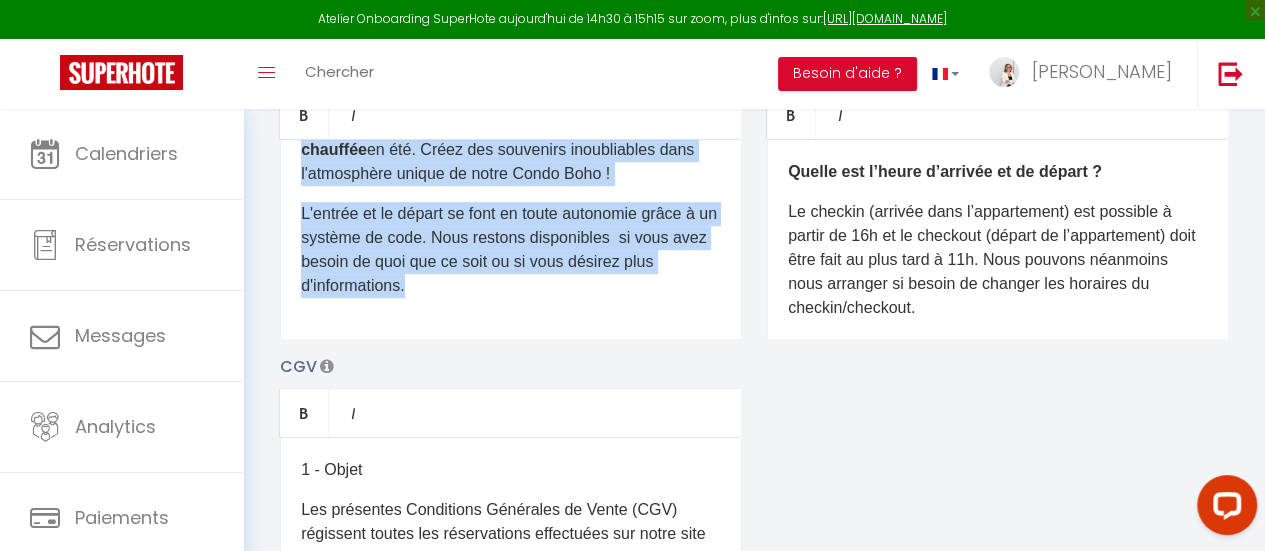 drag, startPoint x: 299, startPoint y: 419, endPoint x: 654, endPoint y: 323, distance: 367.75128 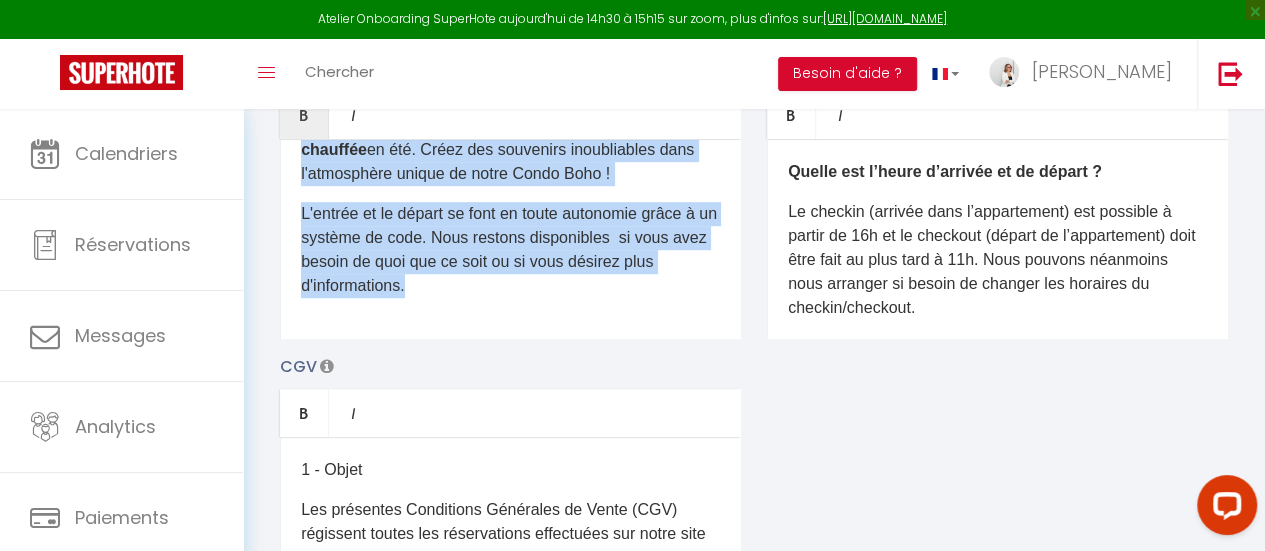 copy on "Découvrez notre Condo Boho, un havre de paix douillet au cœur d'Orford !
Ce studio charmant et stylé, décoré avec soin dans une ambiance bohème, est le refuge idéal pour une escapade pour  4 personnes . Il dispose d'un  confortable lit queen  pour des nuits reposantes et d'un  pratique divan-lit  pour des couchages supplémentaires.
Entièrement équipé pour votre confort, vous y trouverez une  cuisine complète  pour préparer vos repas, une machine à café Keurig , une télévision, et tout le nécessaire pour vous sentir comme chez vous. Bien qu'il ne dispose pas de balcon, son intérieur chaleureux est un véritable cocon de détente et de sérénité.
Profitez d'un emplacement de choix à Orford : les restaurants sont à deux pas, et vous avez un  accès direct à la Promenade des Cerises et à la piste cyclable . Le  Mont Orford  est à seulement quelques minutes (environ 9 min) et la ville de  Magog  à peine plus (environ 10 min). Cafés et dépanneur sont accessibles à pied pour toutes vos envies.
Pour votre déte..." 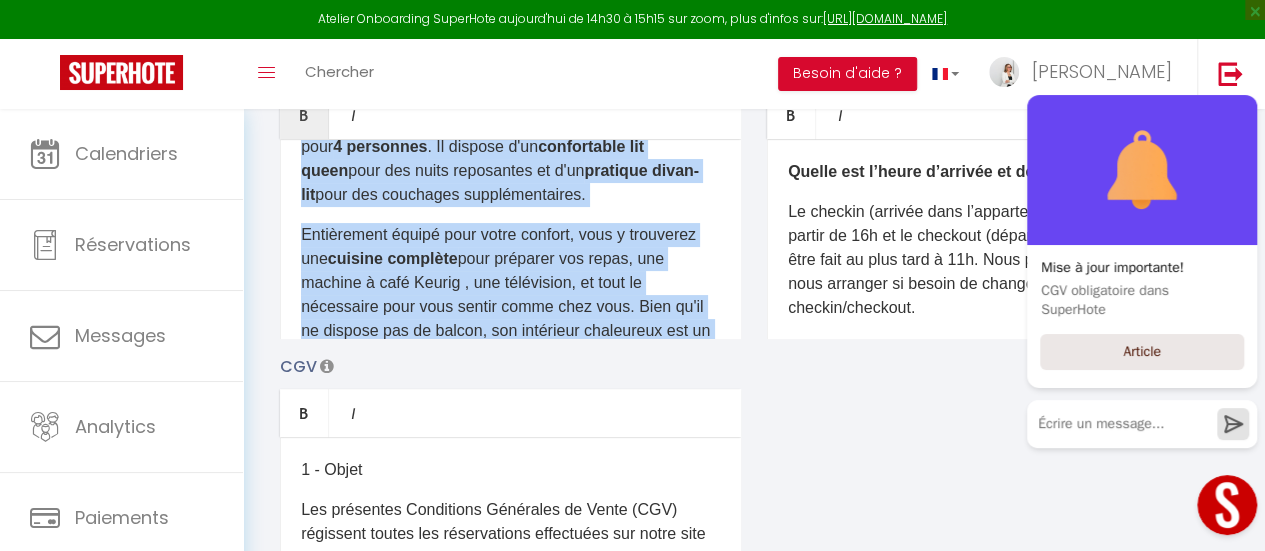 scroll, scrollTop: 0, scrollLeft: 0, axis: both 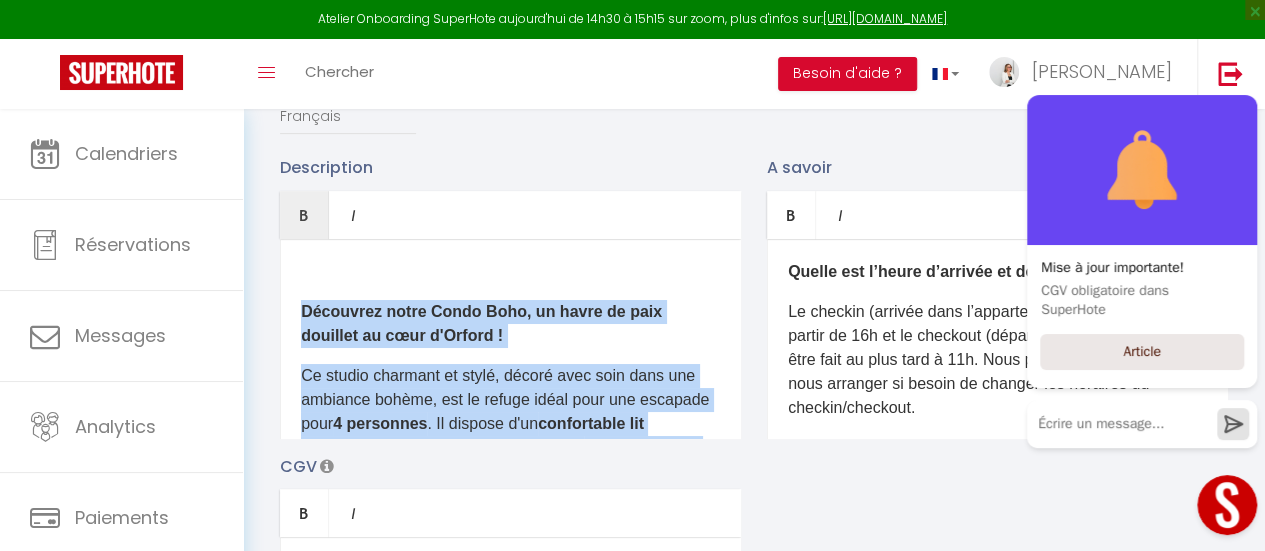 type 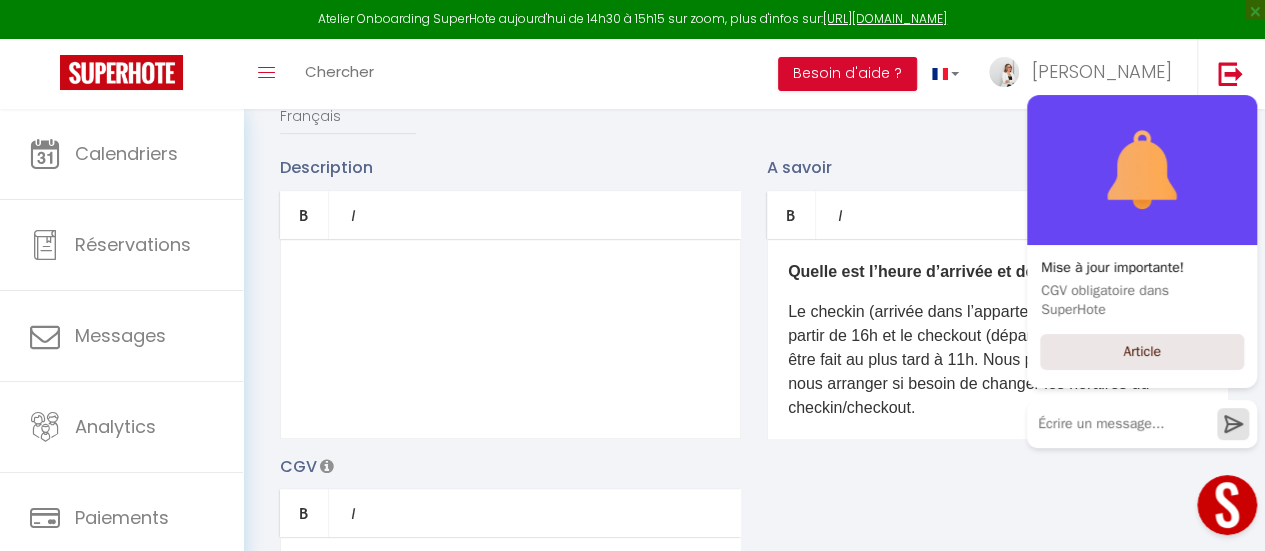 click on "​" at bounding box center (510, 272) 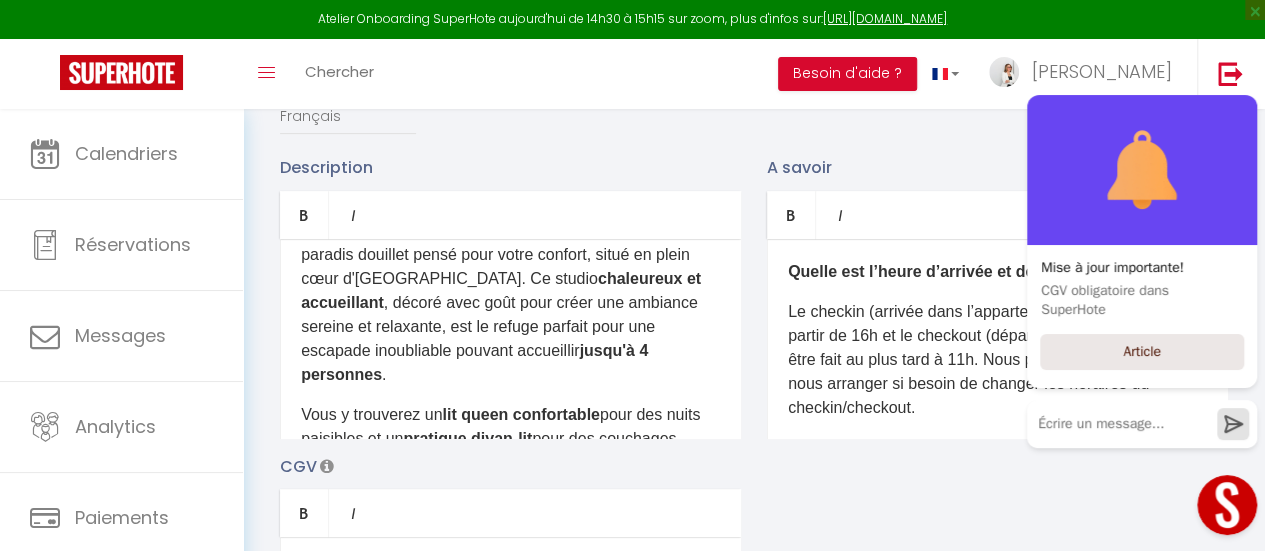 scroll, scrollTop: 100, scrollLeft: 0, axis: vertical 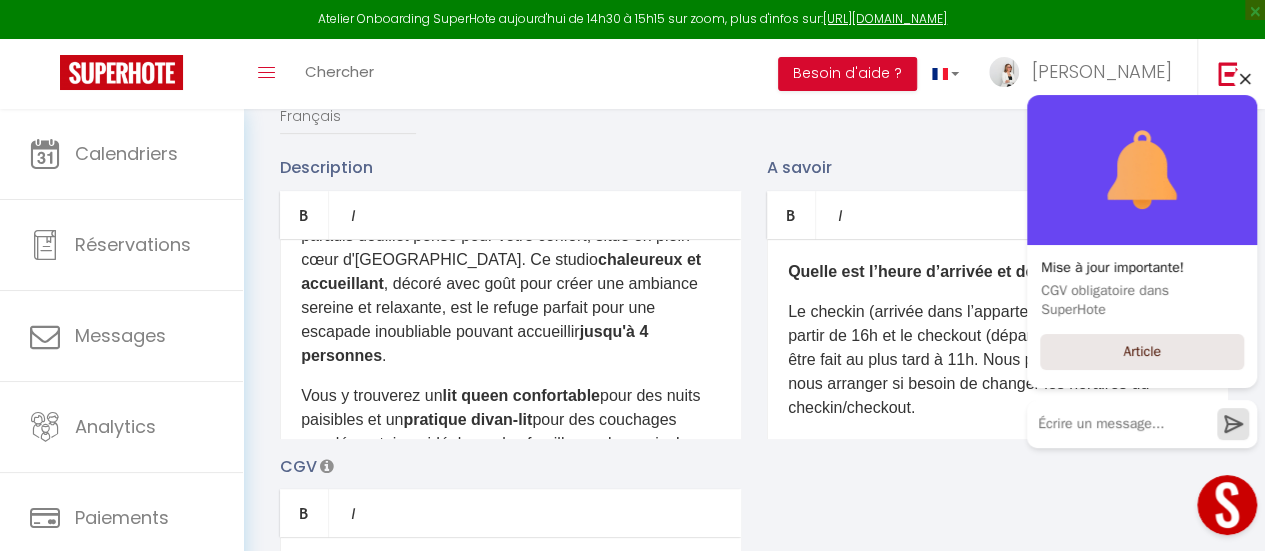 click 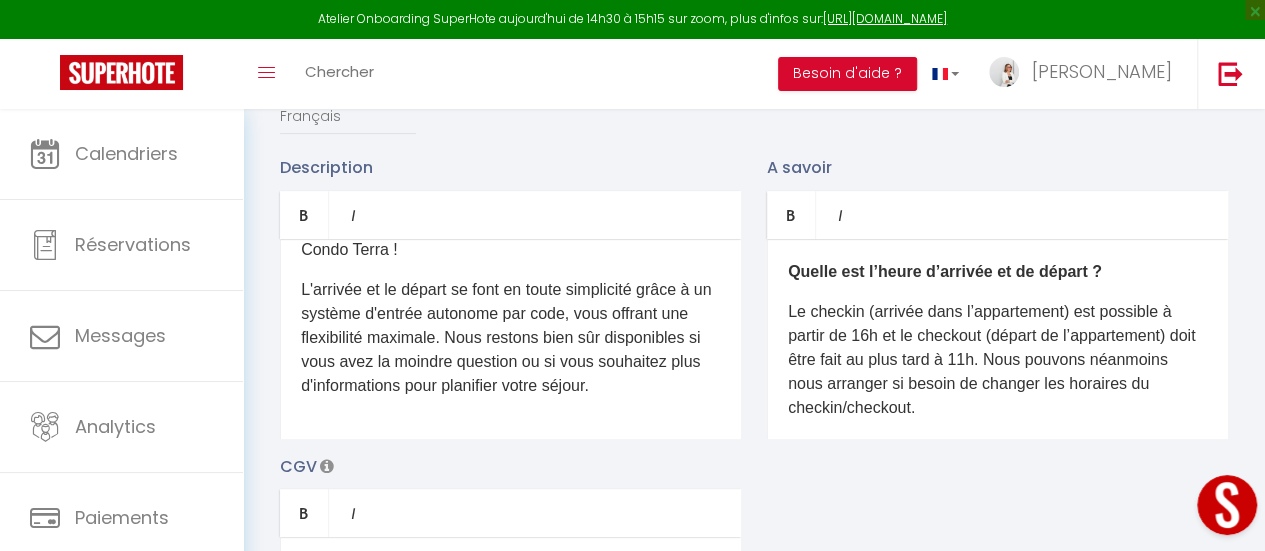 scroll, scrollTop: 941, scrollLeft: 0, axis: vertical 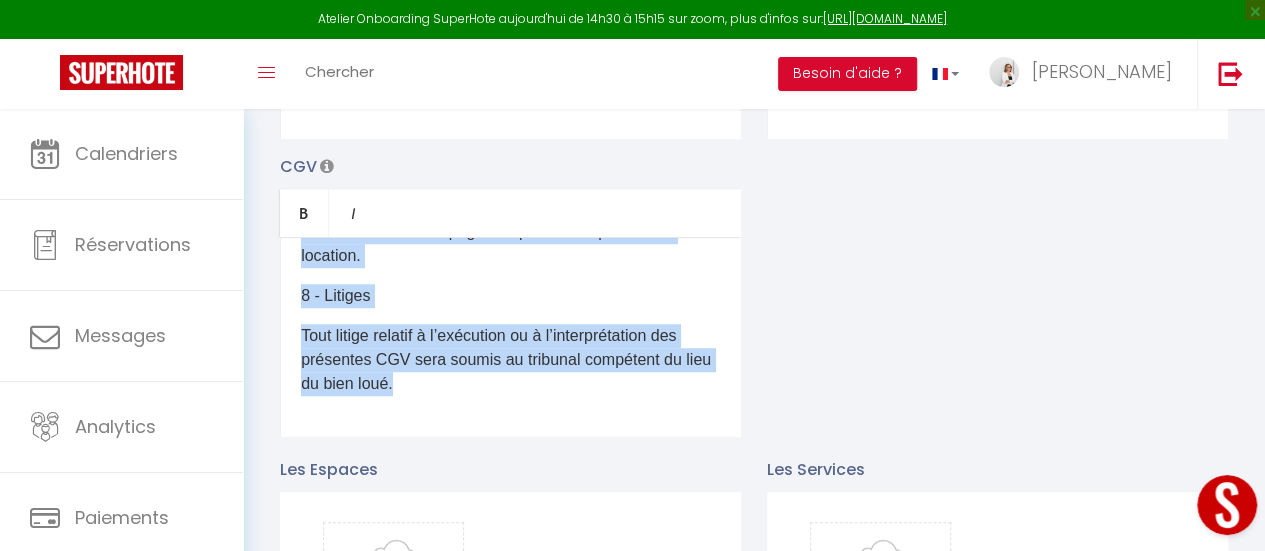 drag, startPoint x: 288, startPoint y: 279, endPoint x: 696, endPoint y: 424, distance: 433 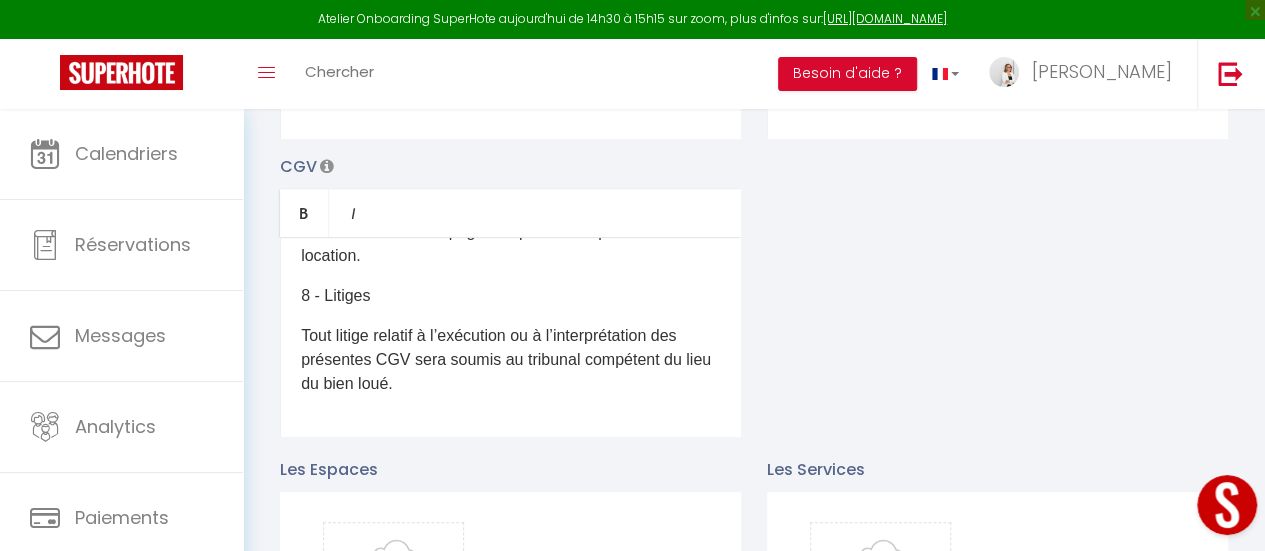 scroll, scrollTop: 0, scrollLeft: 0, axis: both 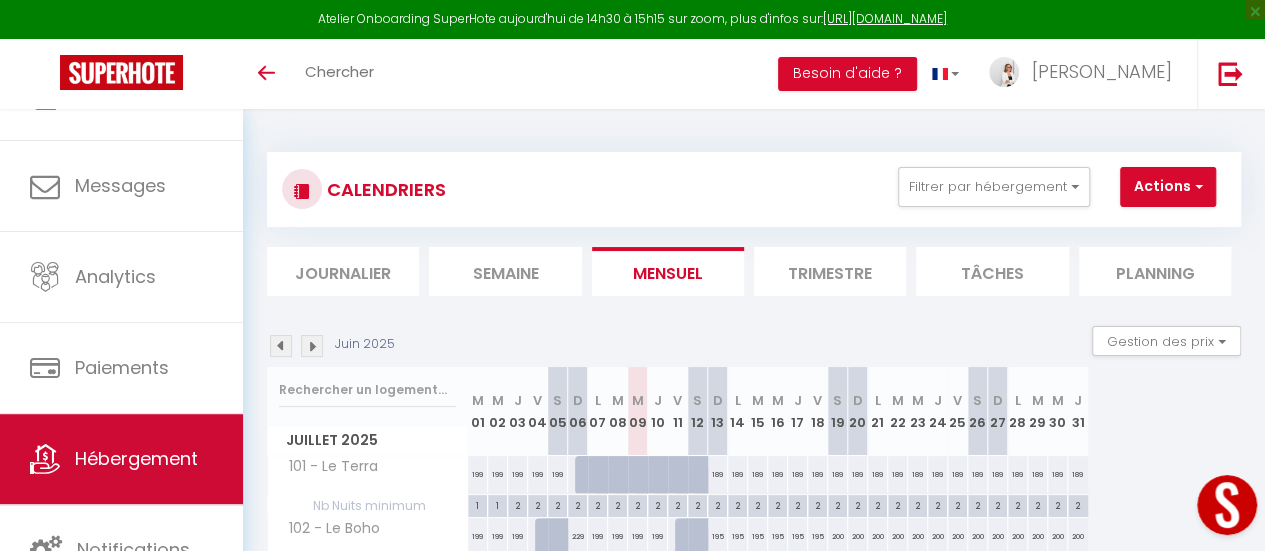 click at bounding box center [45, 459] 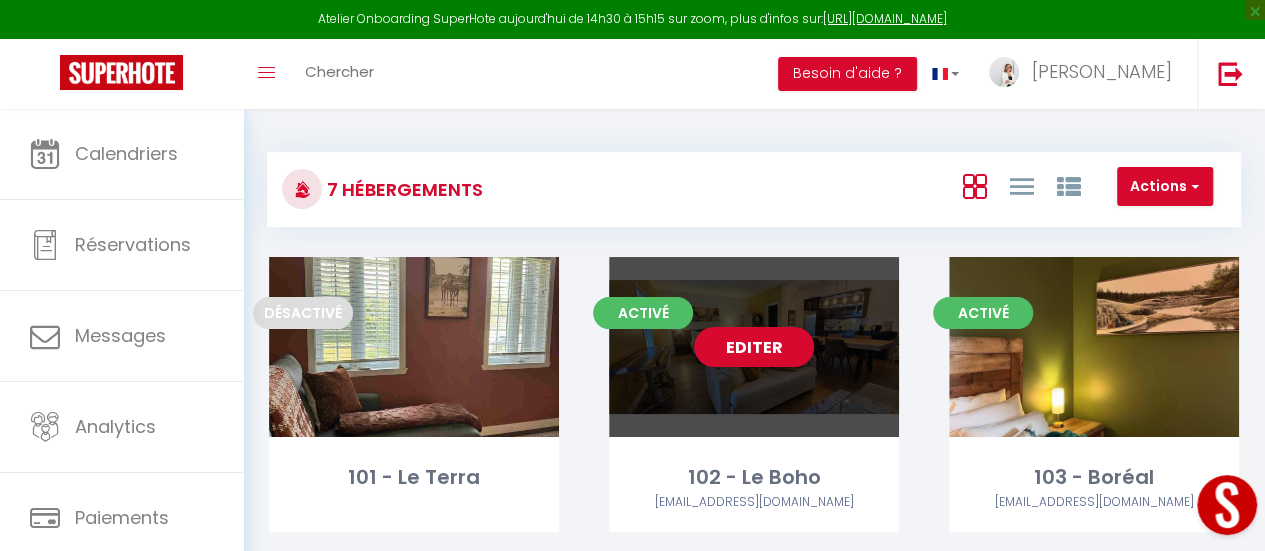 click on "Editer" at bounding box center [754, 347] 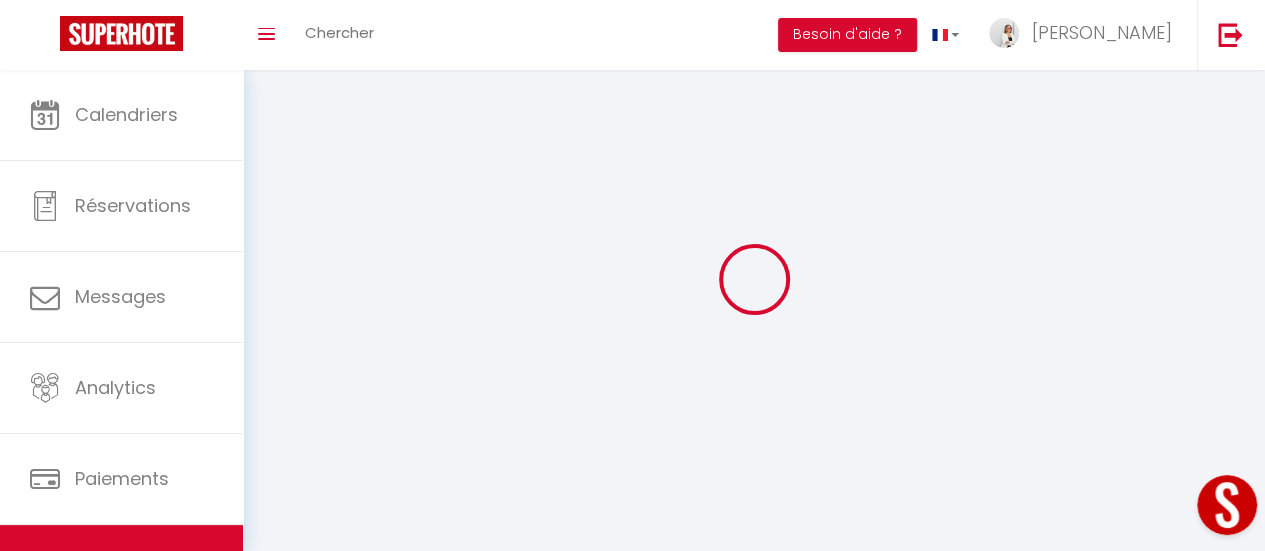 select 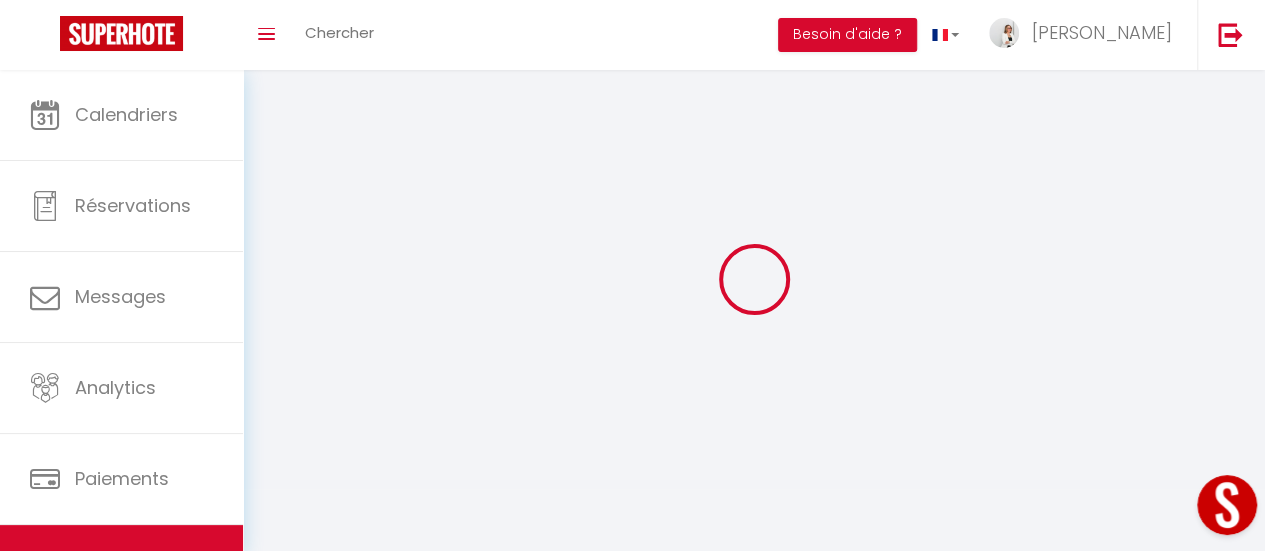 select 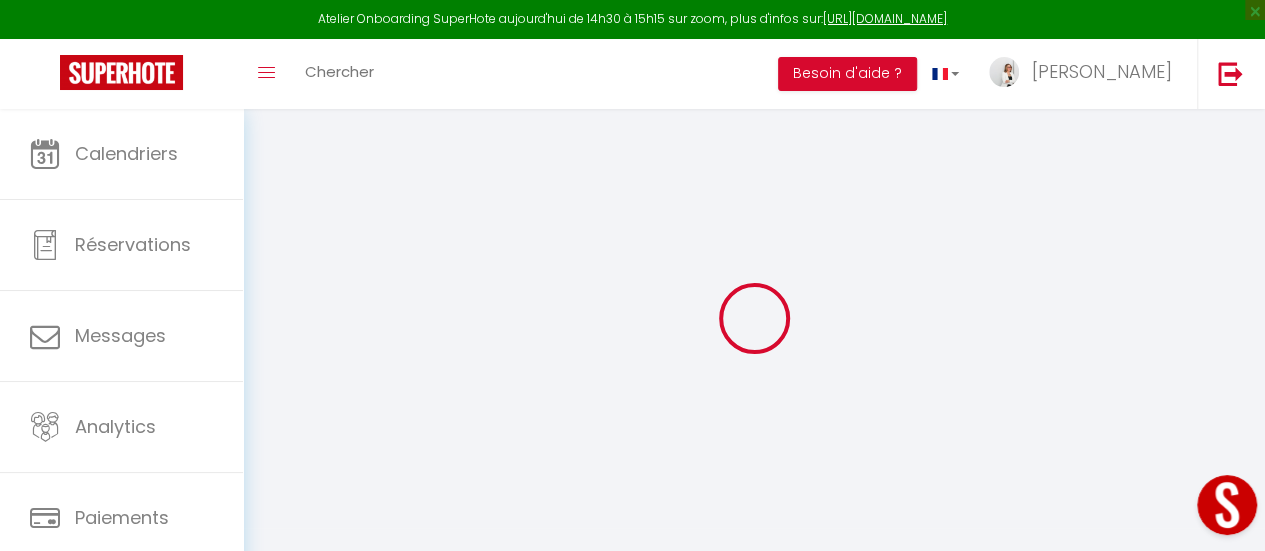 select 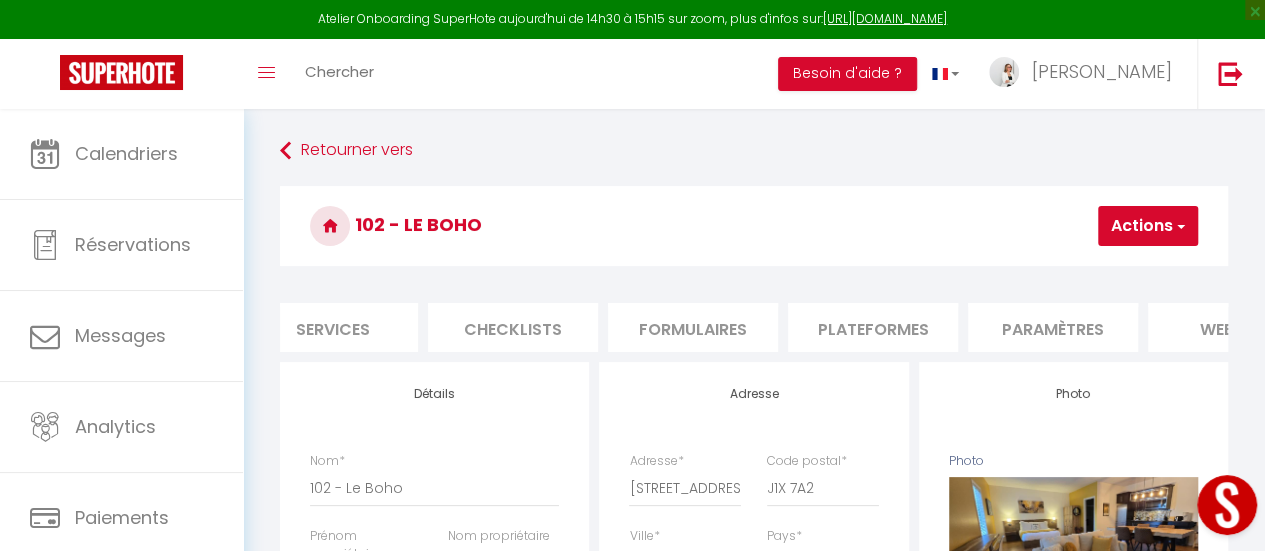 scroll, scrollTop: 0, scrollLeft: 581, axis: horizontal 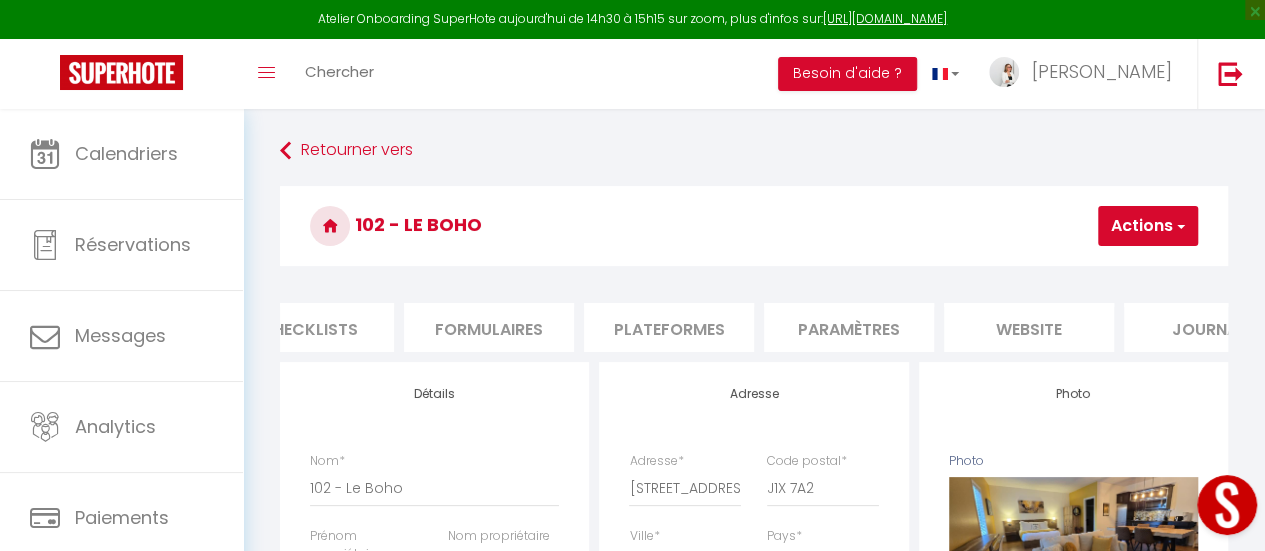 click on "website" at bounding box center [1029, 327] 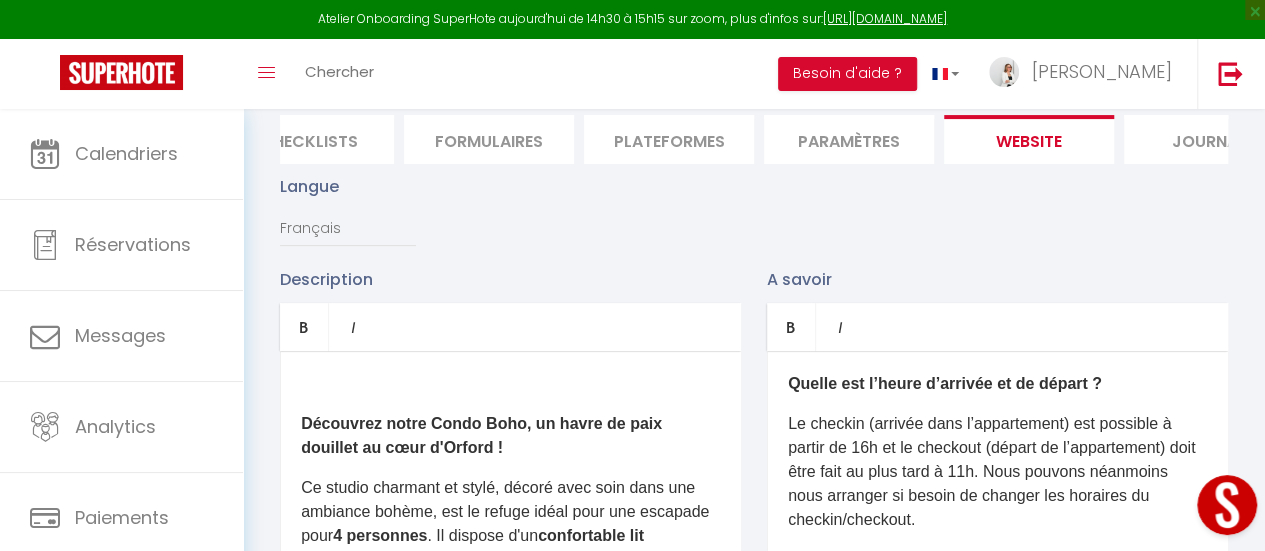 scroll, scrollTop: 200, scrollLeft: 0, axis: vertical 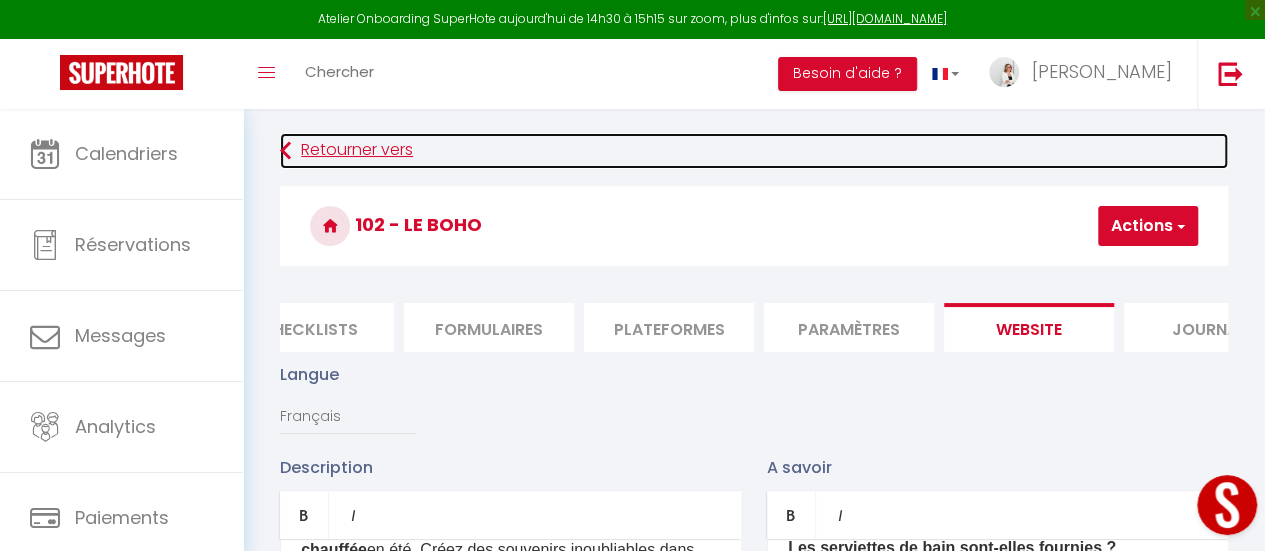 click on "Retourner vers" at bounding box center [754, 151] 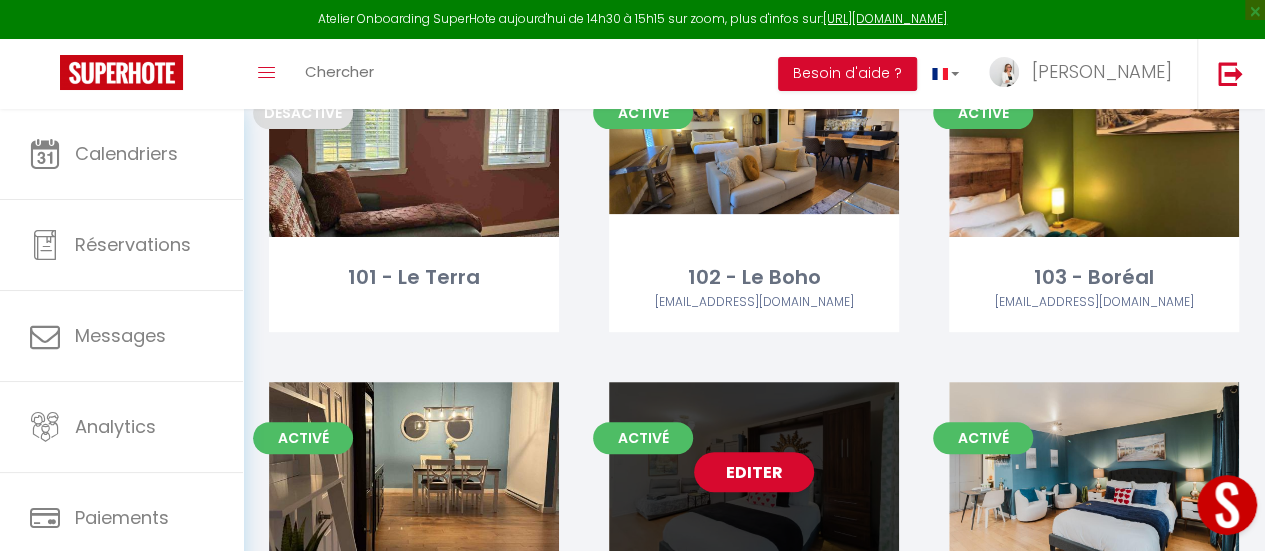 scroll, scrollTop: 300, scrollLeft: 0, axis: vertical 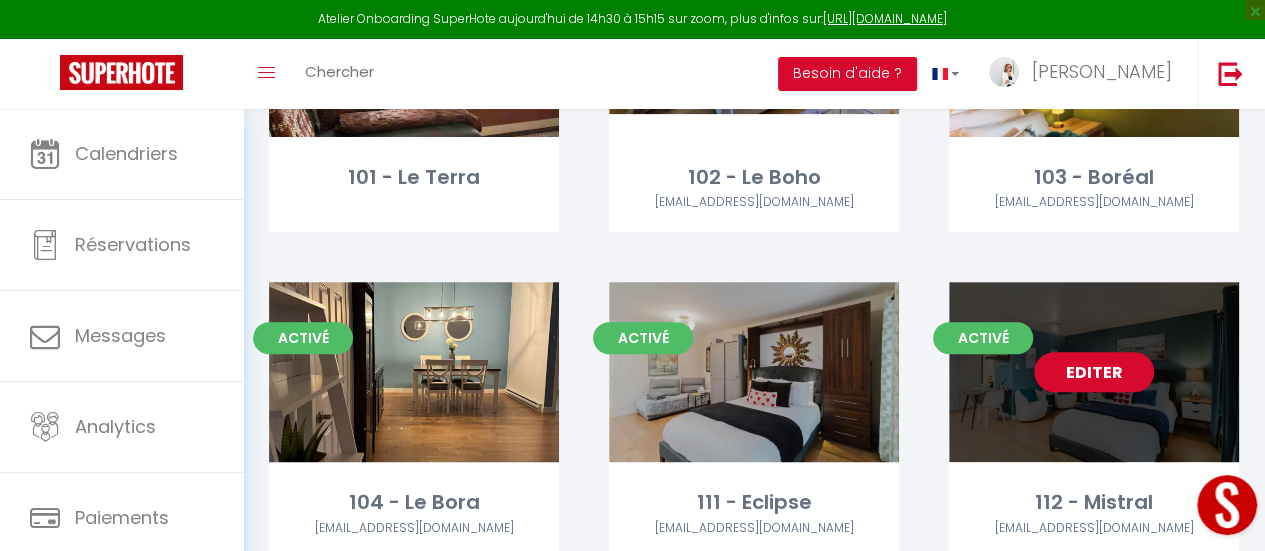 click on "Editer" at bounding box center (1094, 372) 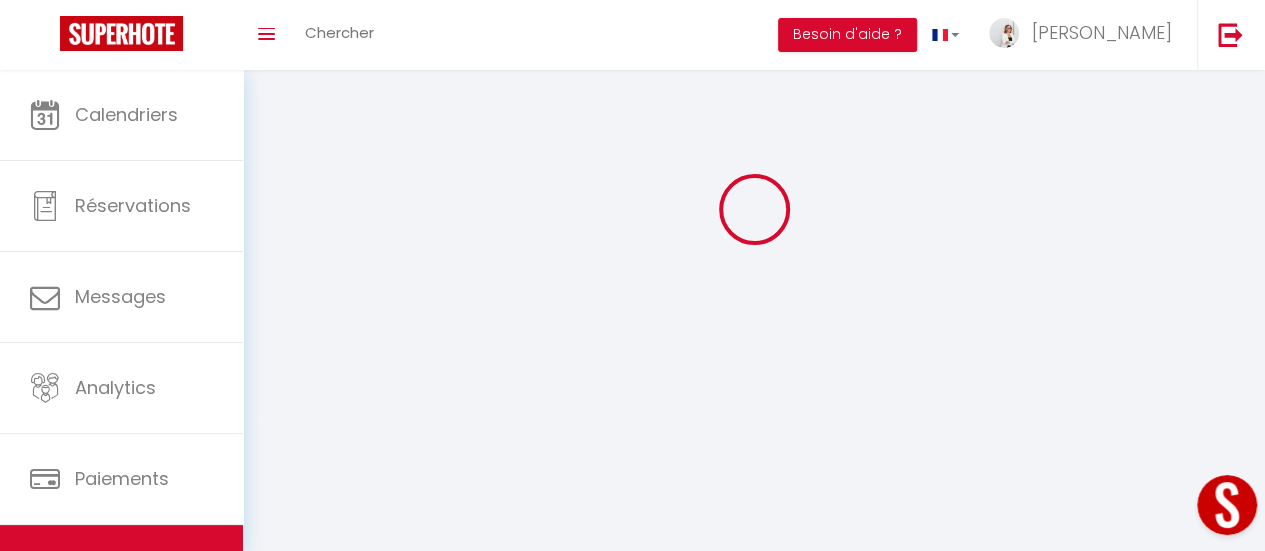 scroll, scrollTop: 0, scrollLeft: 0, axis: both 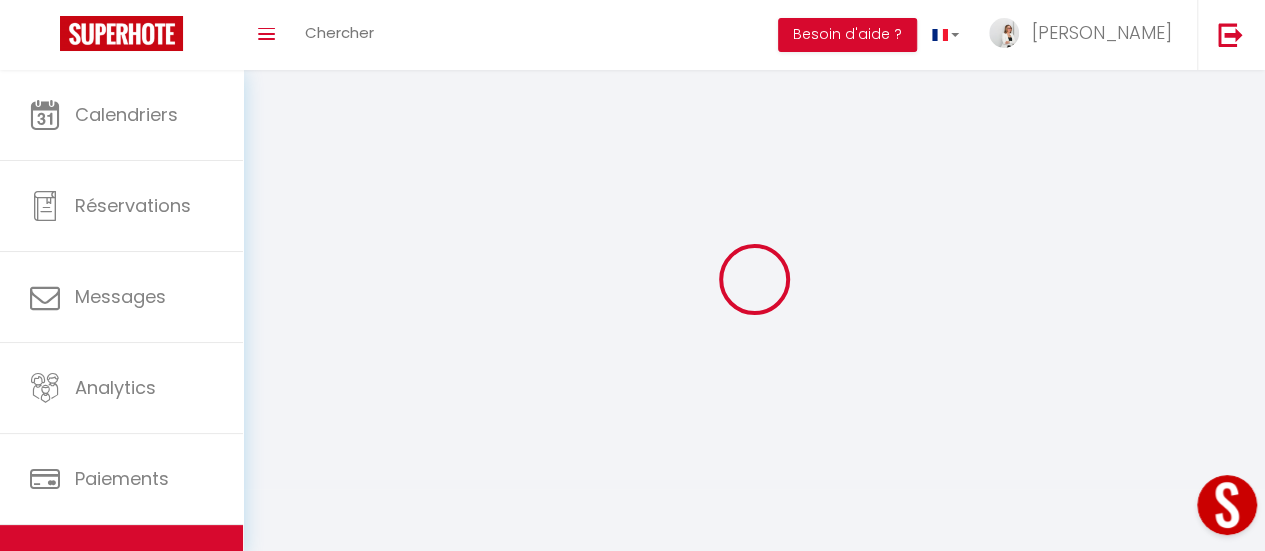 select on "1" 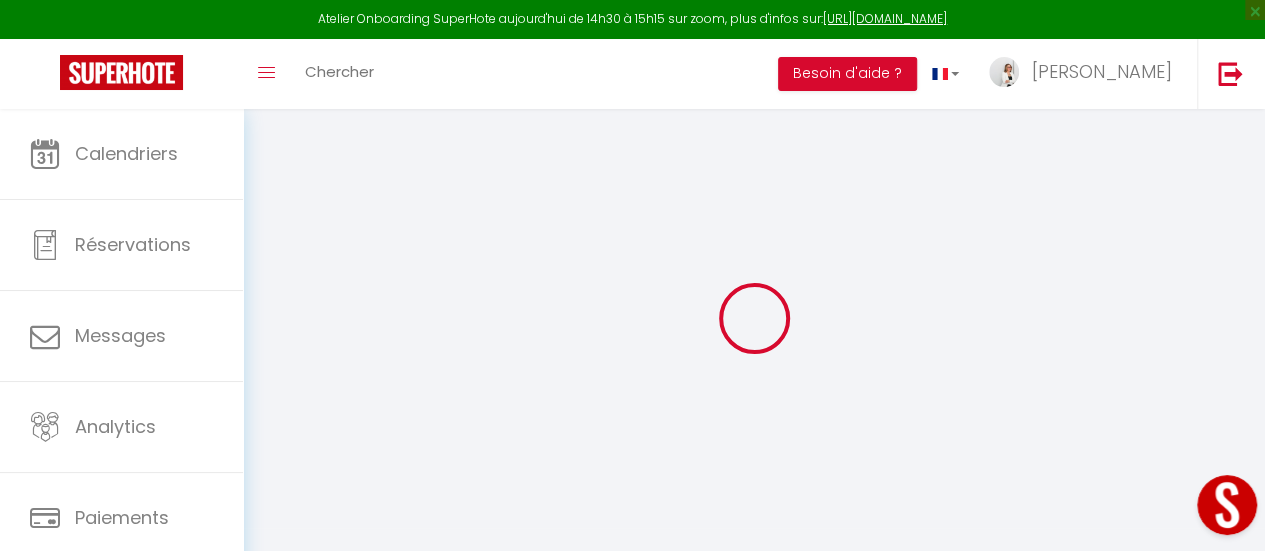 select 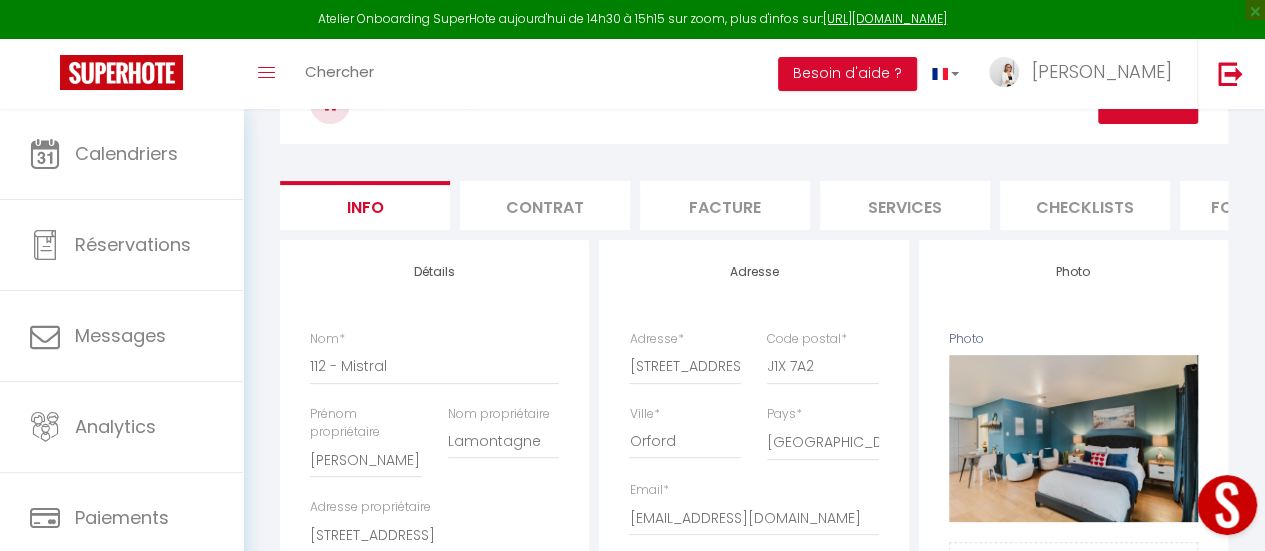 scroll, scrollTop: 0, scrollLeft: 0, axis: both 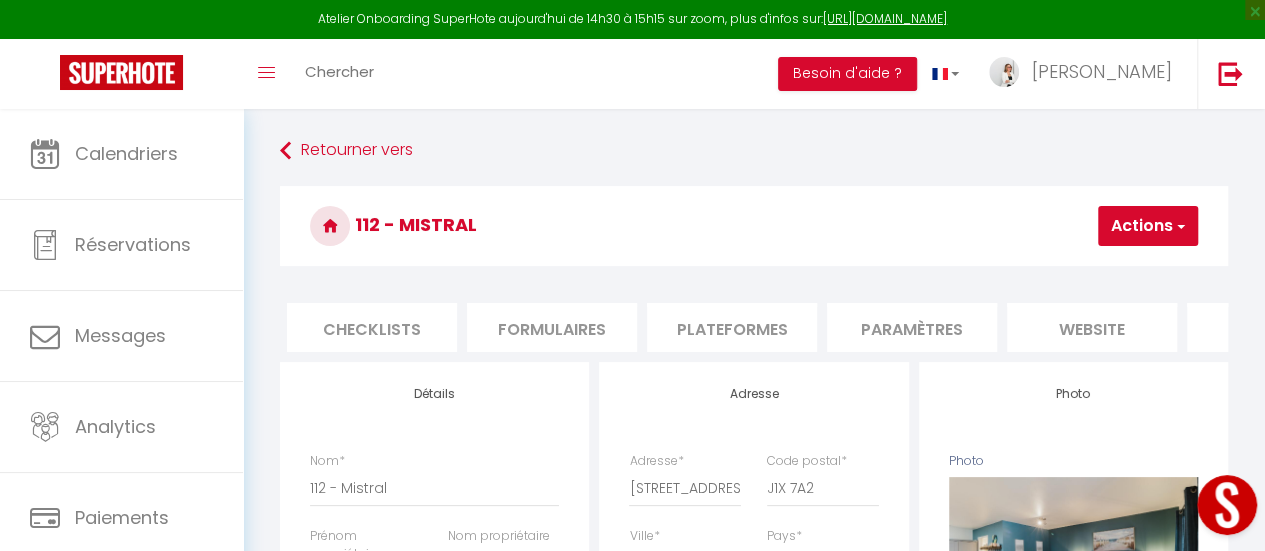 click on "website" at bounding box center (1092, 327) 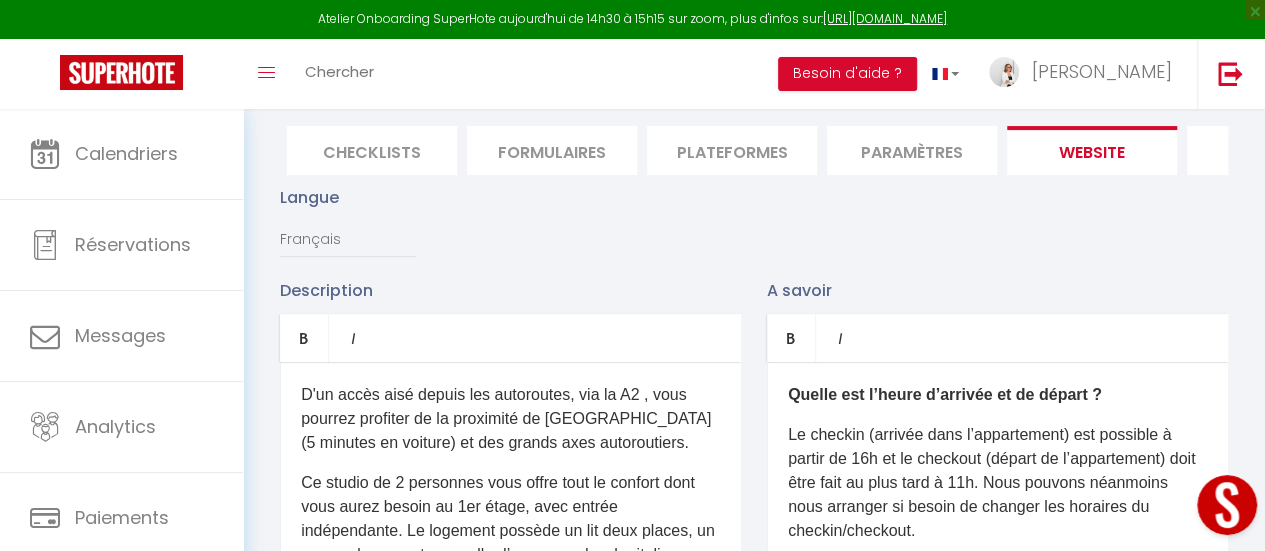 scroll, scrollTop: 300, scrollLeft: 0, axis: vertical 